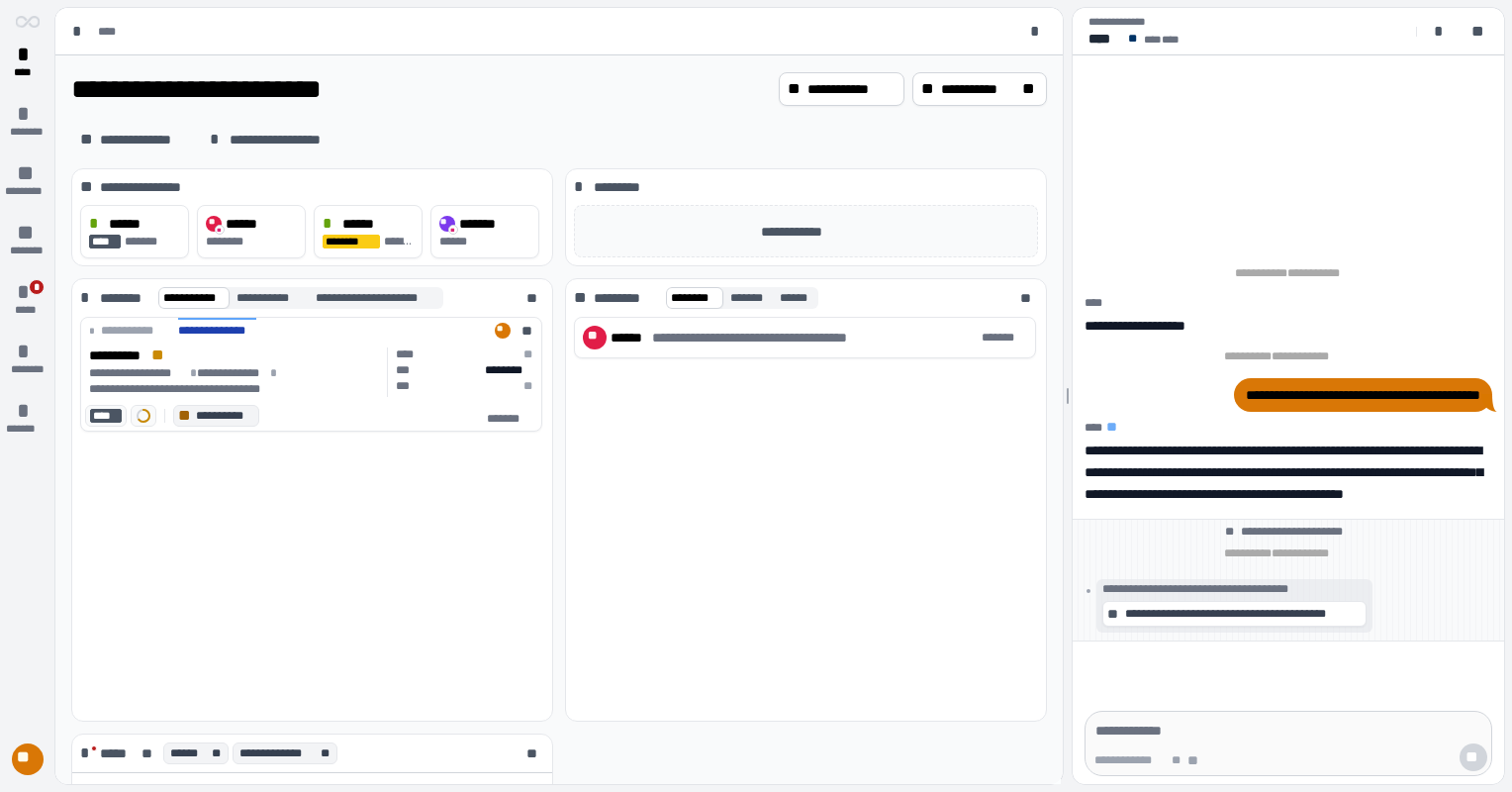 scroll, scrollTop: 0, scrollLeft: 0, axis: both 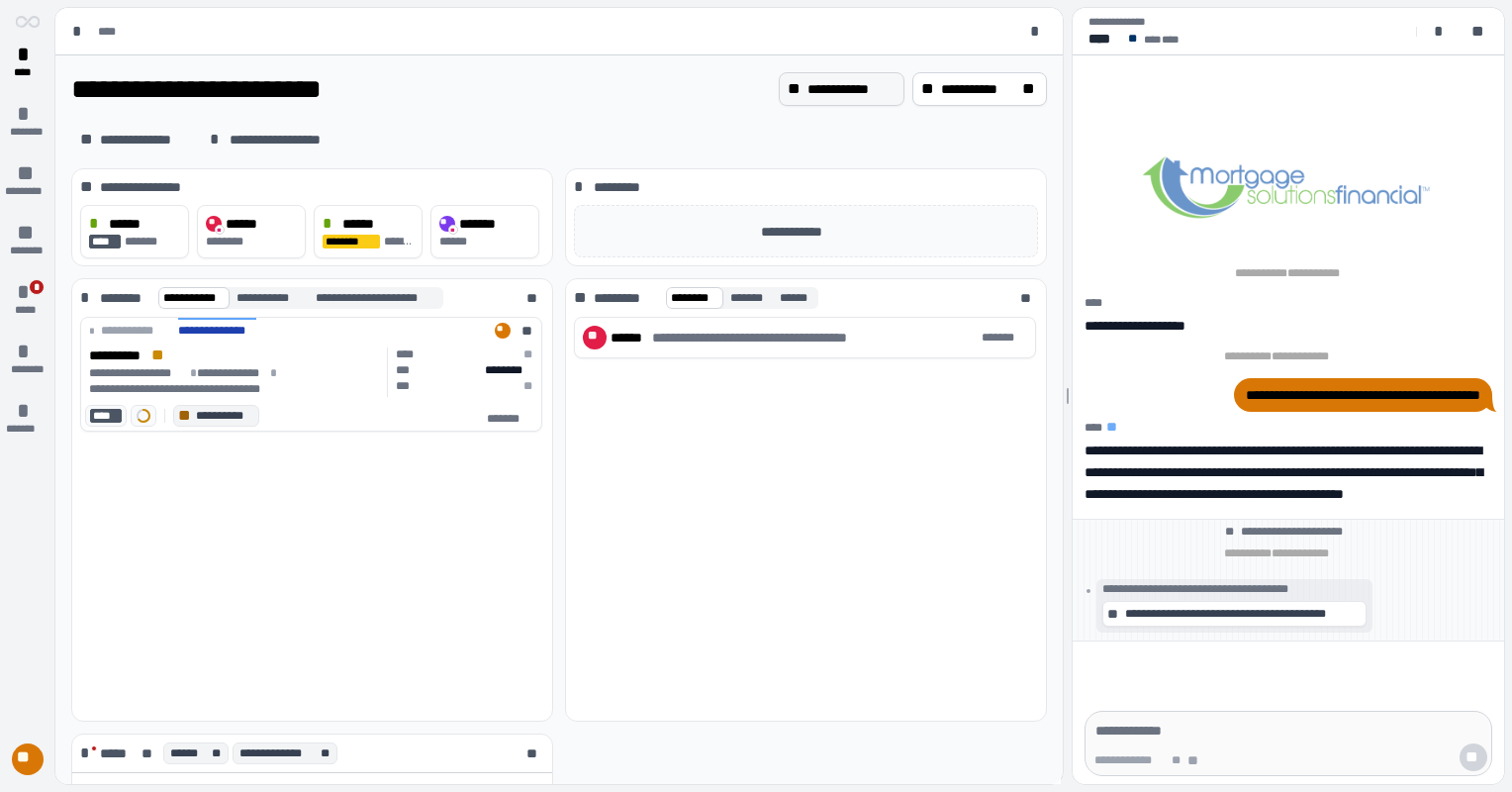 click on "**********" at bounding box center (851, 89) 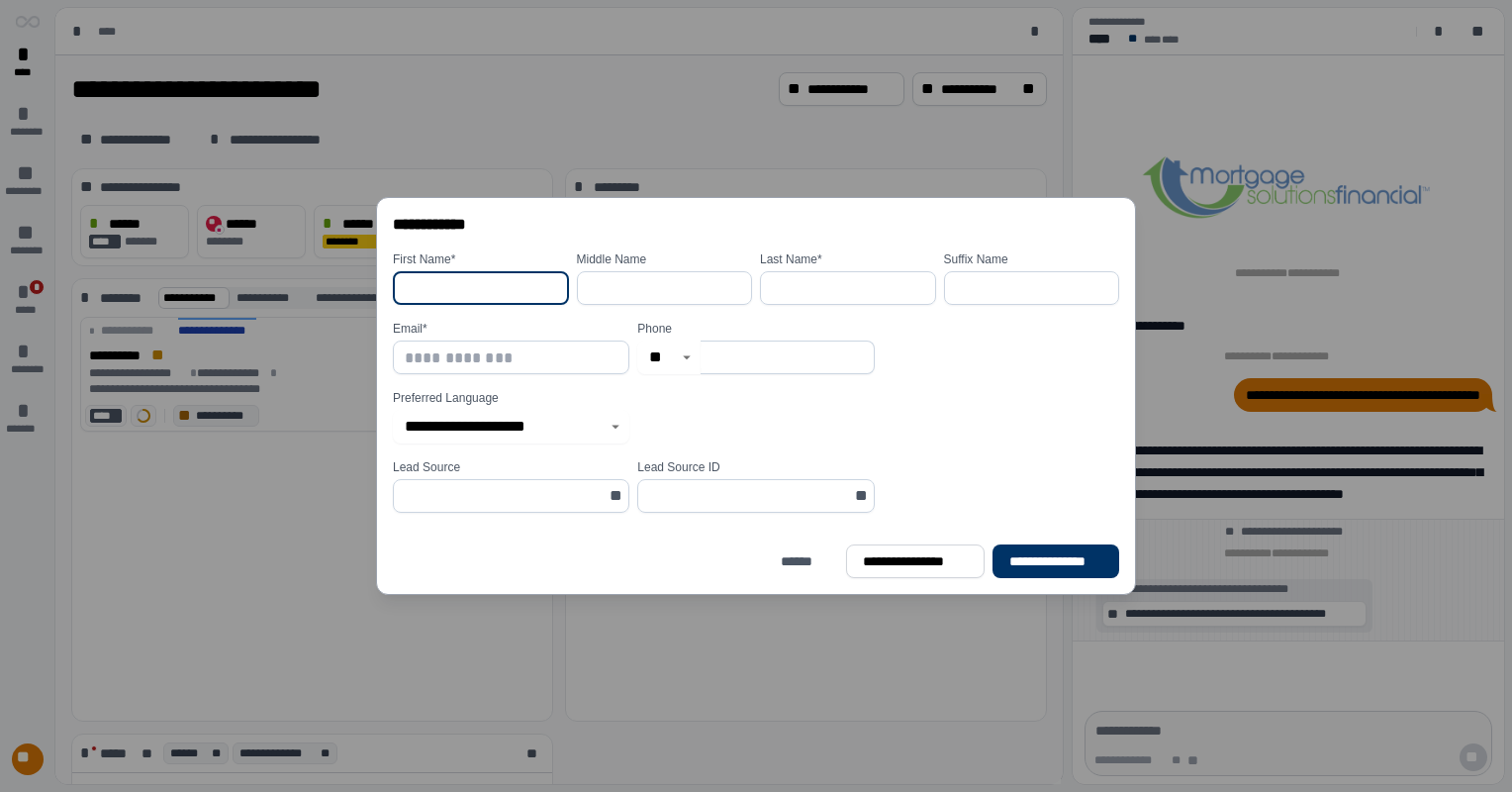 click at bounding box center (481, 288) 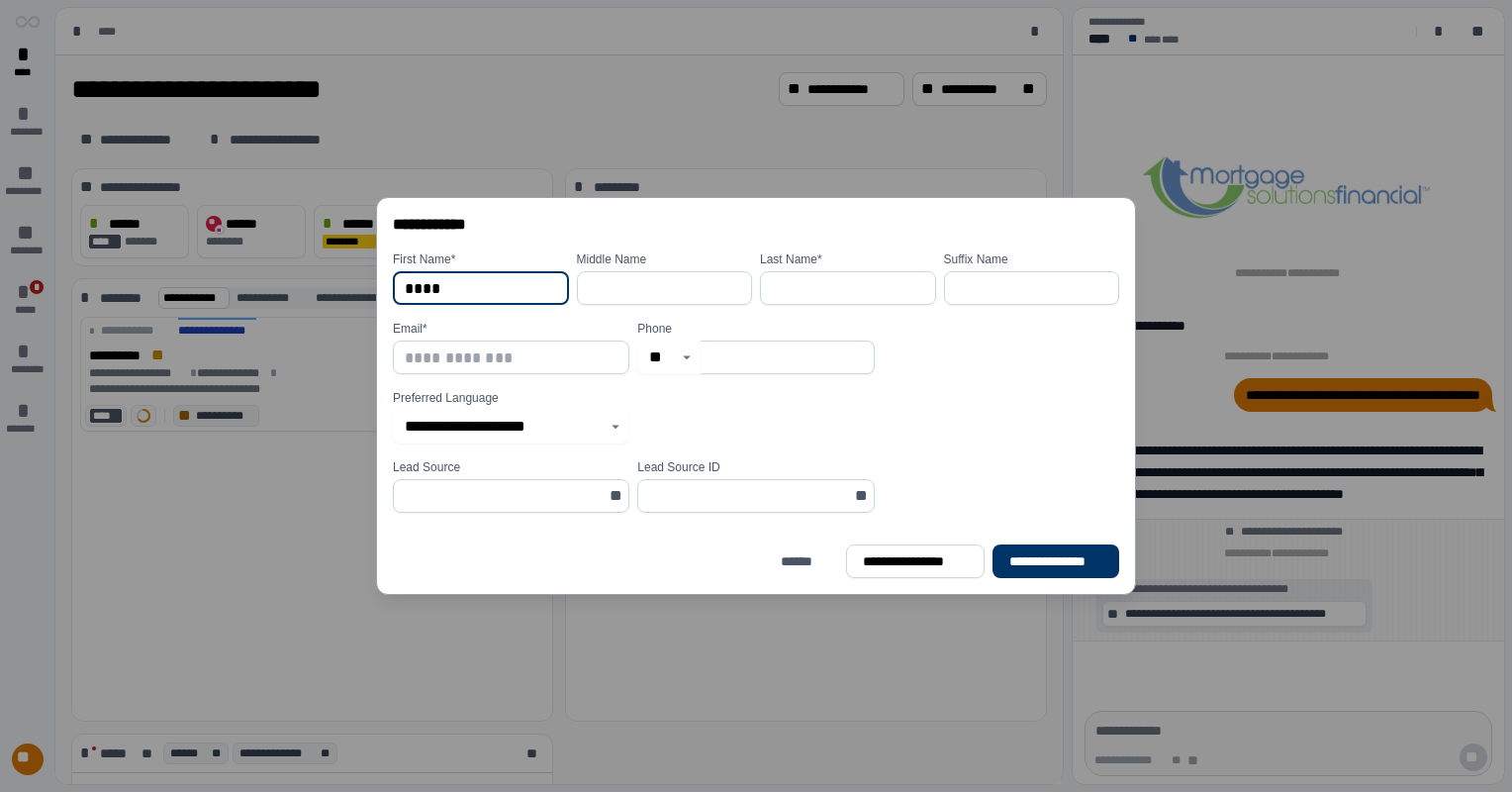 type on "****" 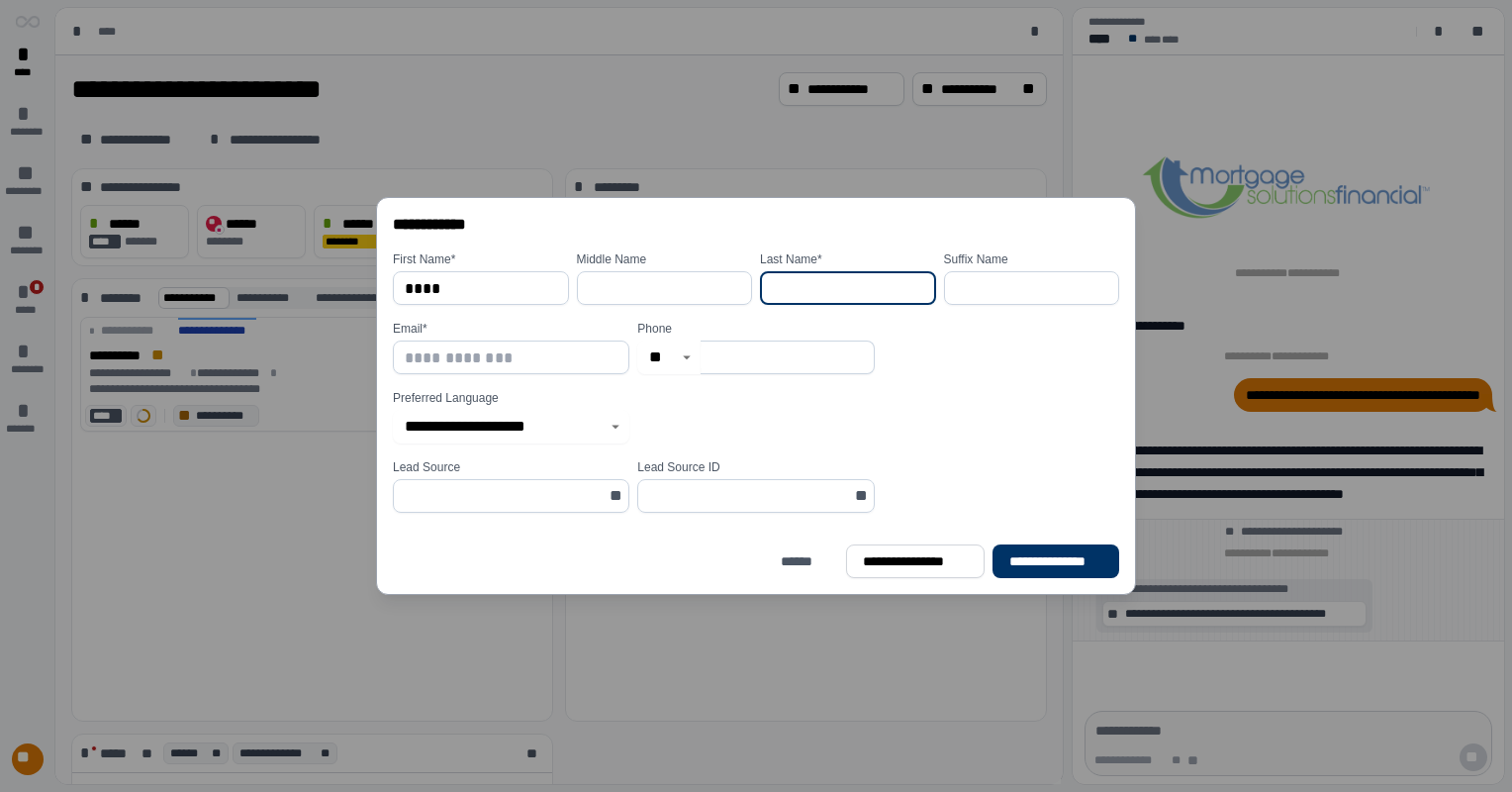 click at bounding box center (848, 288) 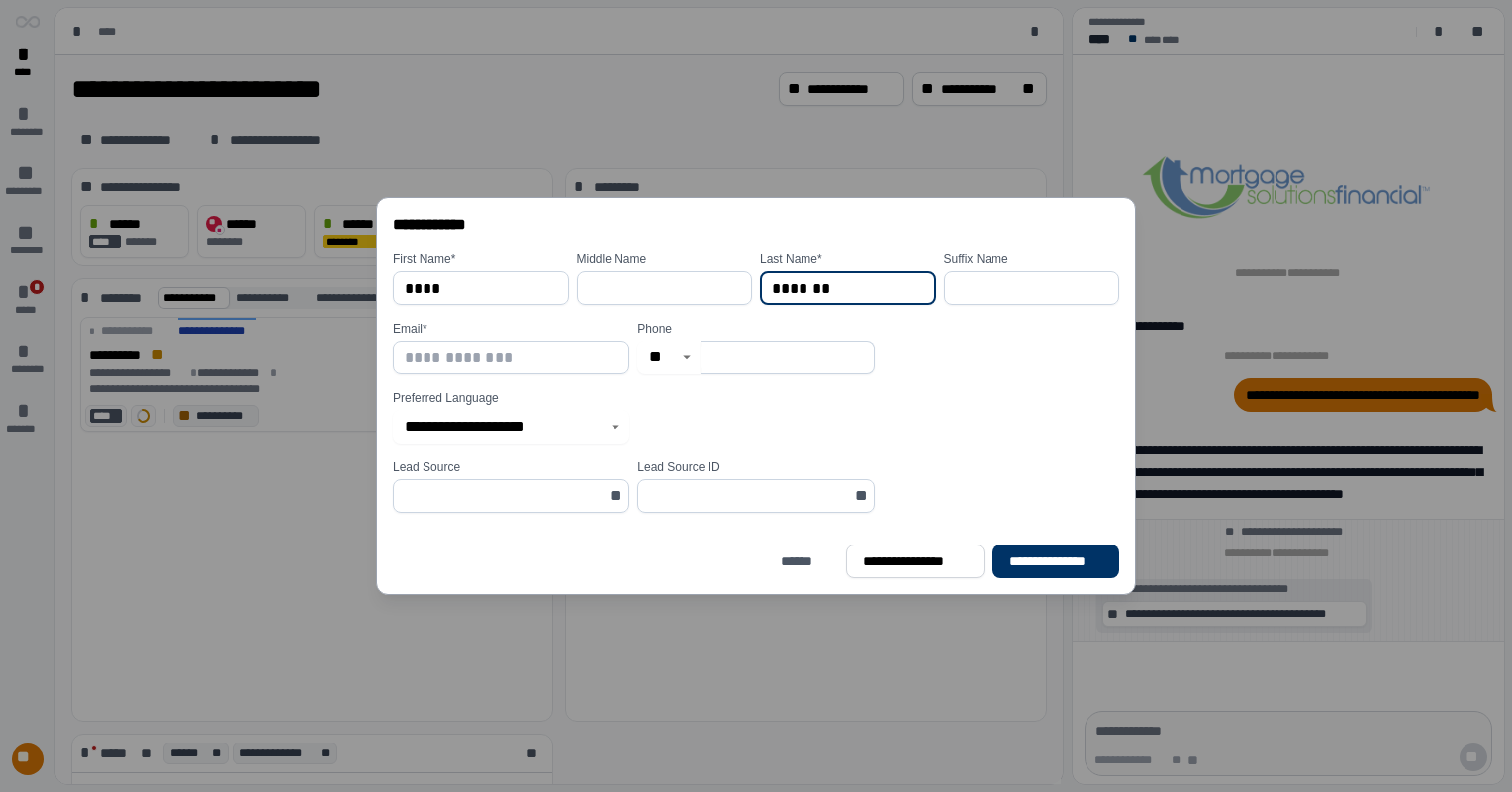 type on "*******" 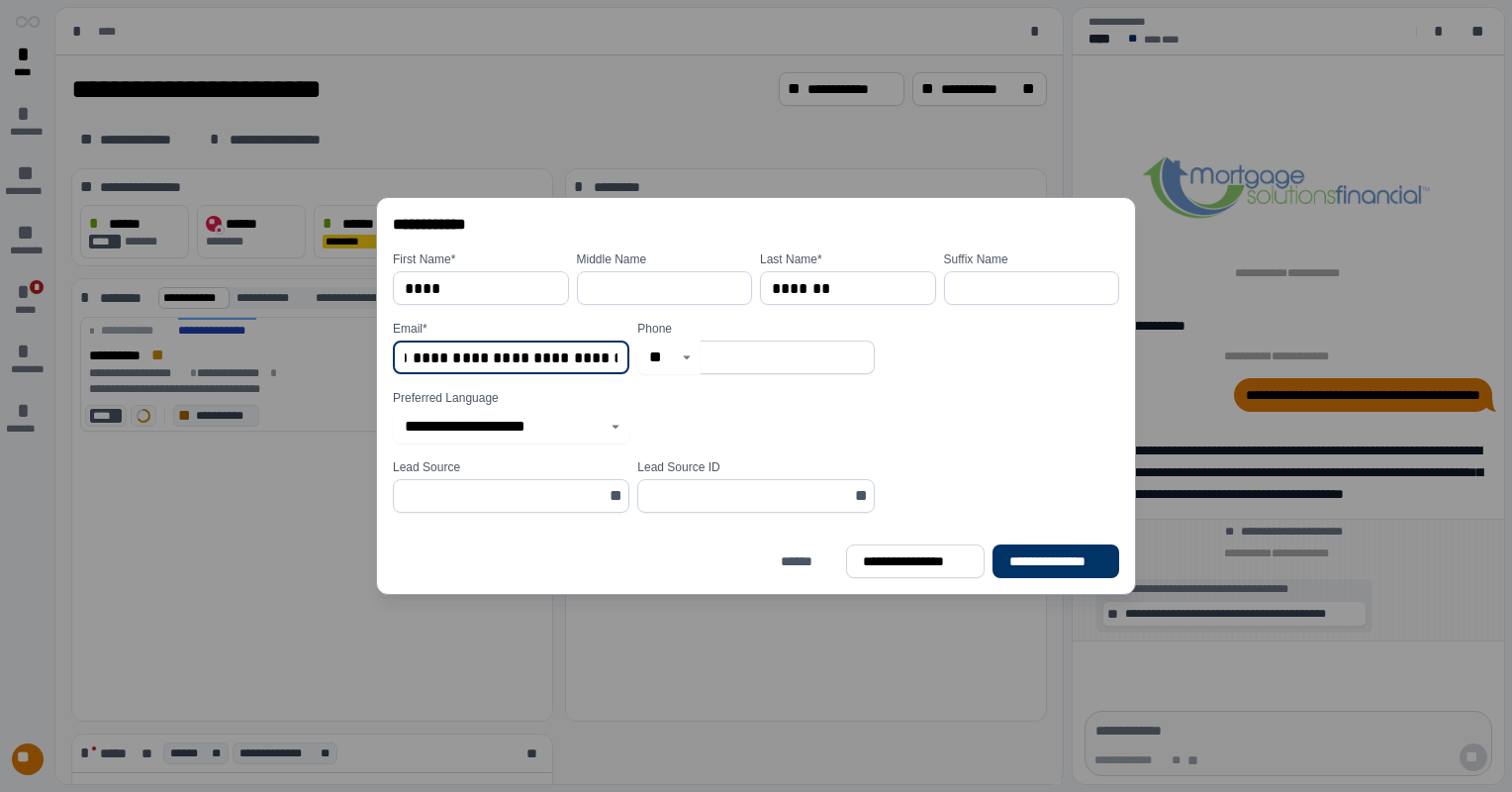 scroll, scrollTop: 0, scrollLeft: 0, axis: both 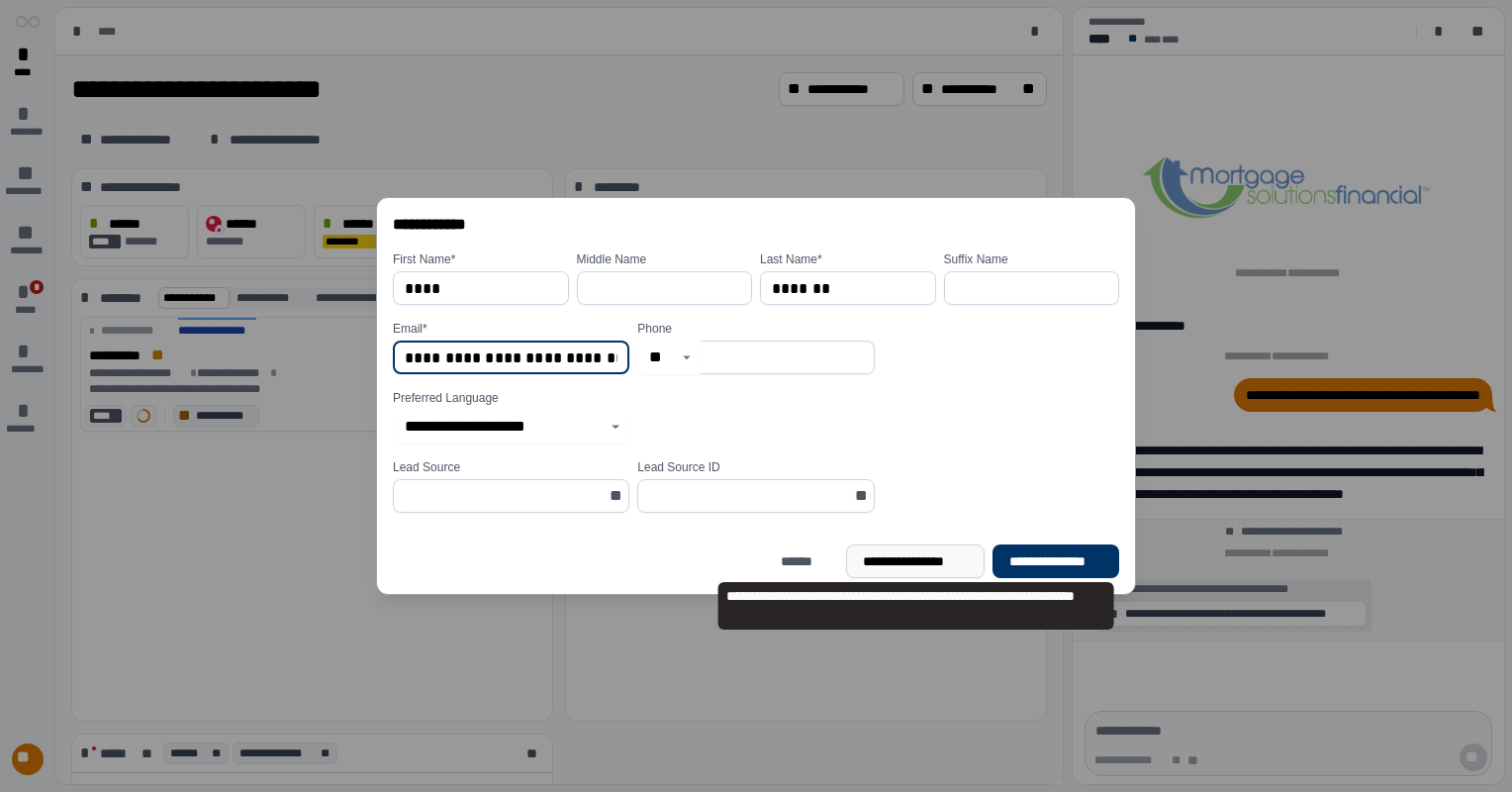 type on "**********" 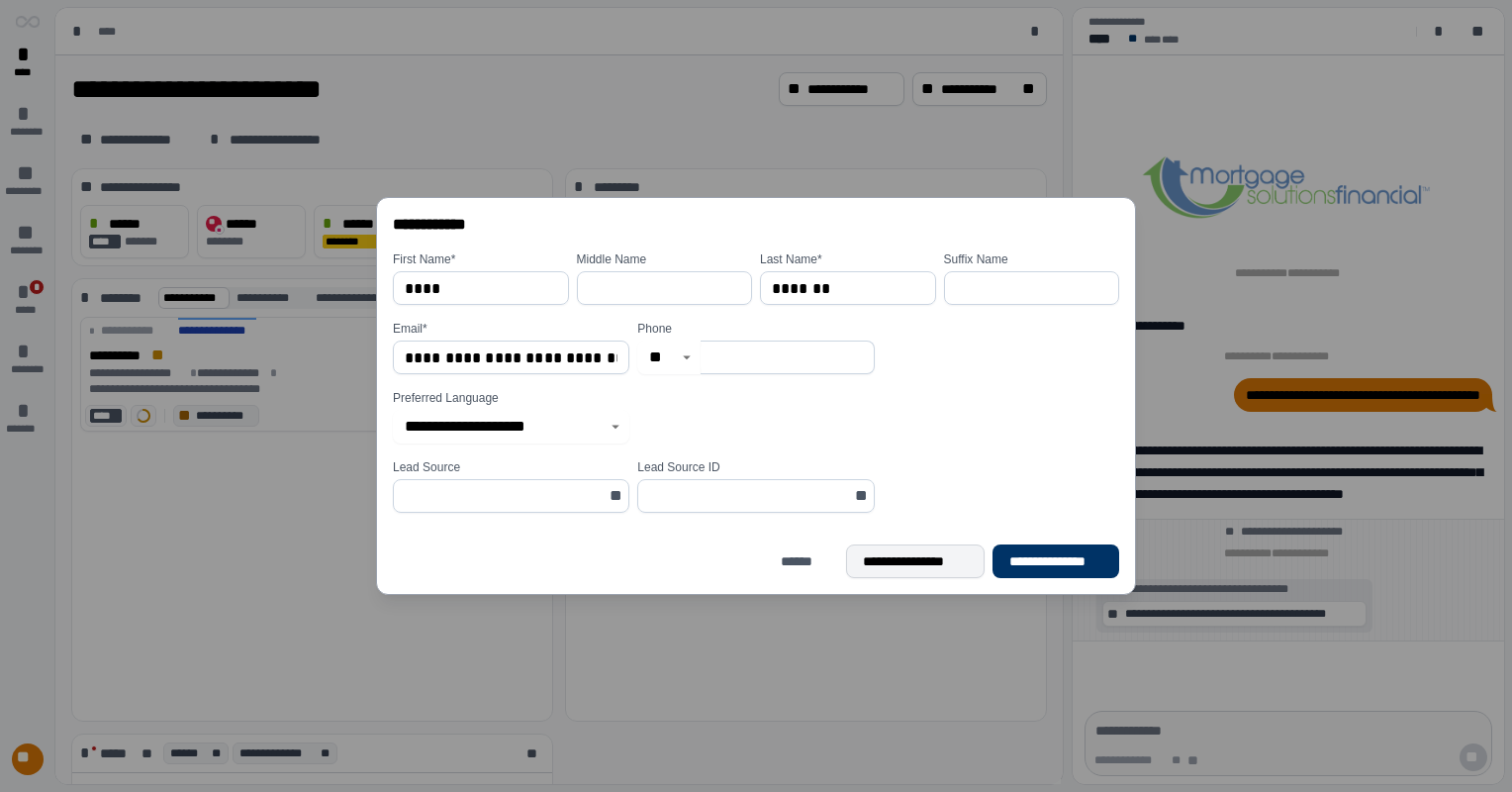 drag, startPoint x: 909, startPoint y: 558, endPoint x: 925, endPoint y: 508, distance: 52.497619 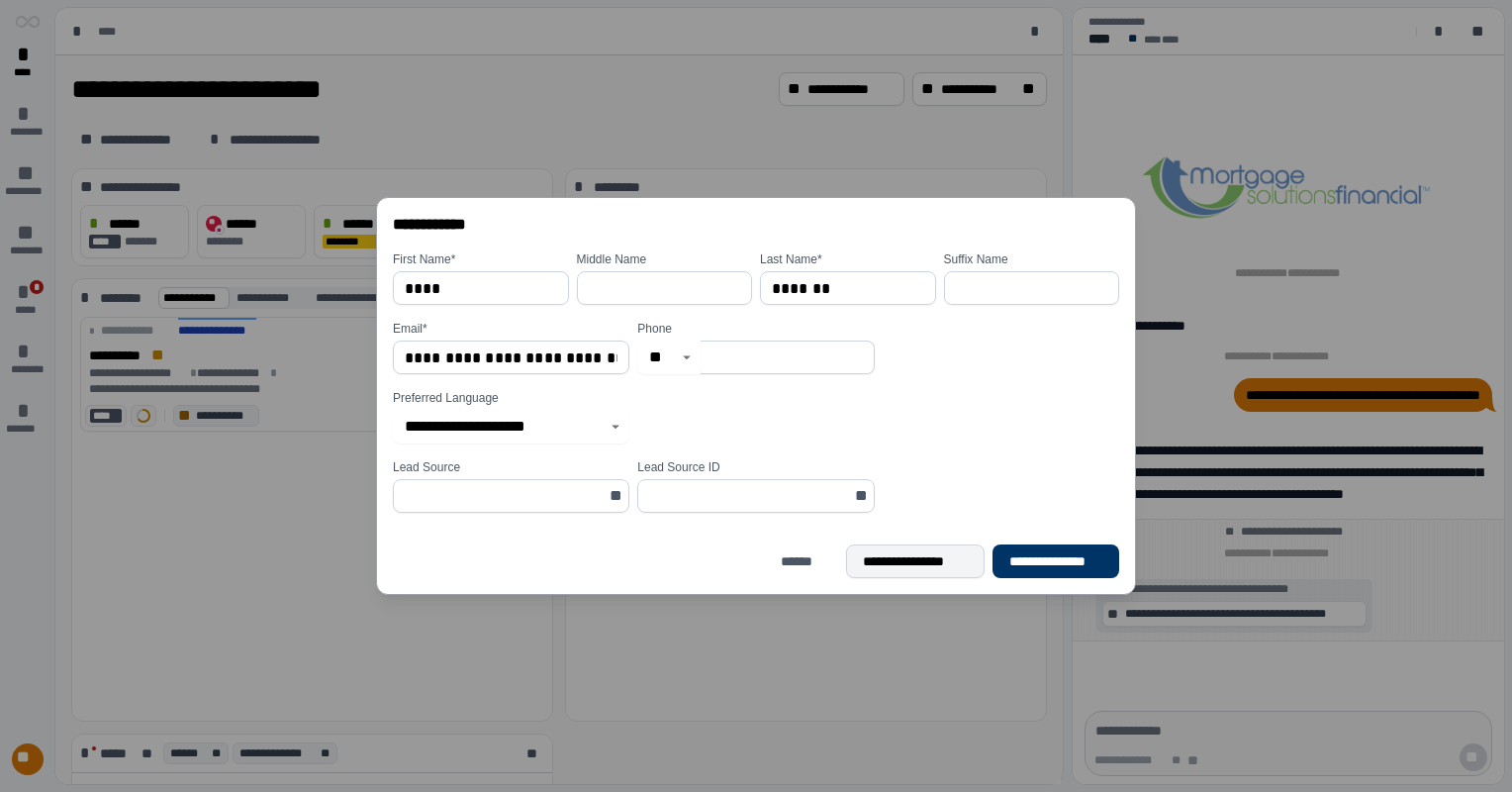 click on "**********" at bounding box center (756, 396) 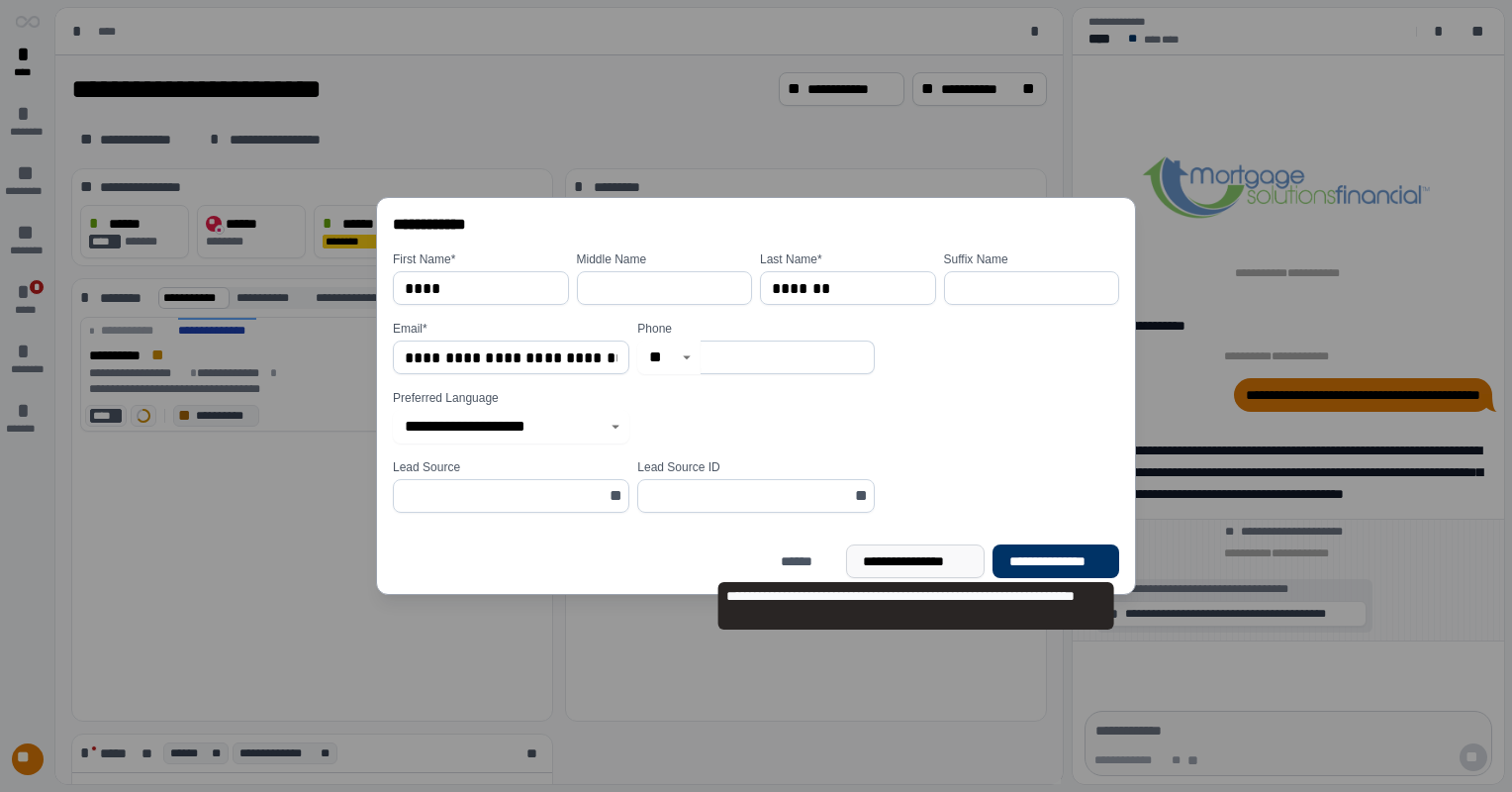 click on "**********" at bounding box center (915, 561) 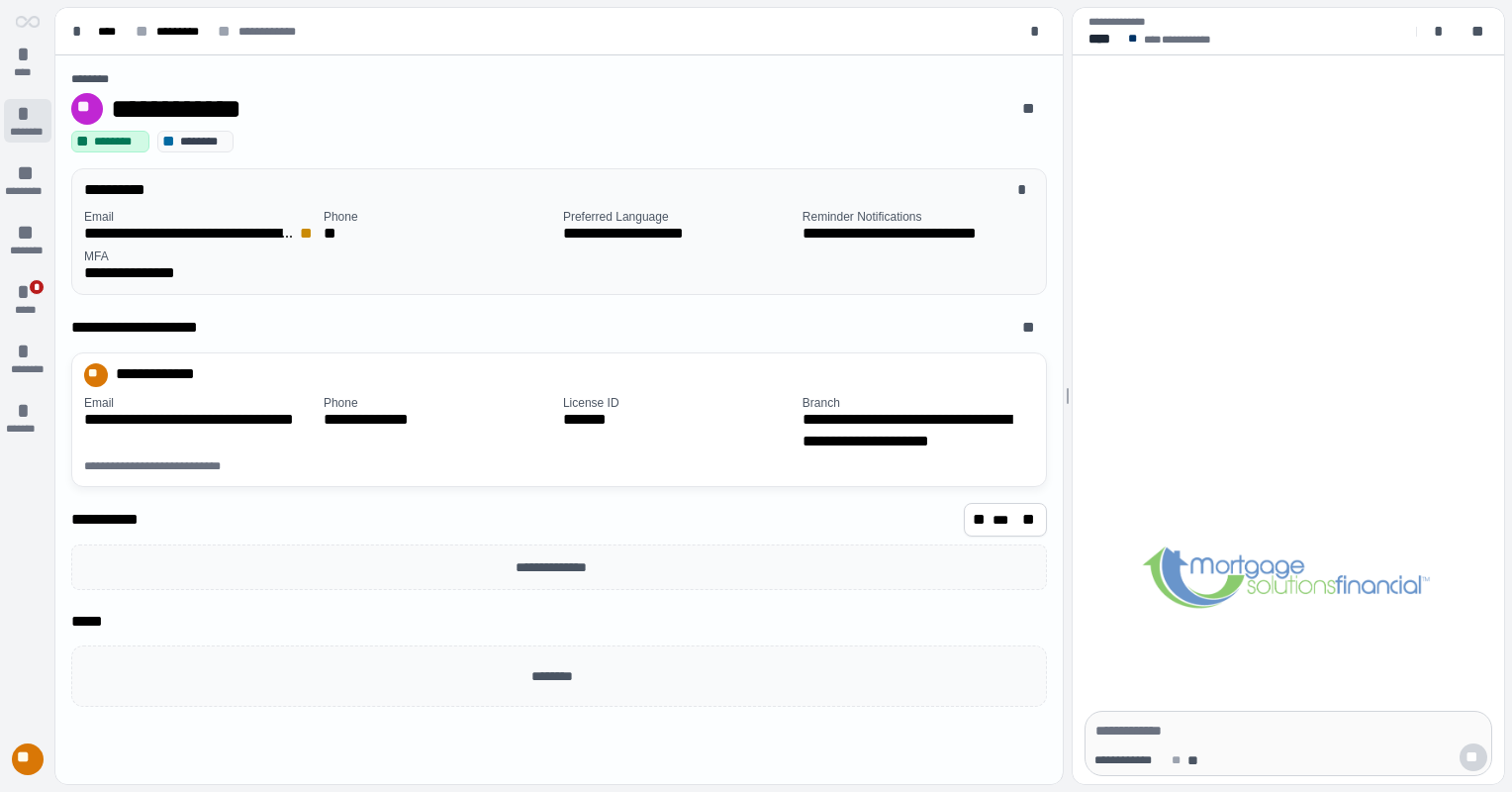 click on "********" at bounding box center (27, 132) 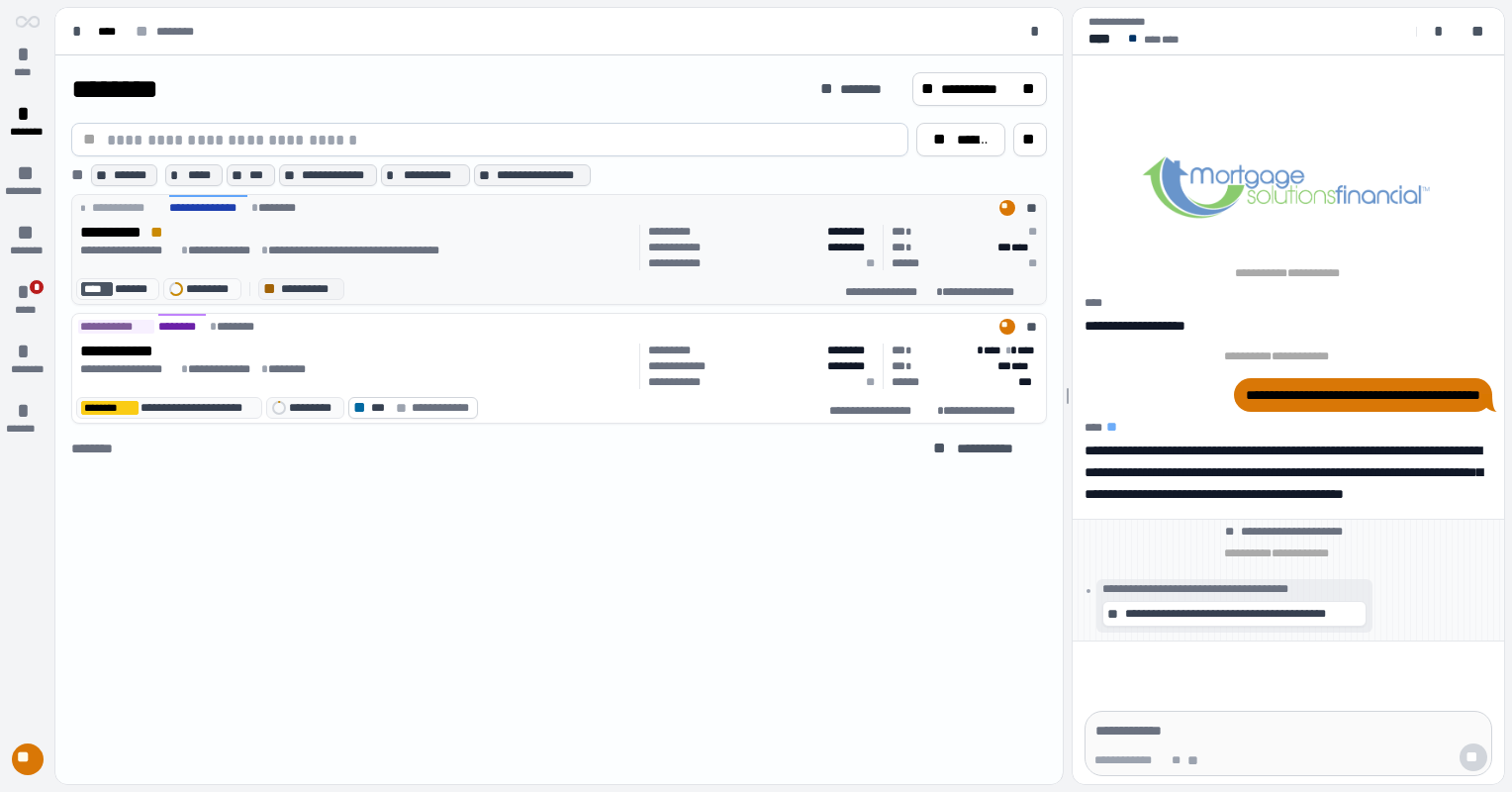click on "**********" at bounding box center [113, 233] 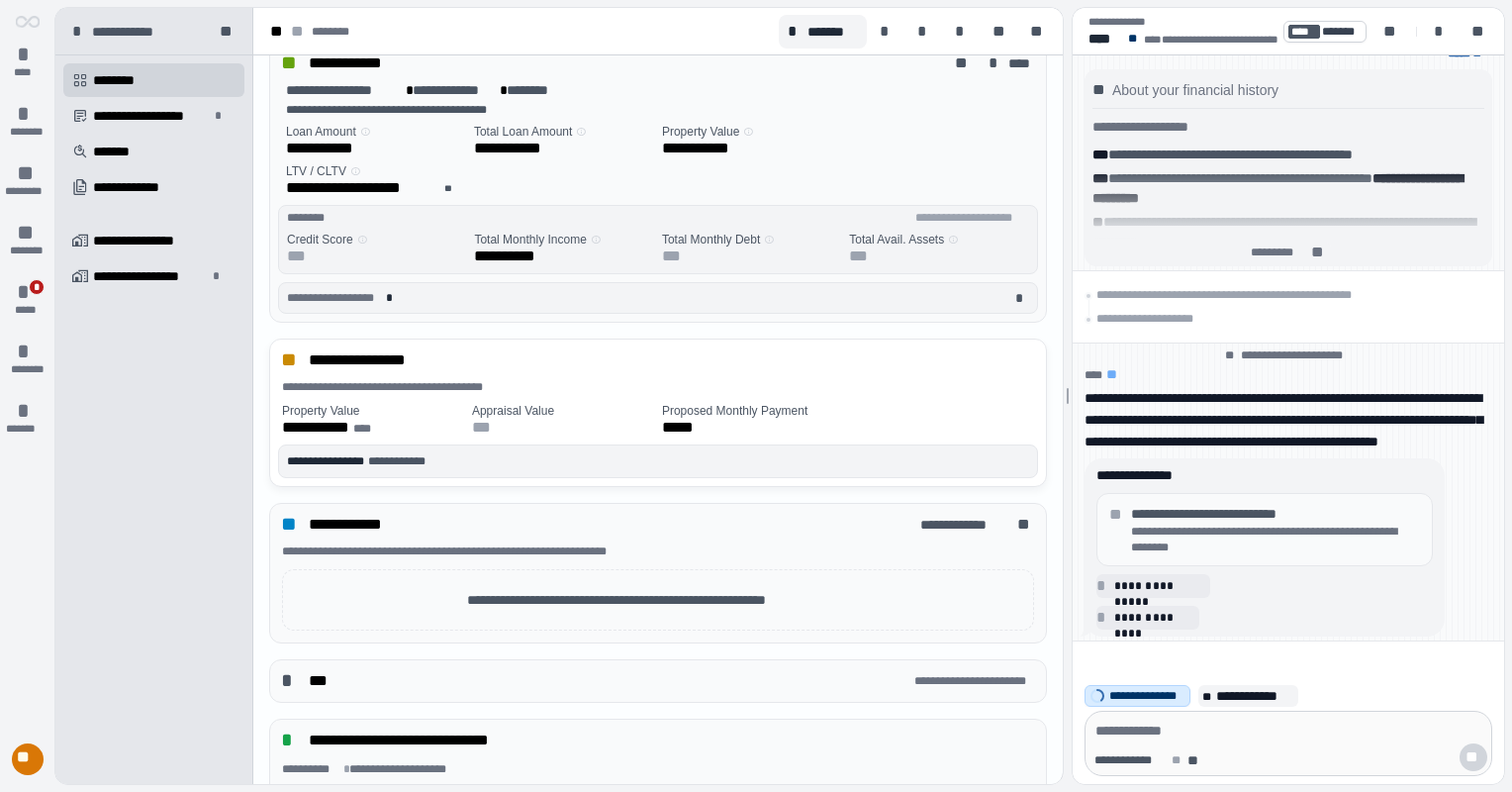 scroll, scrollTop: 0, scrollLeft: 0, axis: both 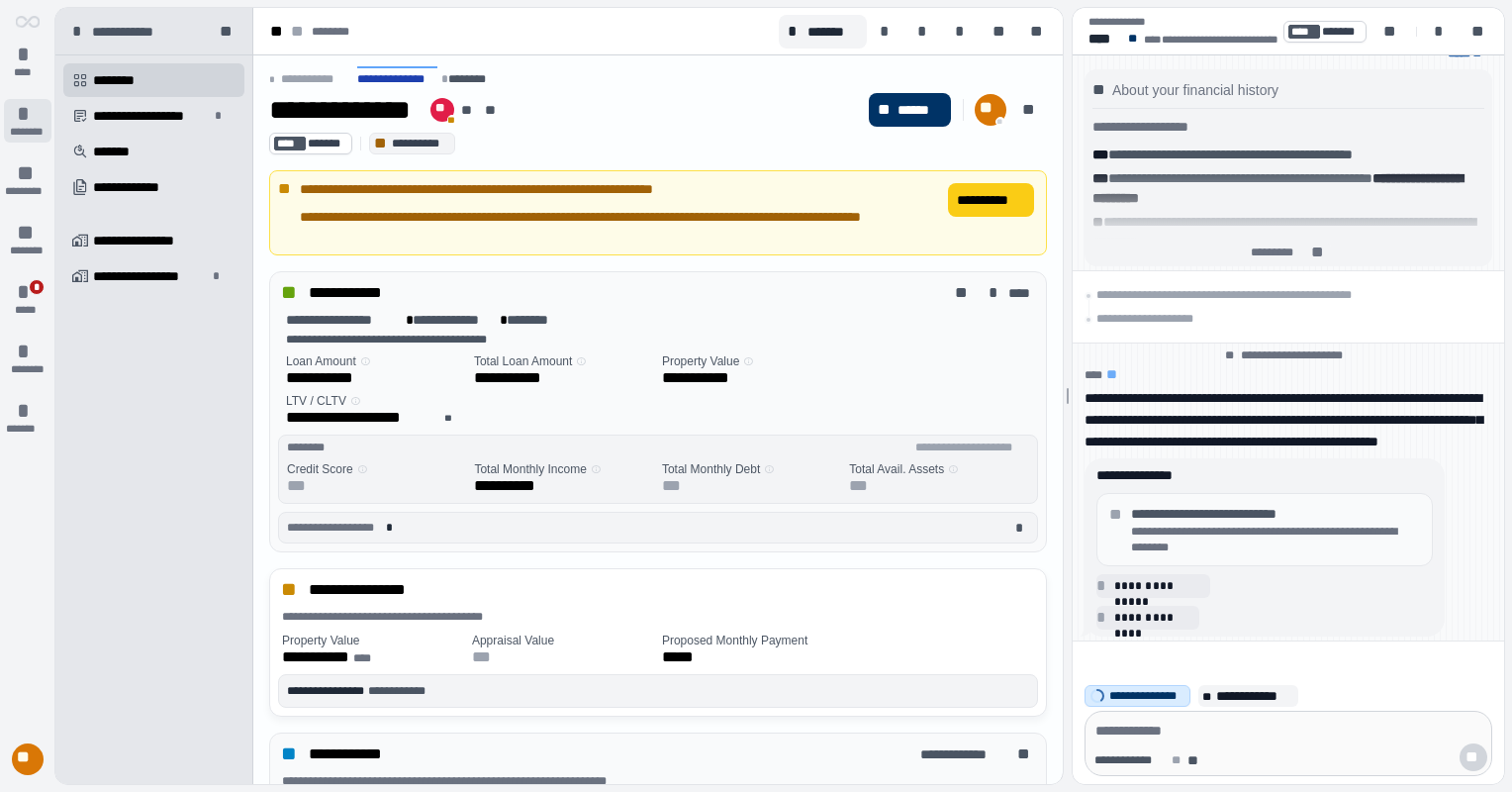 click on "********" at bounding box center [27, 132] 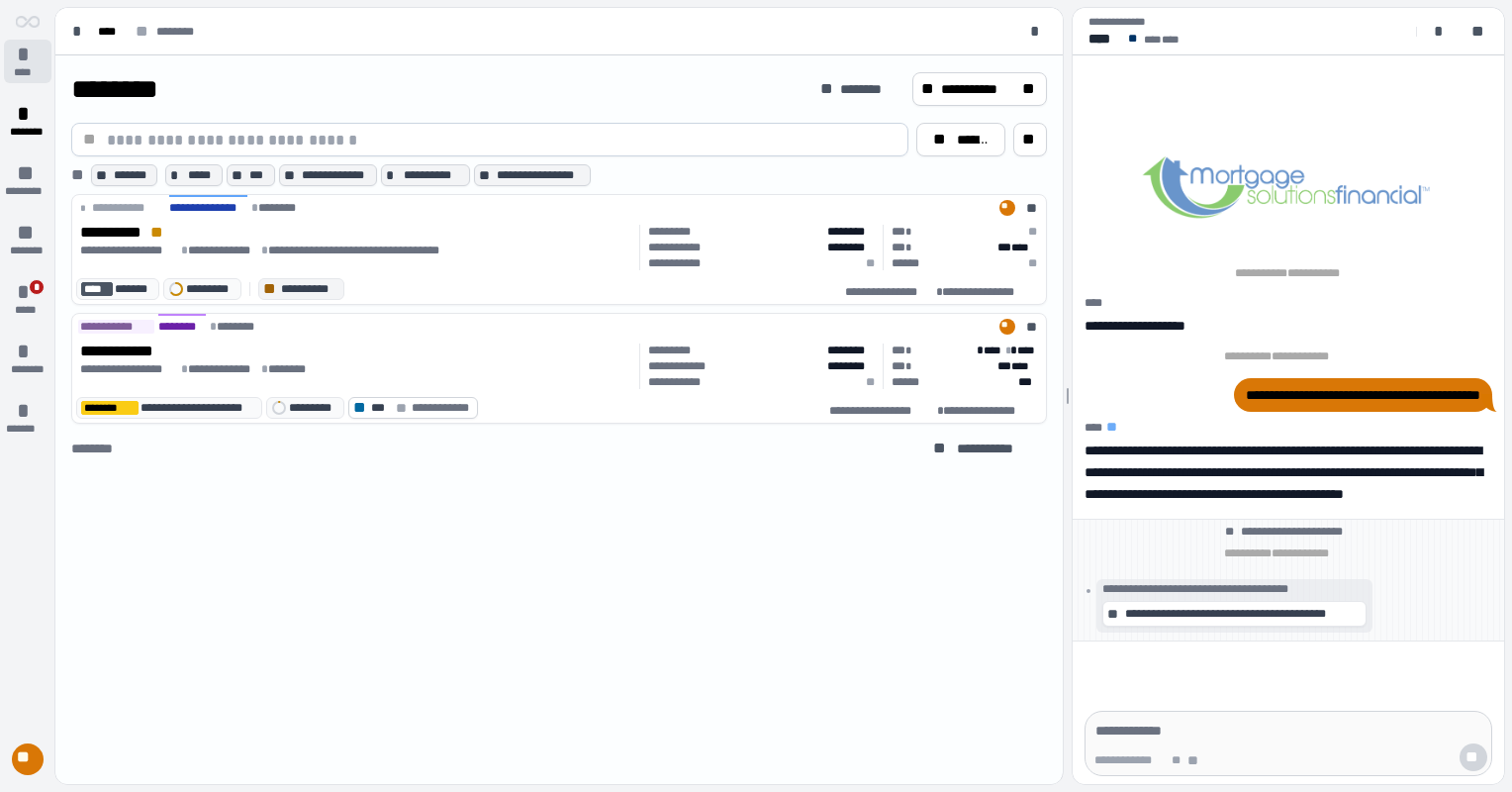 click on "****" at bounding box center [28, 72] 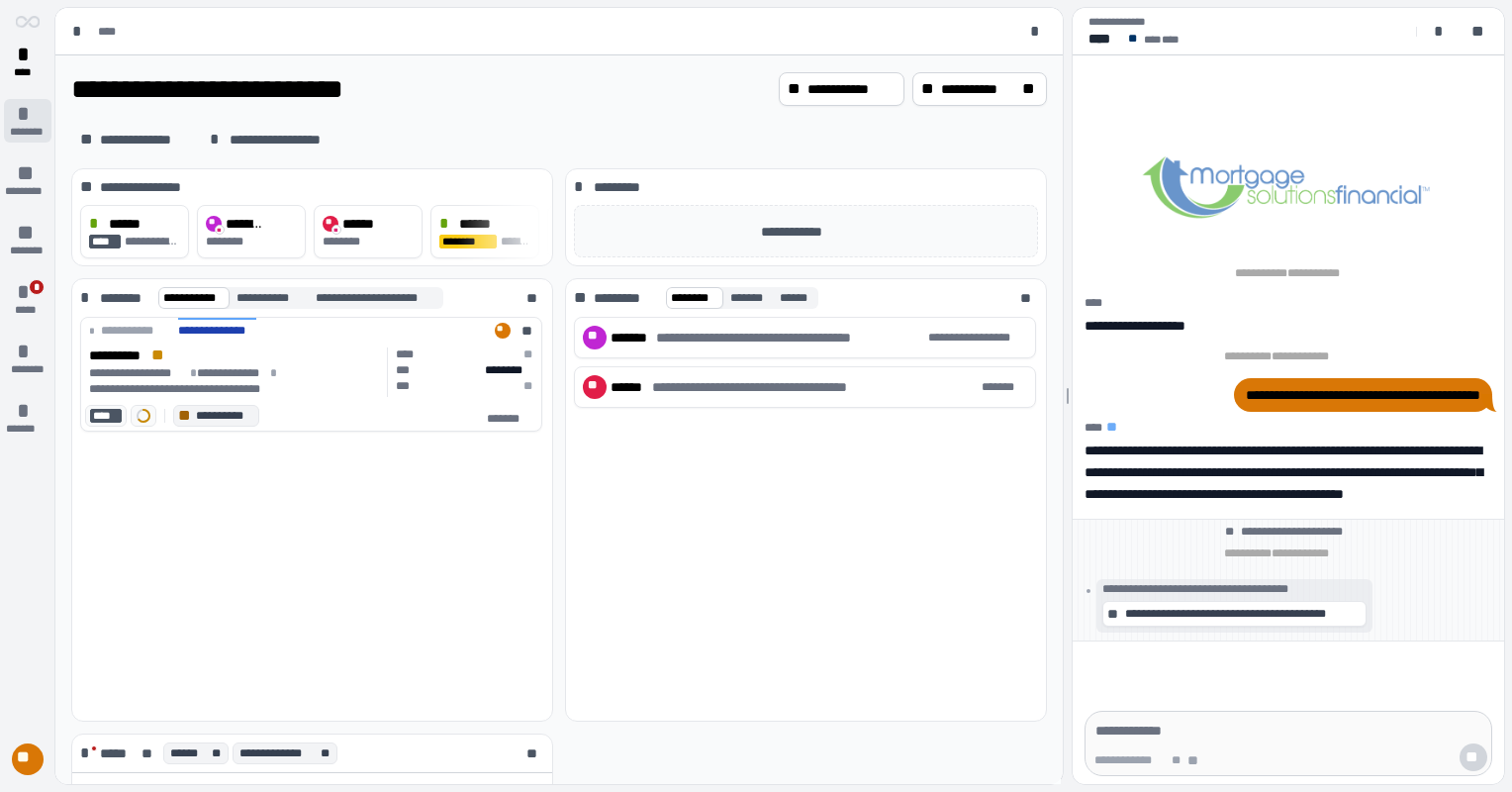 click on "********" at bounding box center [27, 132] 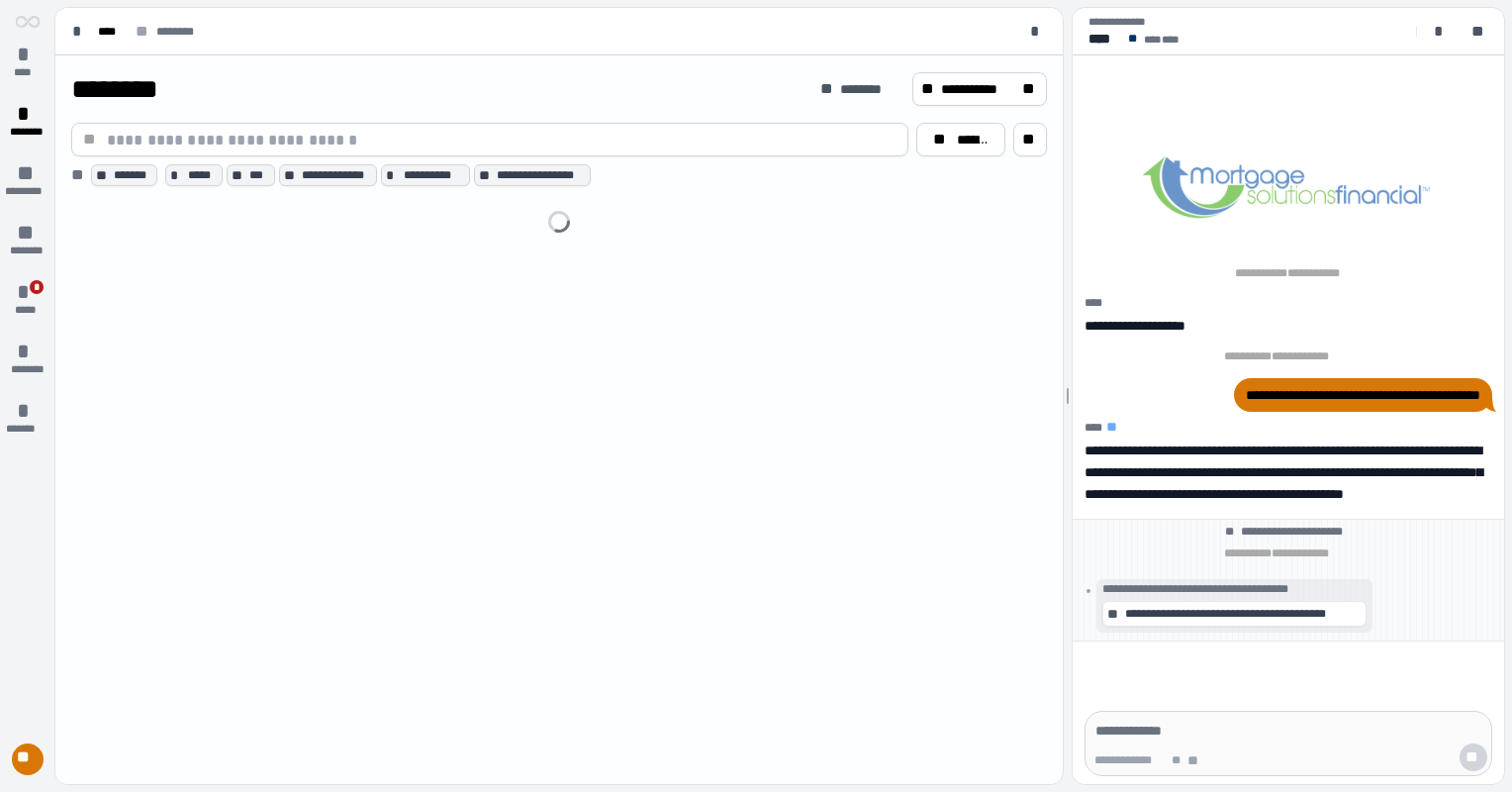 scroll, scrollTop: 0, scrollLeft: 0, axis: both 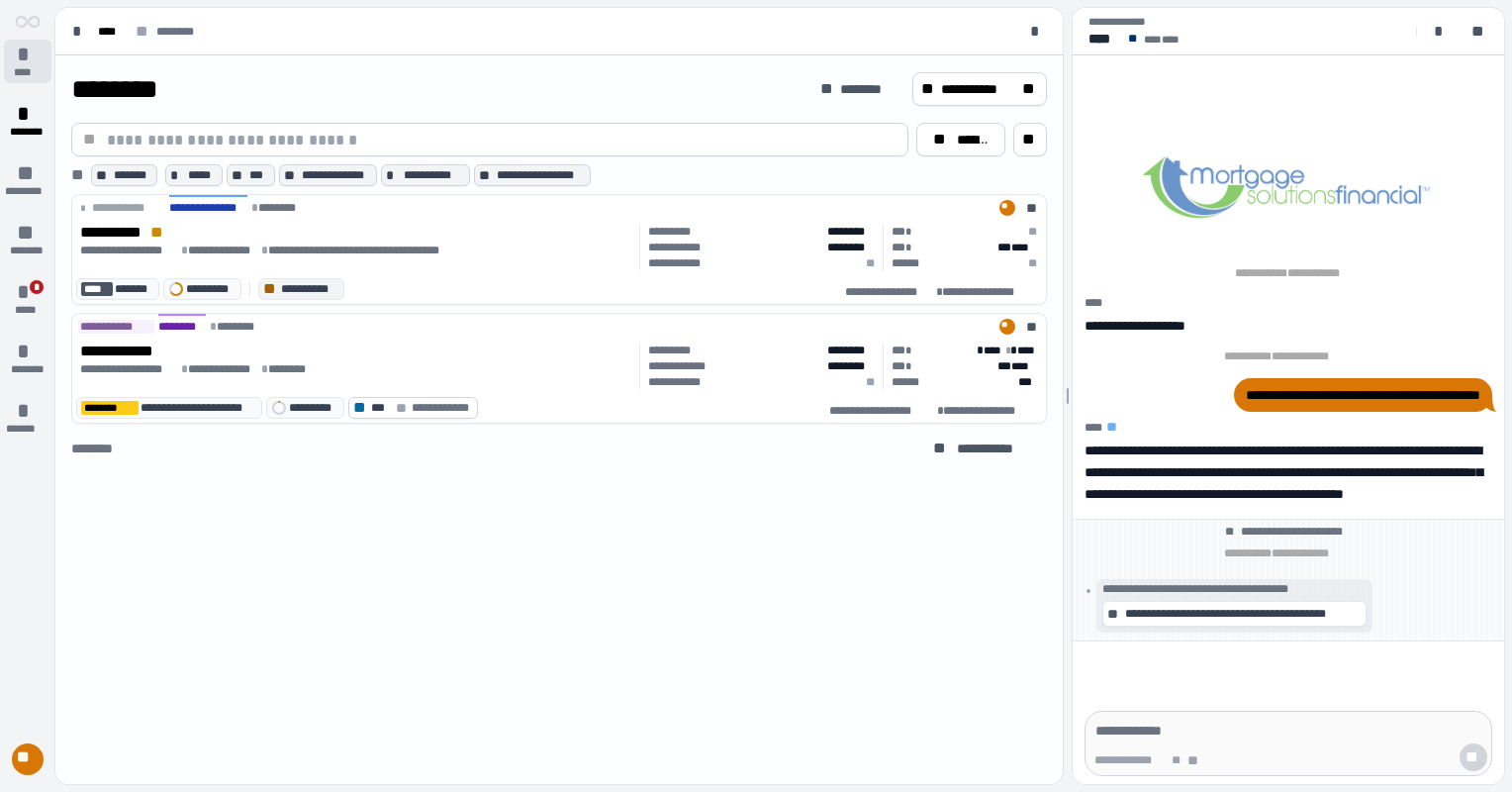 click on "****" at bounding box center (28, 72) 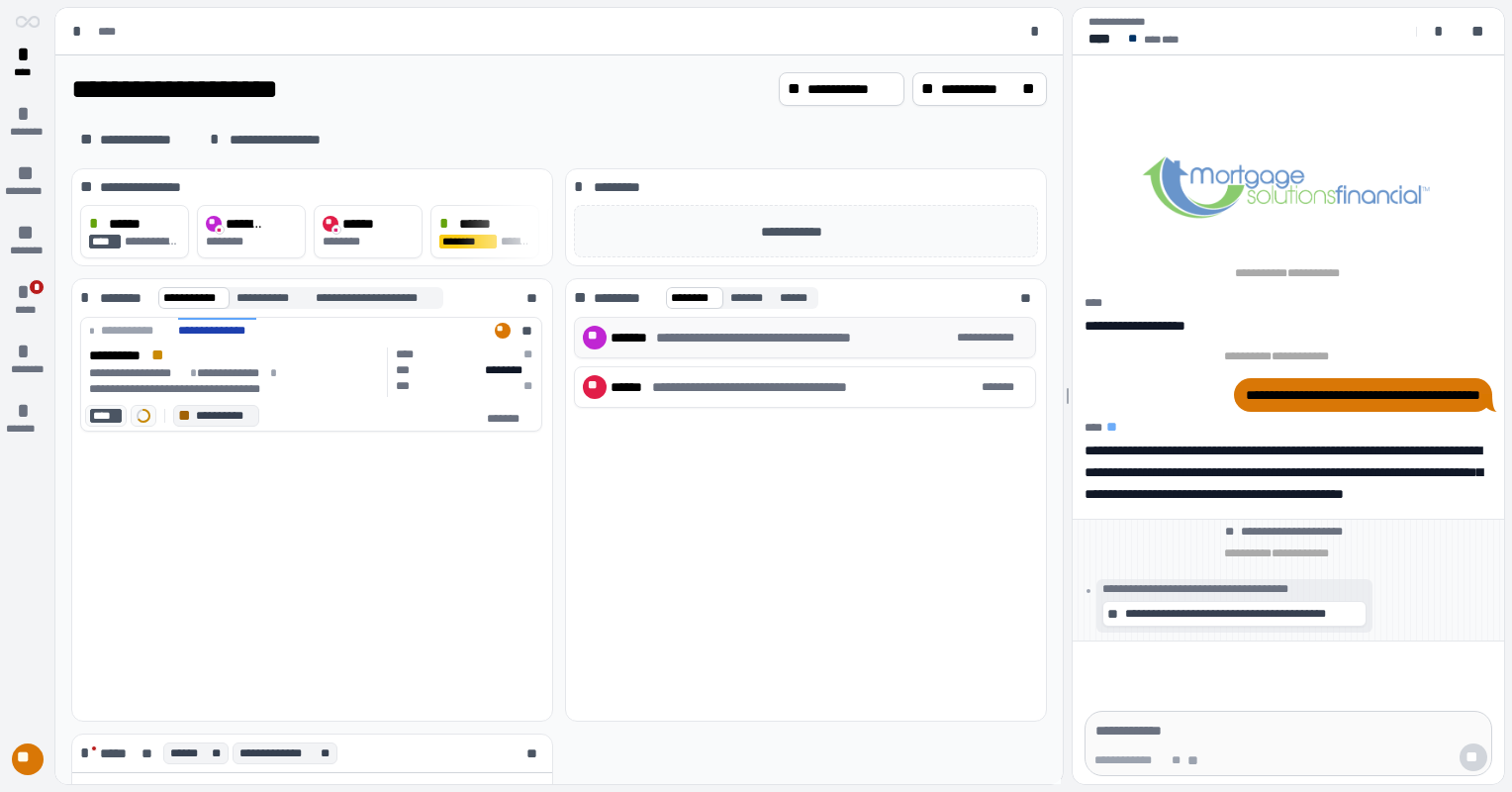 click on "**********" at bounding box center (786, 338) 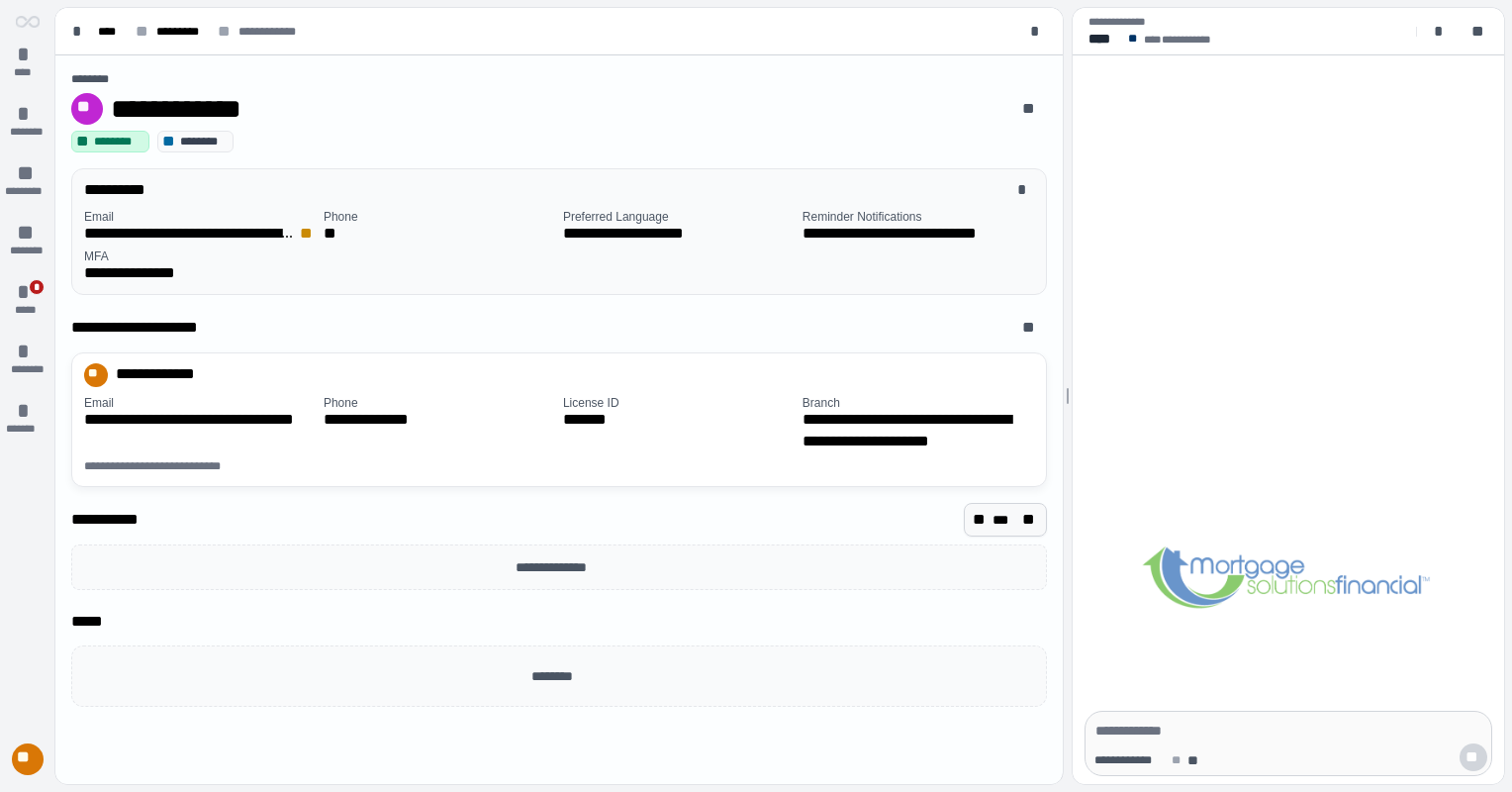 click on "***" at bounding box center (1005, 520) 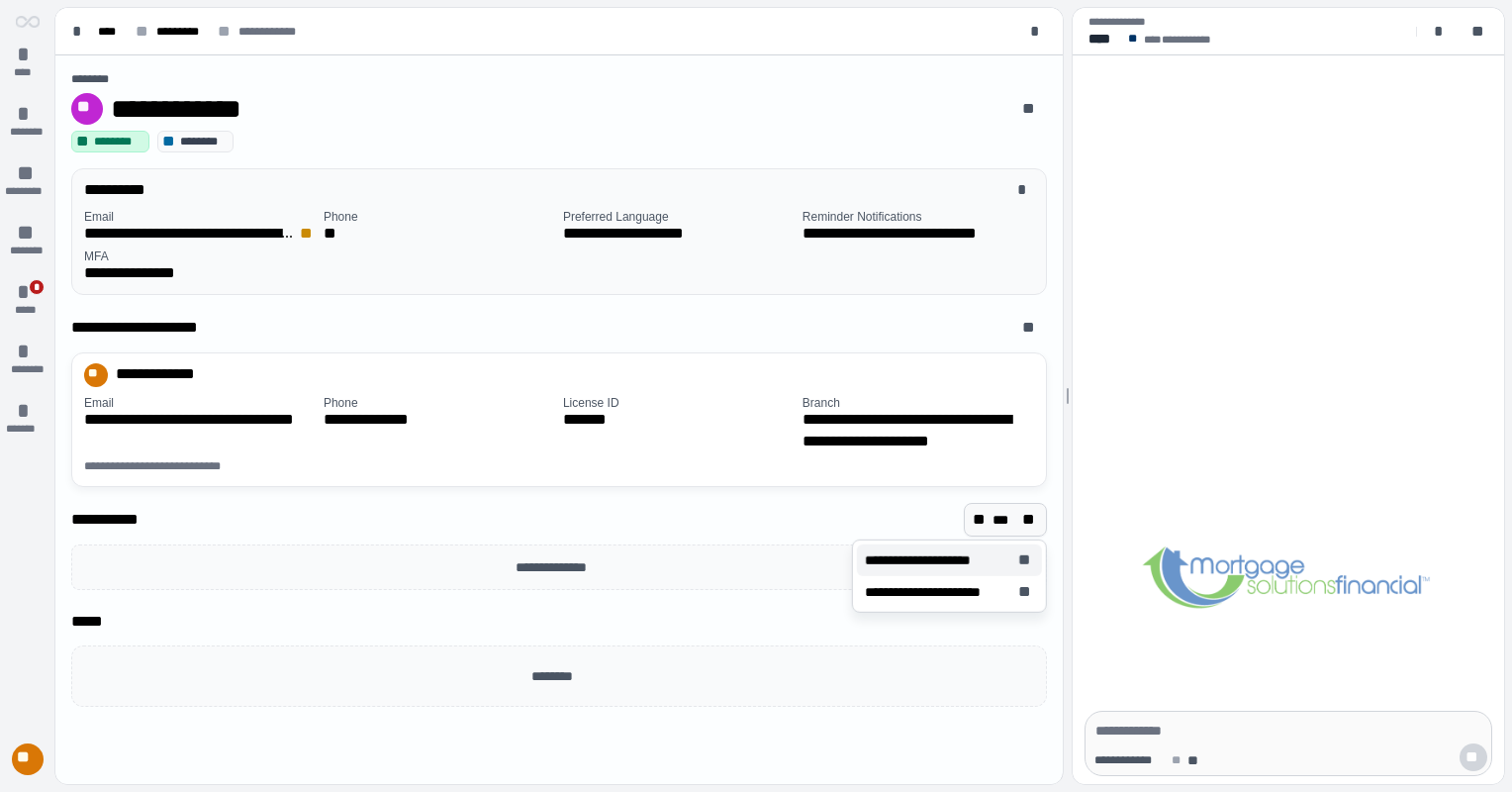 click on "**********" at bounding box center (949, 560) 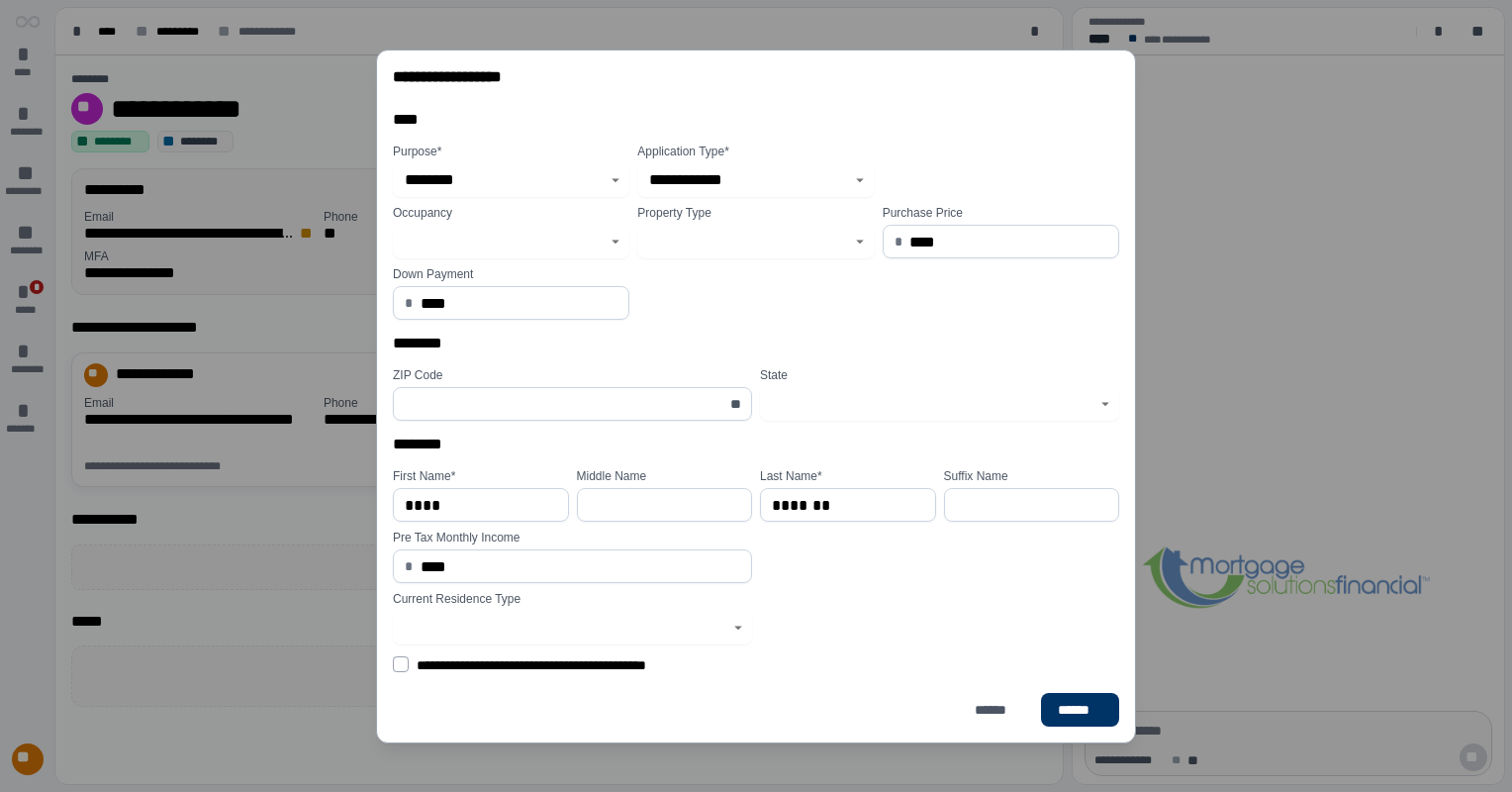 click at bounding box center (511, 242) 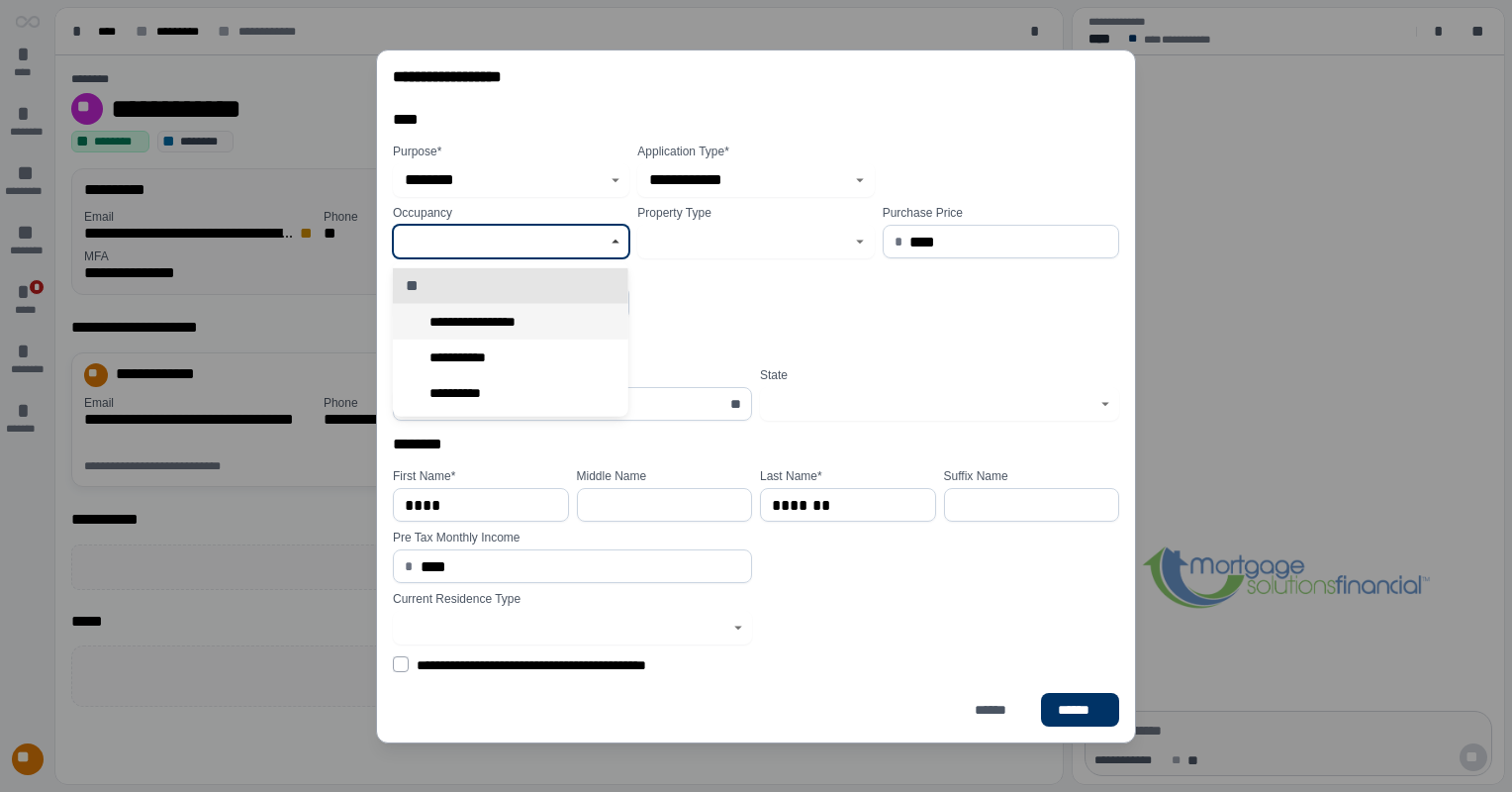 click on "**********" at bounding box center (511, 322) 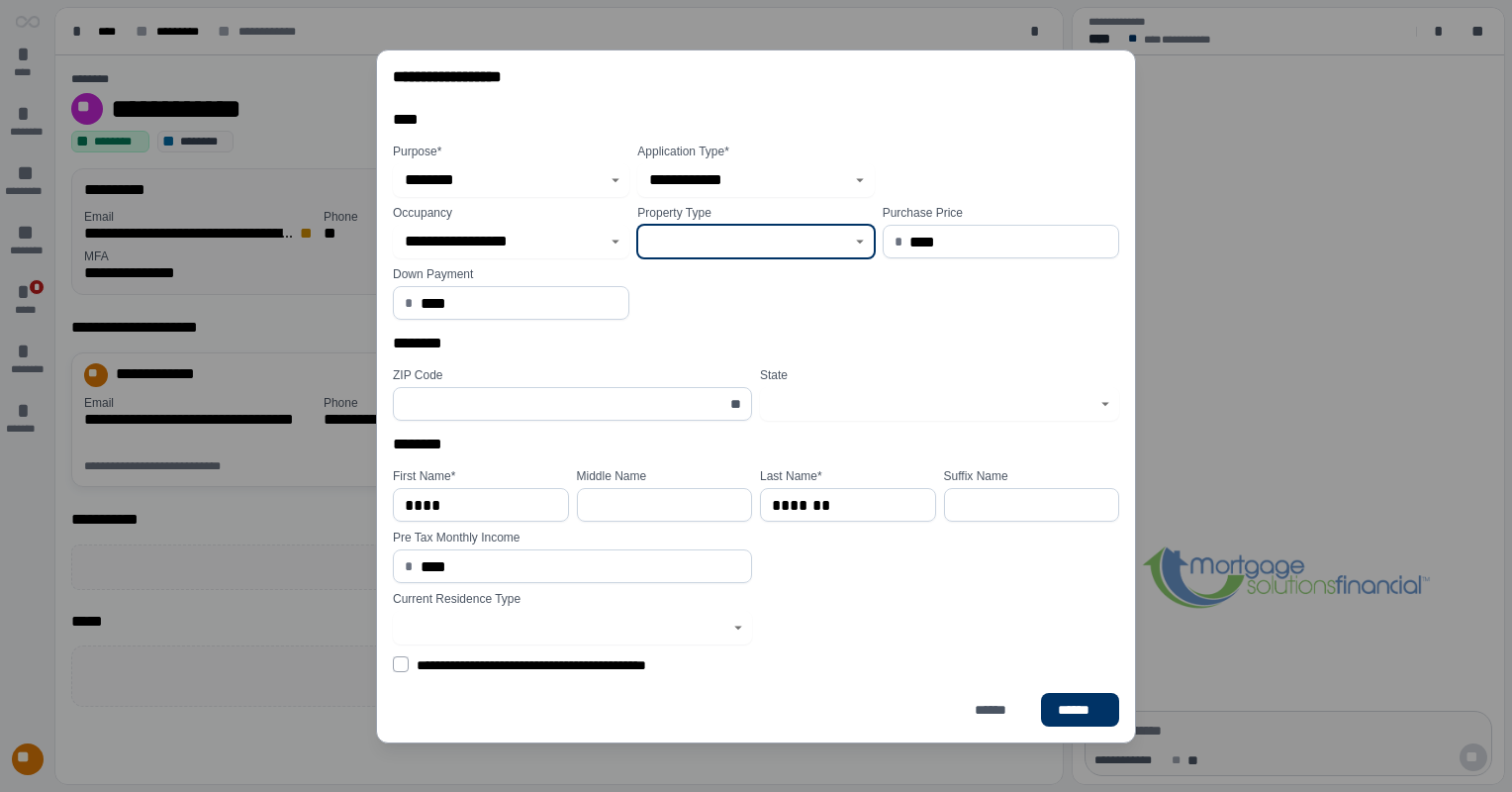 click at bounding box center (744, 242) 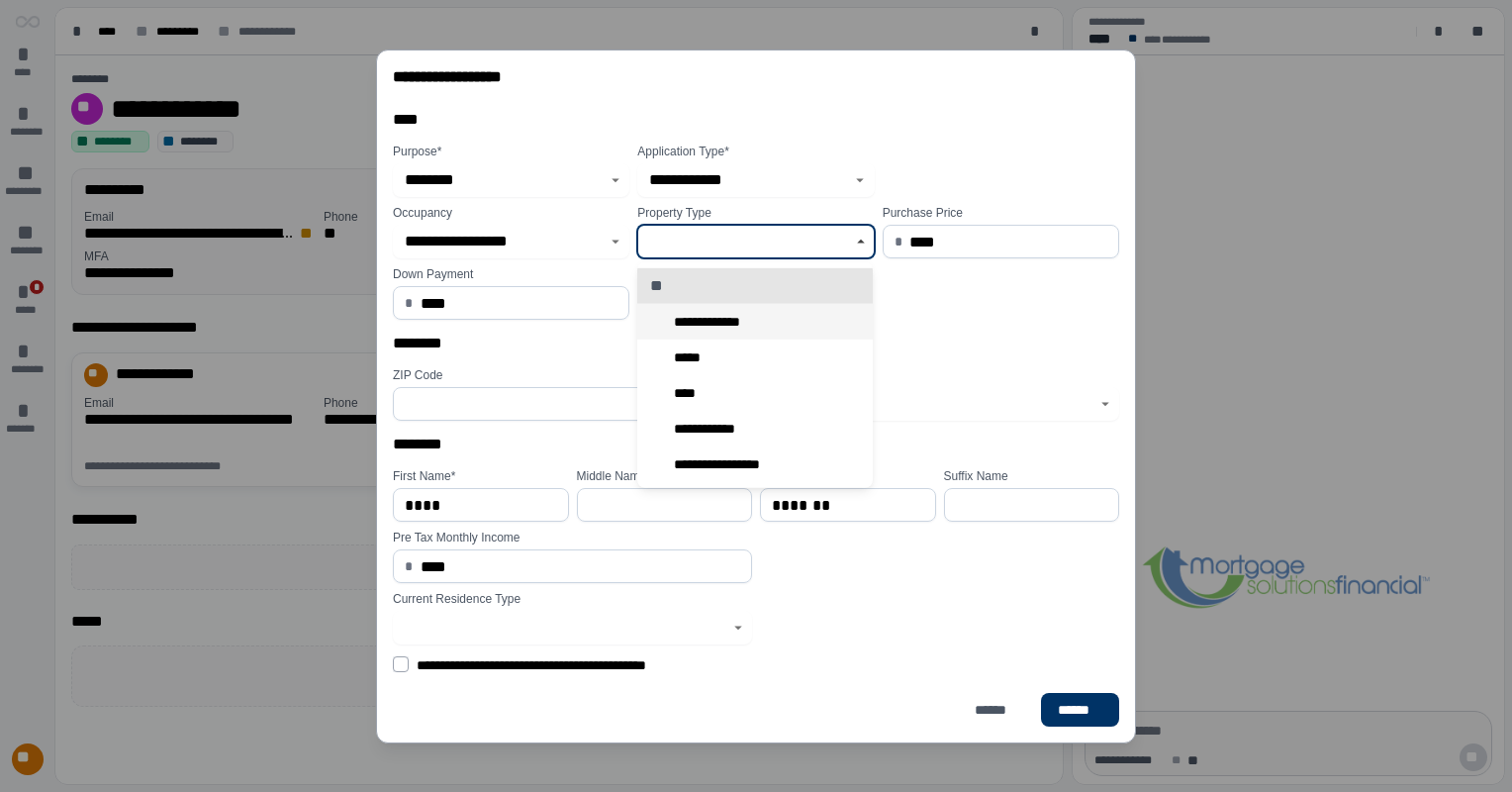 click on "**********" at bounding box center (755, 322) 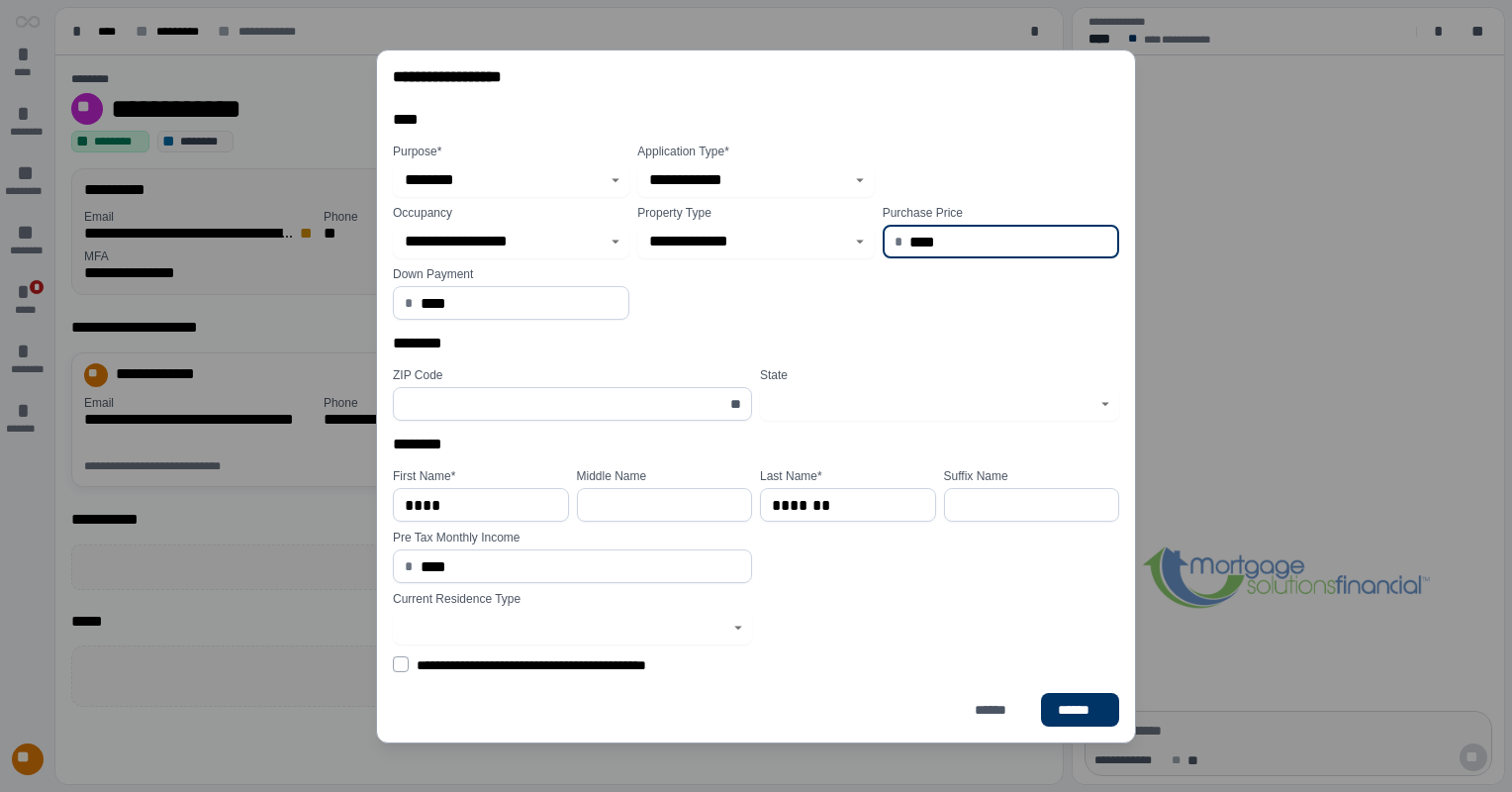 drag, startPoint x: 963, startPoint y: 243, endPoint x: 883, endPoint y: 253, distance: 80.6226 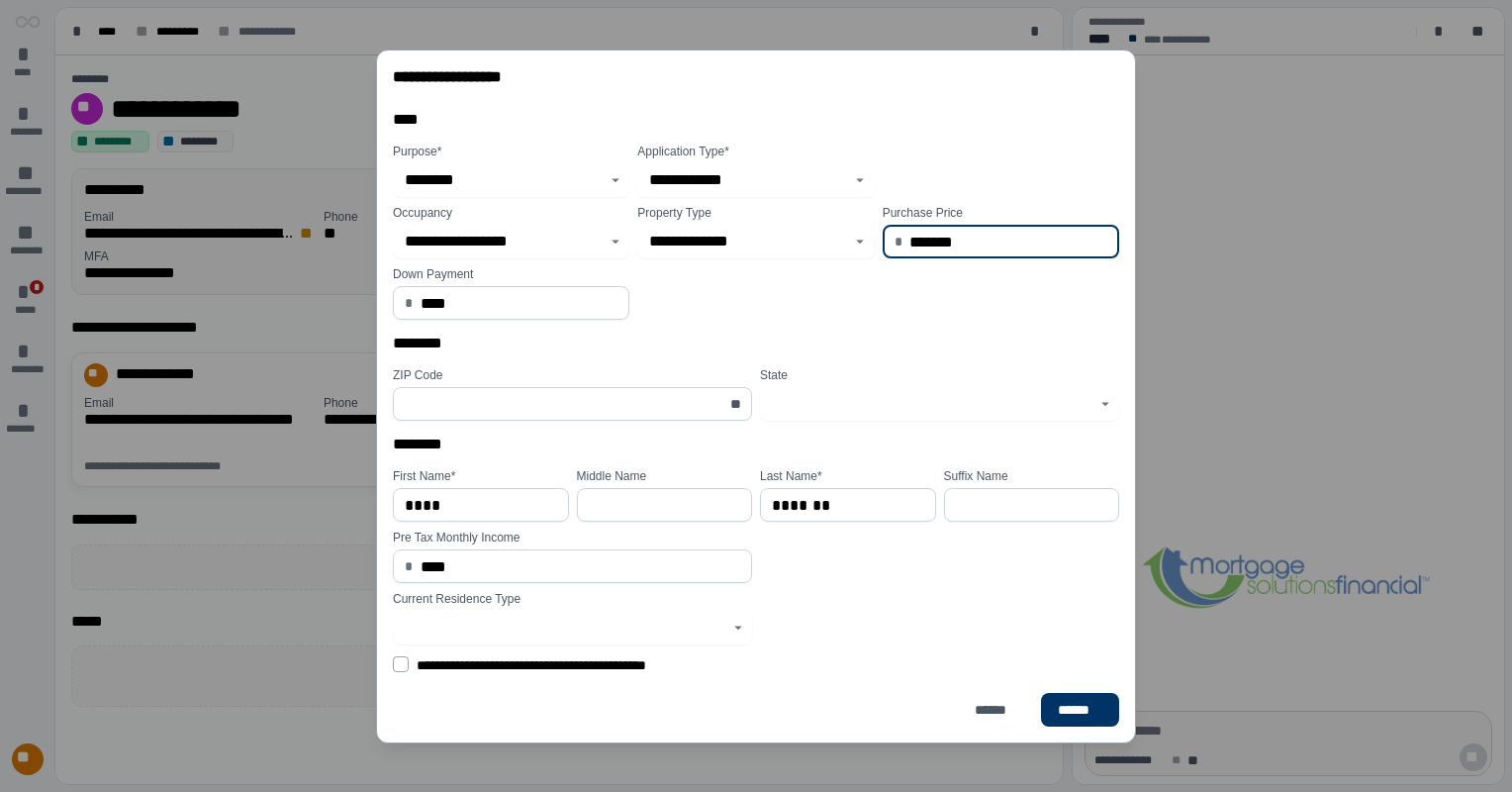 type on "**********" 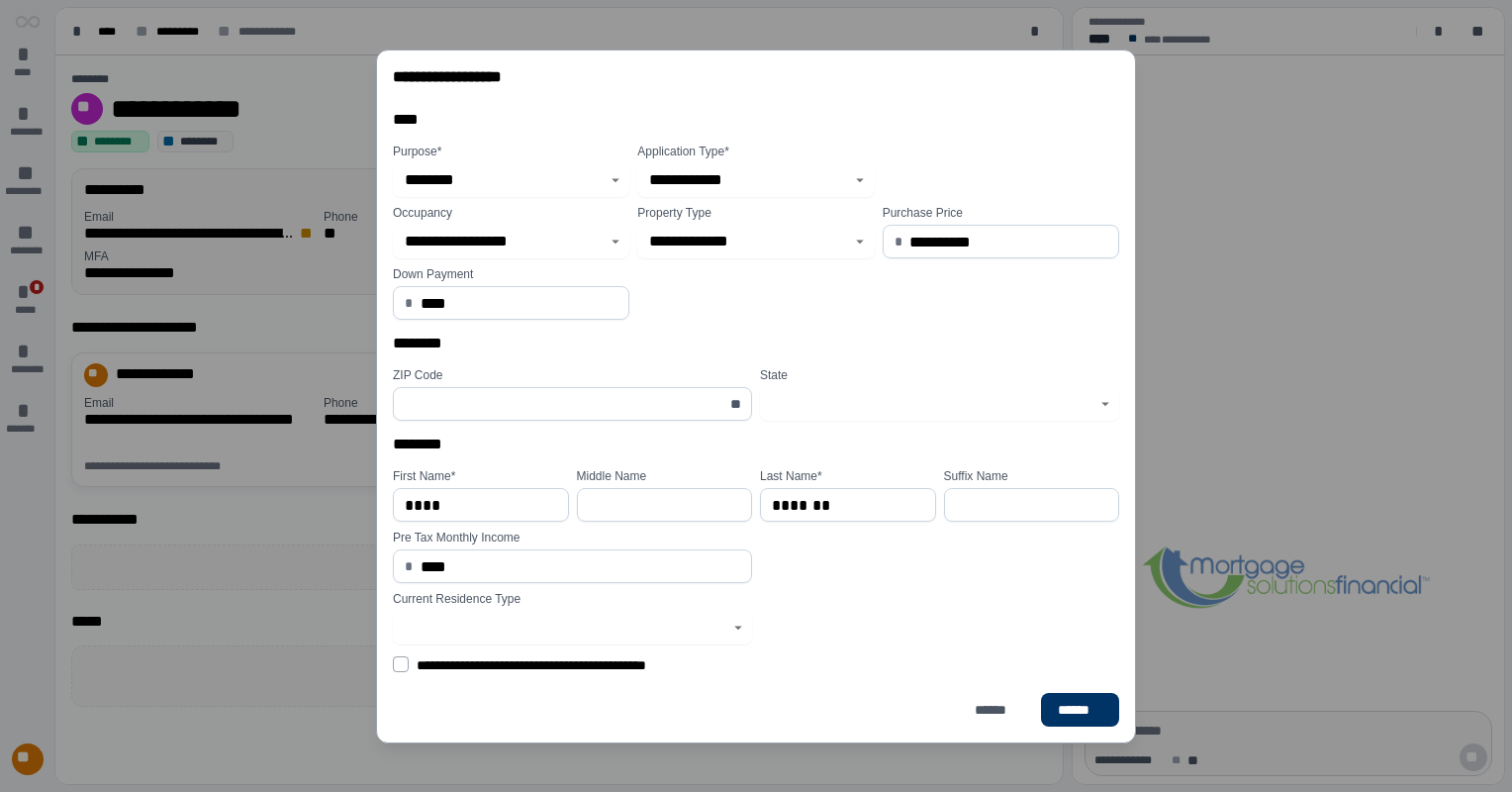 drag, startPoint x: 681, startPoint y: 315, endPoint x: 668, endPoint y: 313, distance: 13.152946 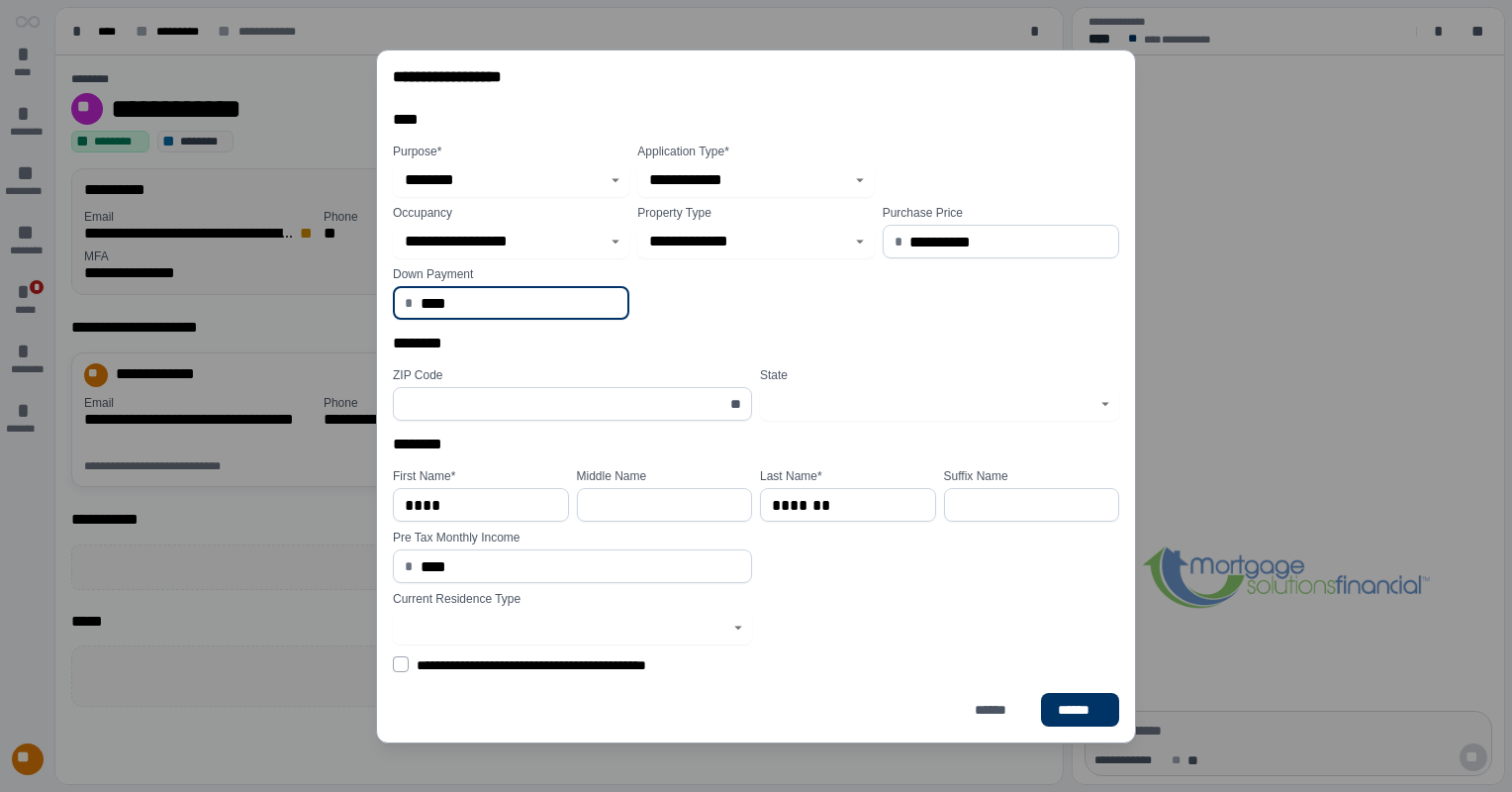 drag, startPoint x: 483, startPoint y: 303, endPoint x: 407, endPoint y: 298, distance: 76.1643 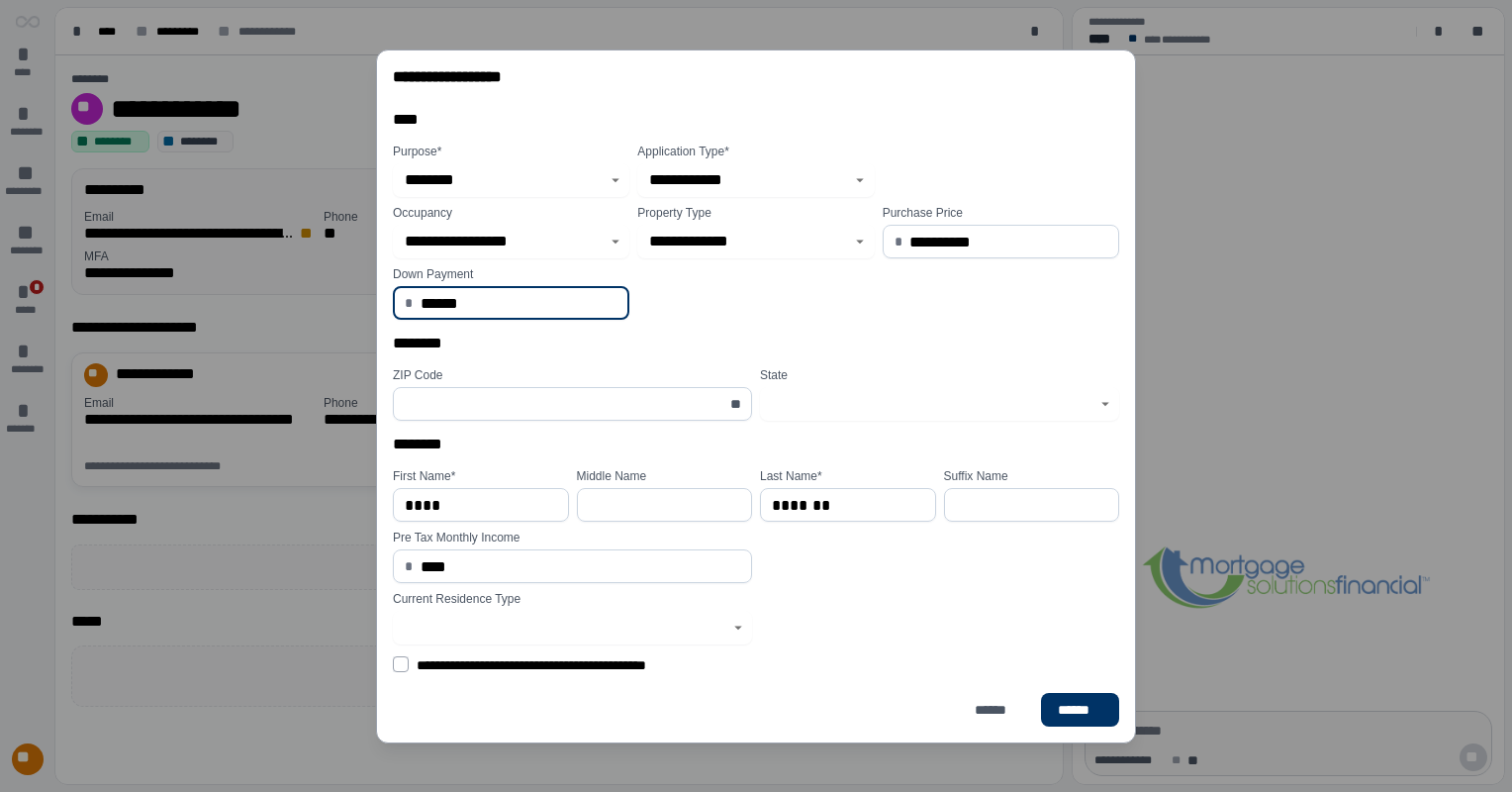 type on "*********" 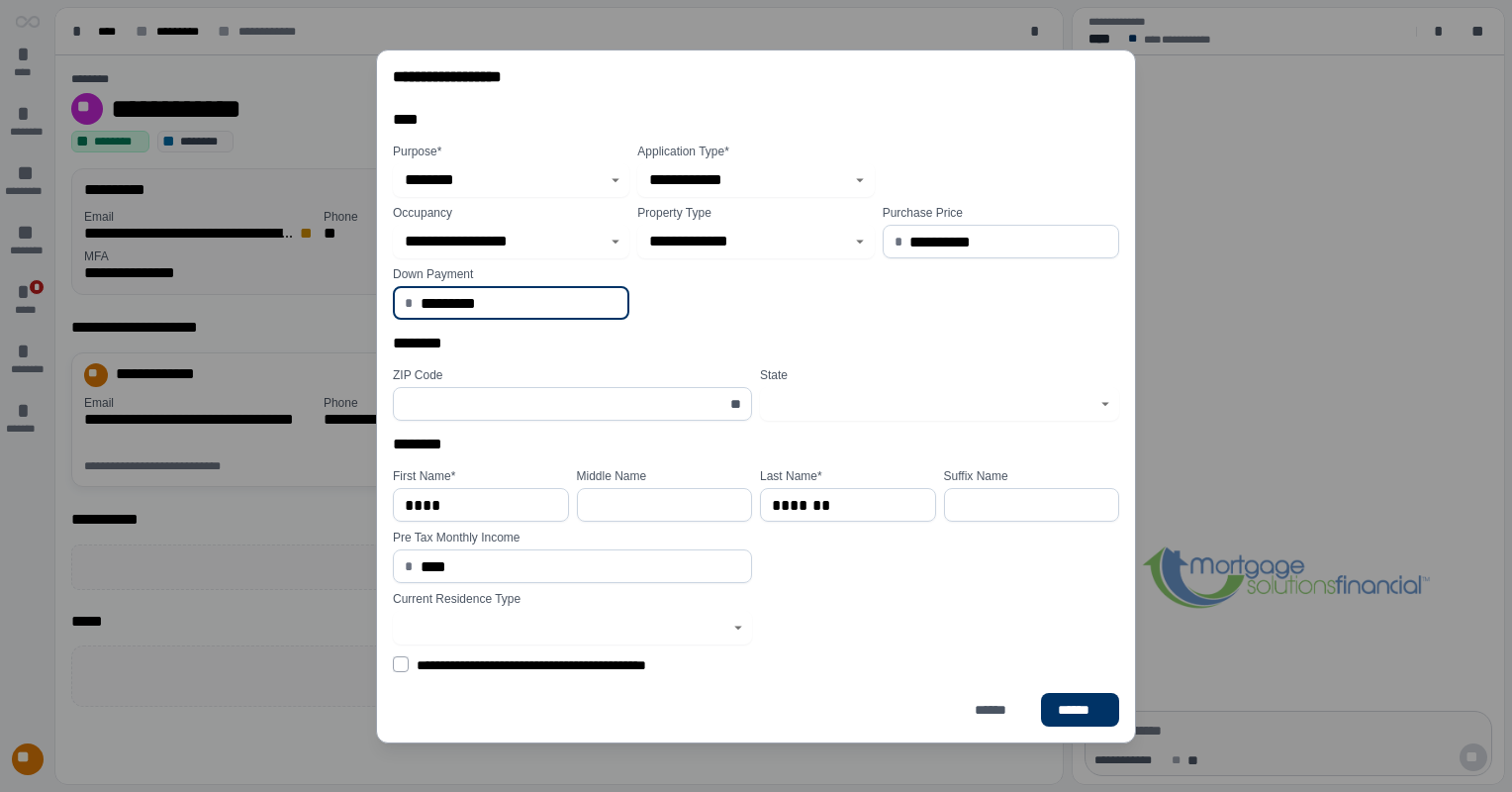 click on "********" at bounding box center (756, 347) 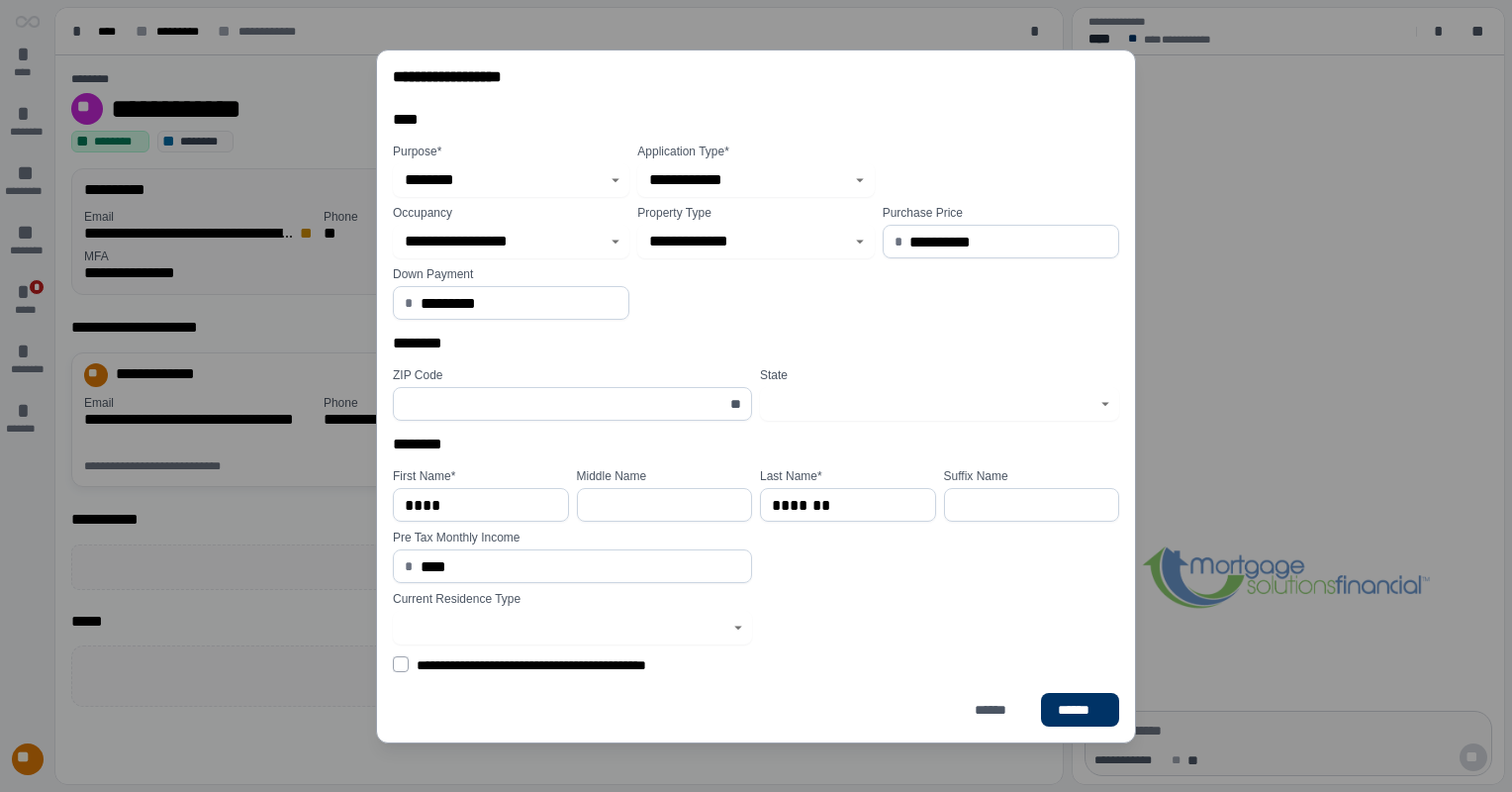 click at bounding box center (561, 404) 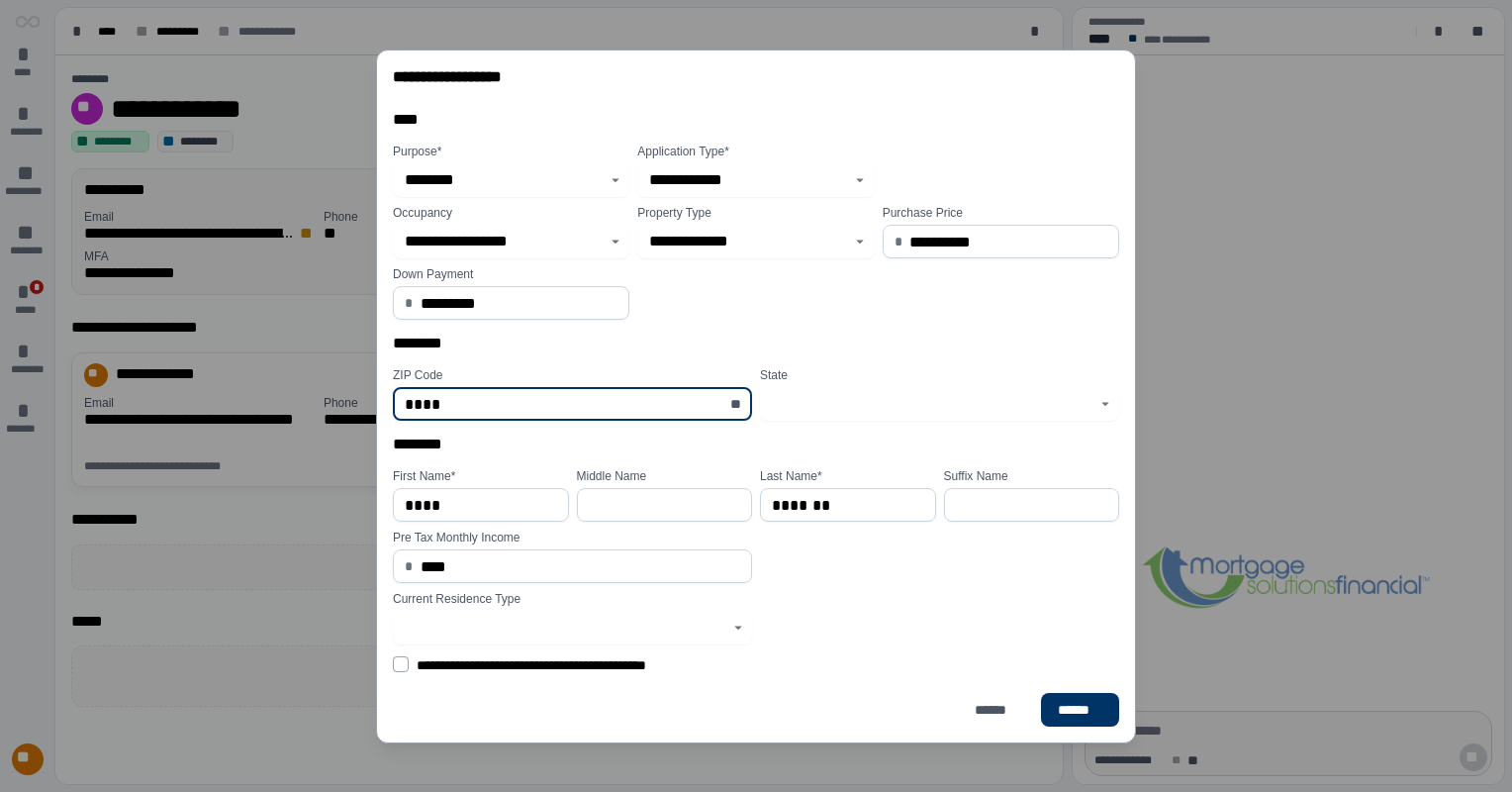type on "*****" 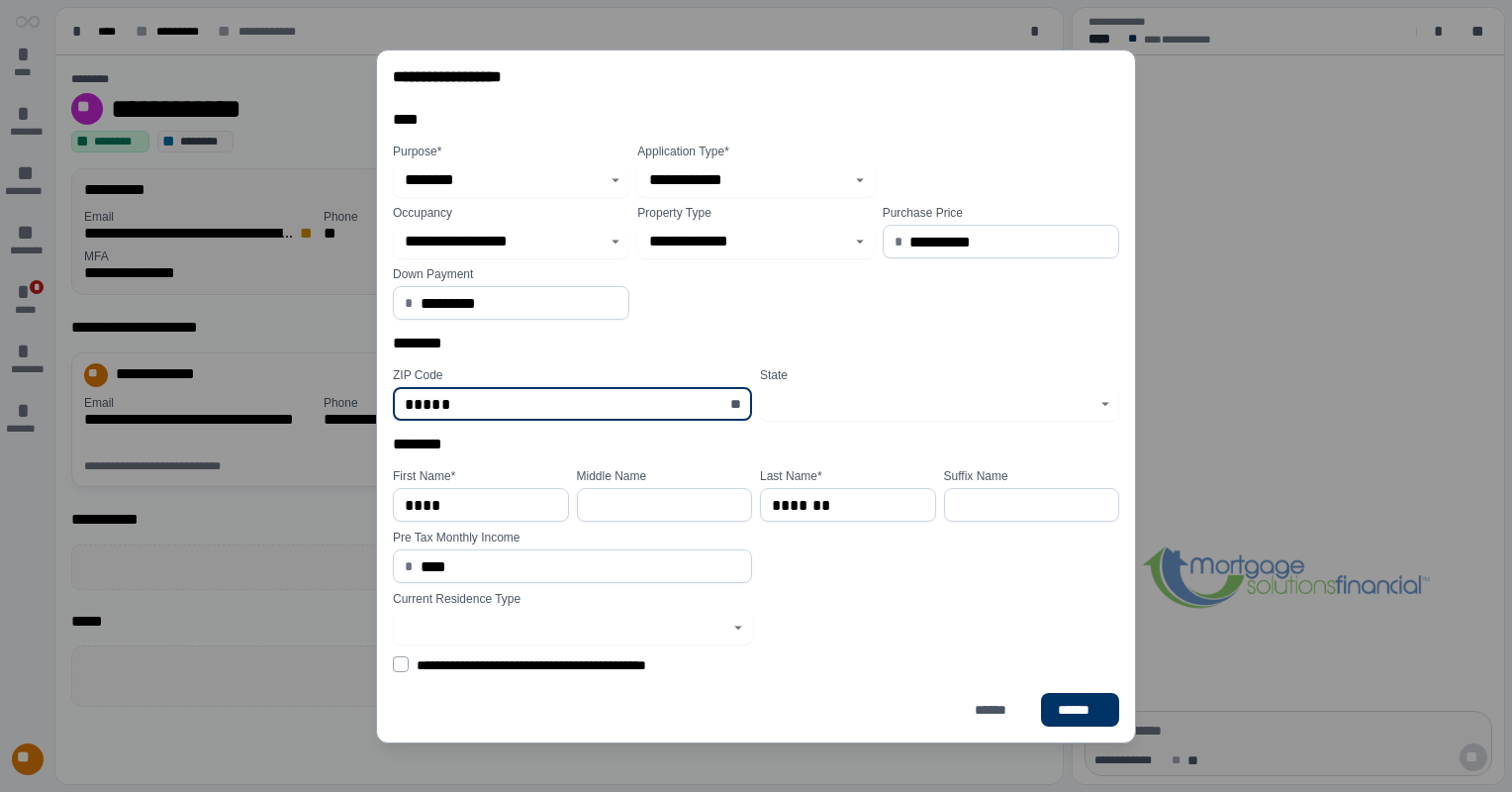 type on "**********" 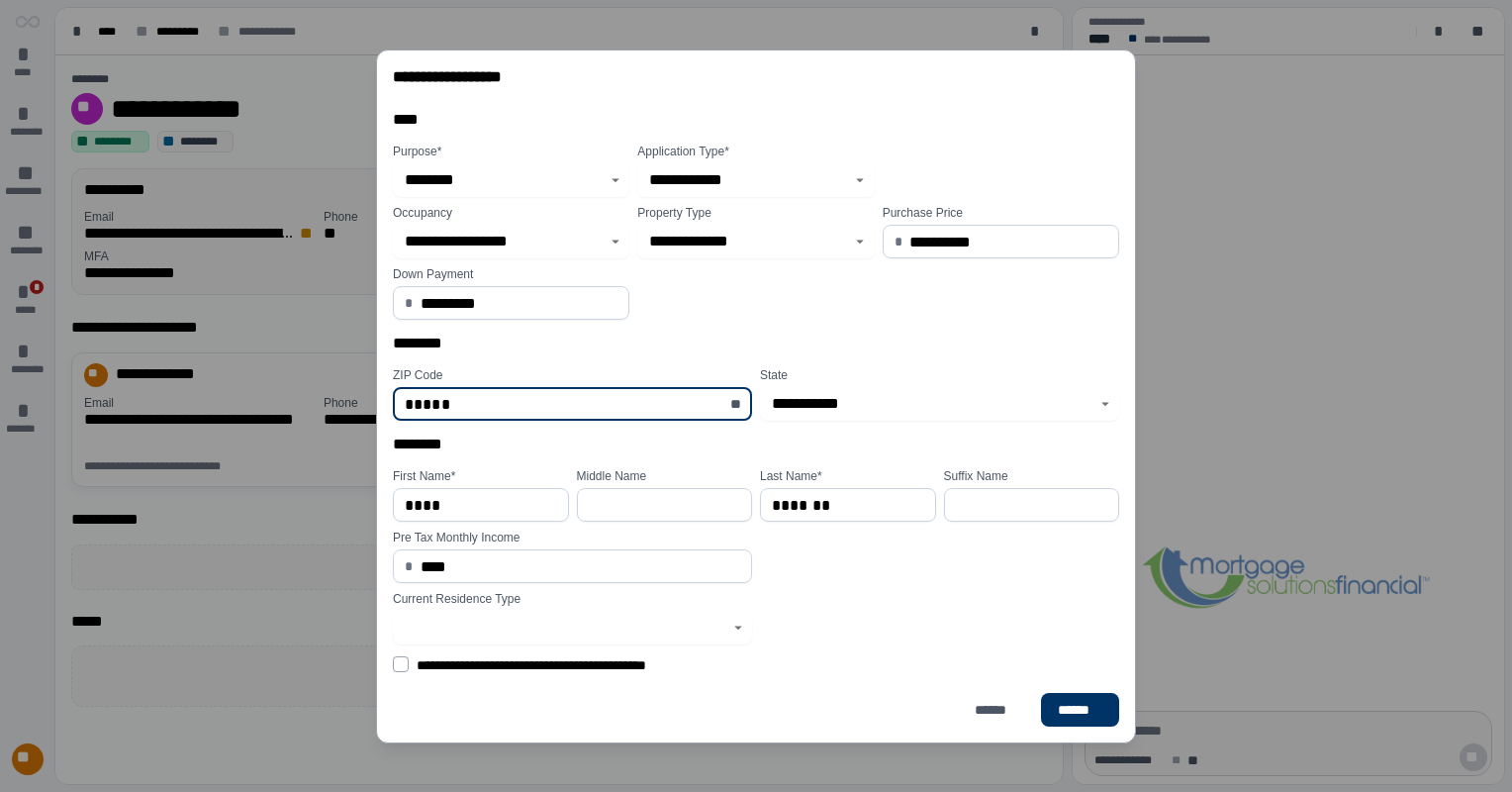 type on "*****" 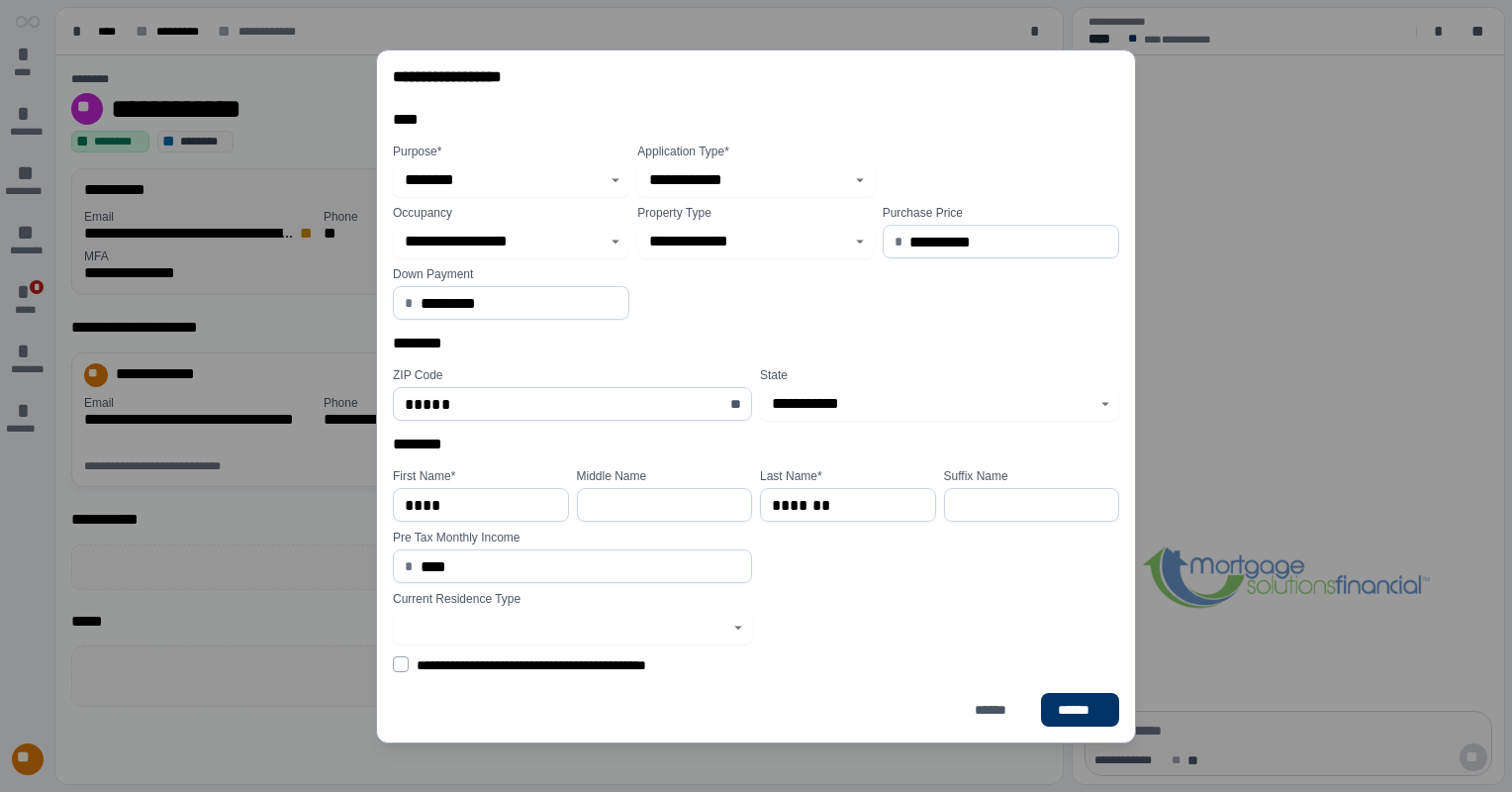click on "********" at bounding box center [756, 448] 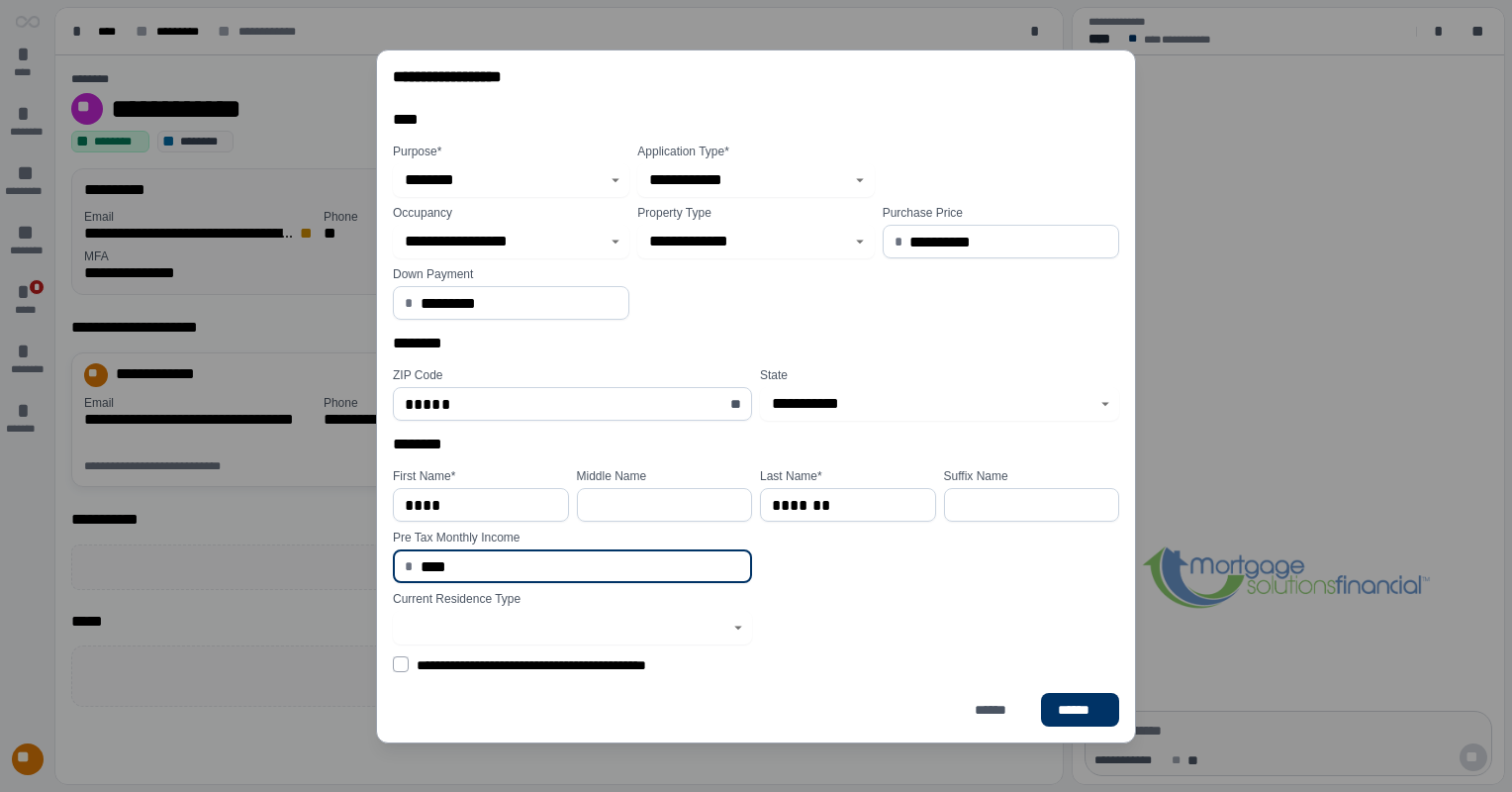 click on "****" at bounding box center [580, 566] 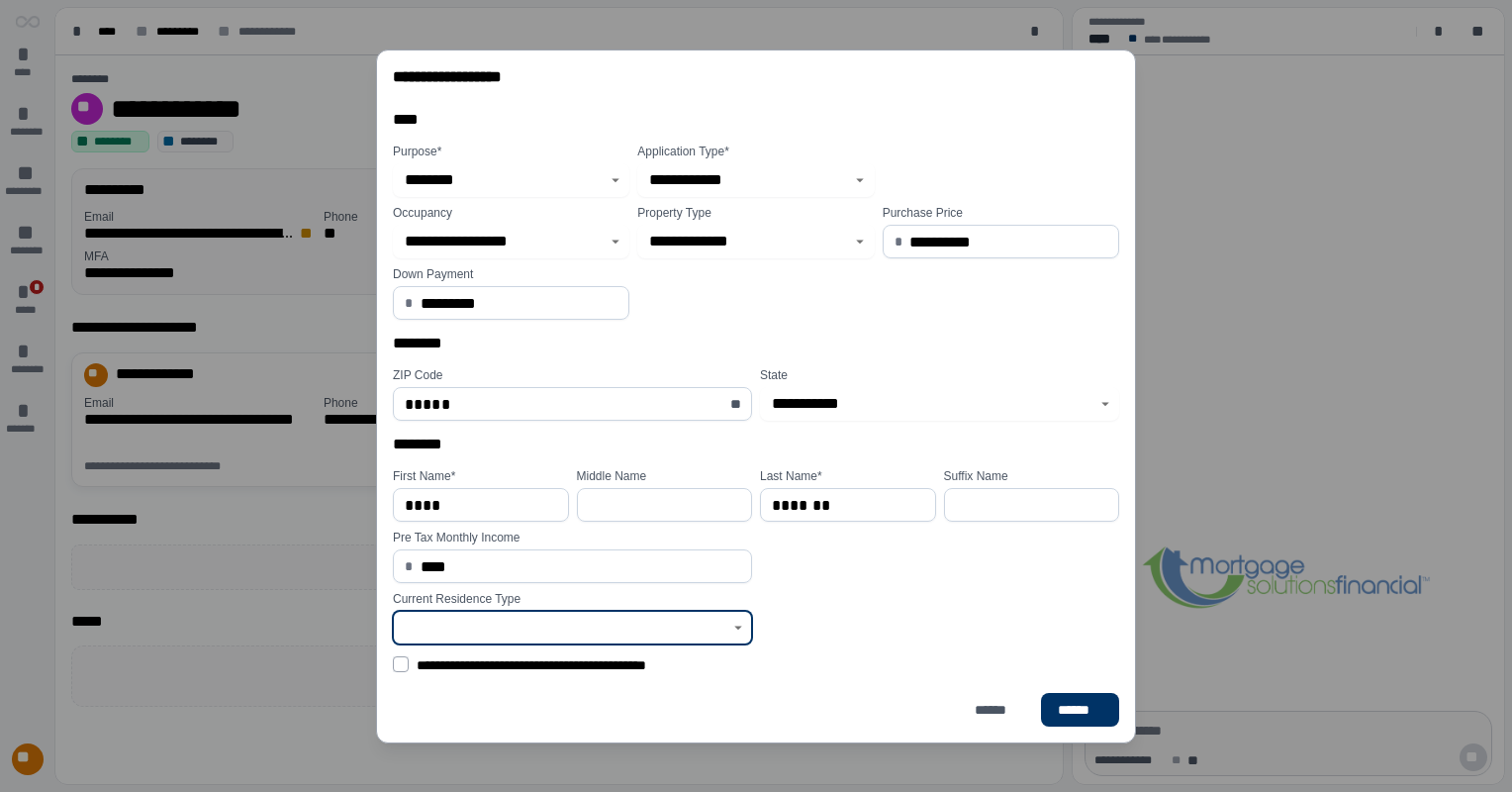 click 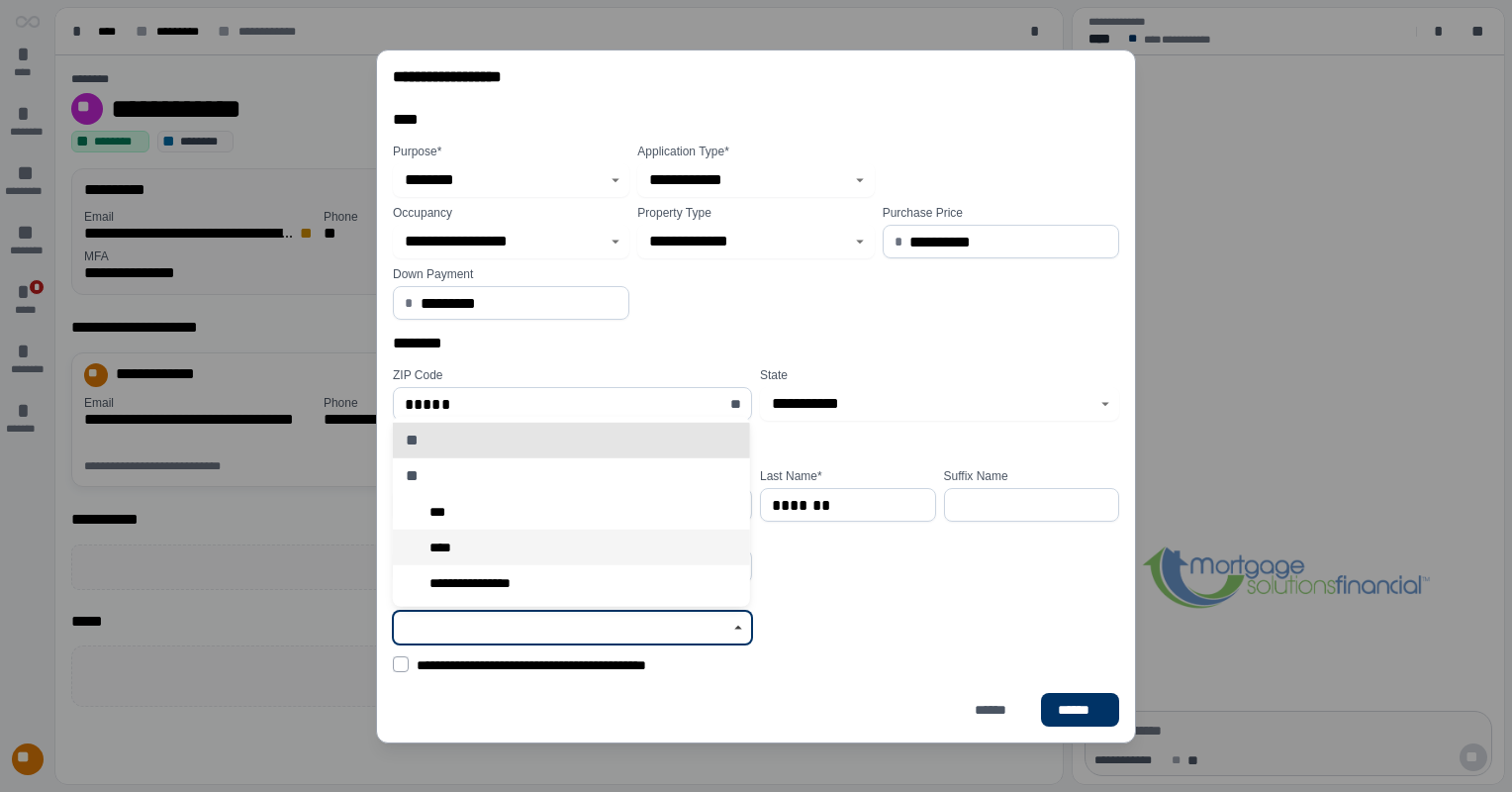 click on "****" at bounding box center [571, 547] 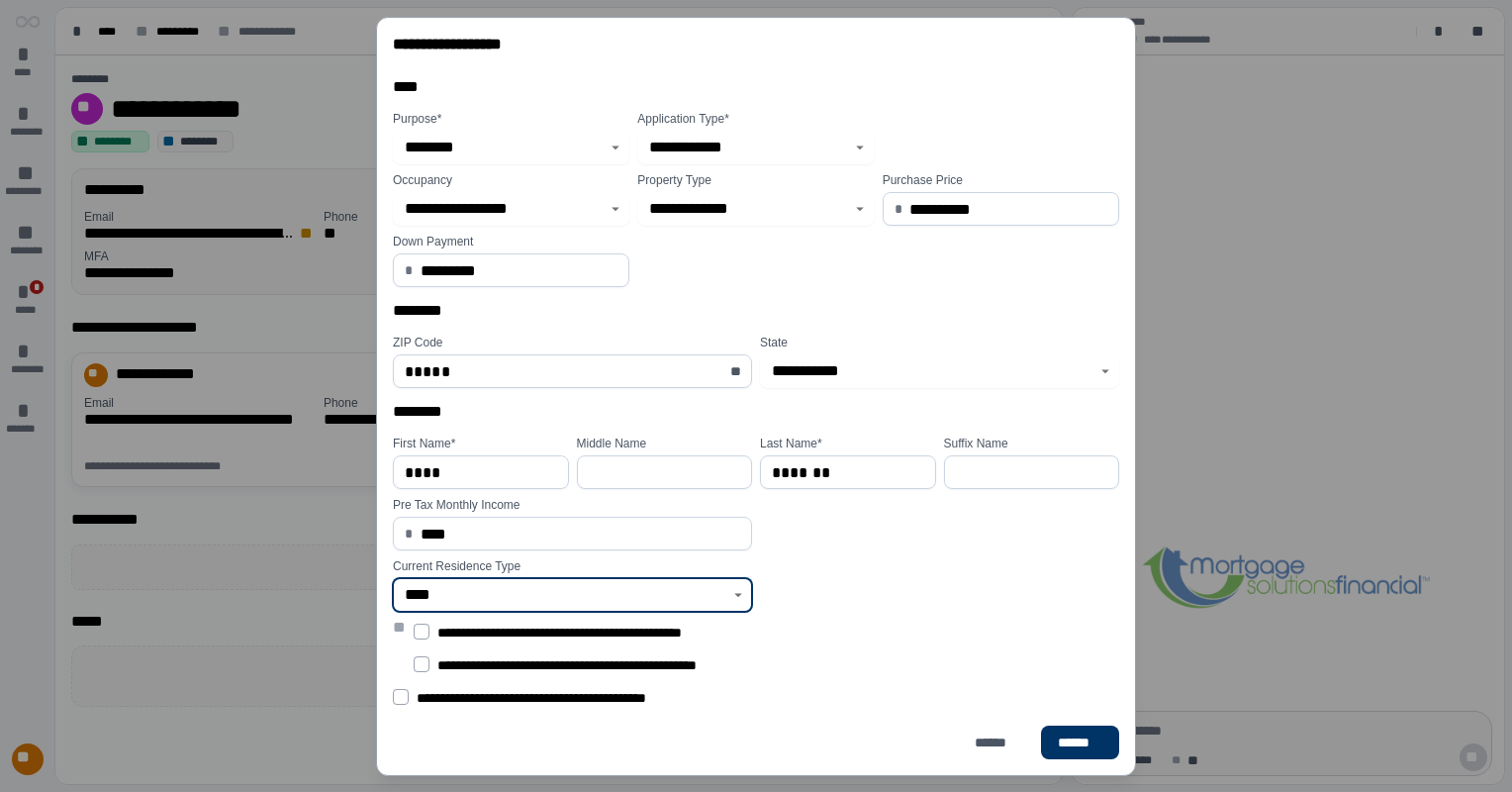 type on "****" 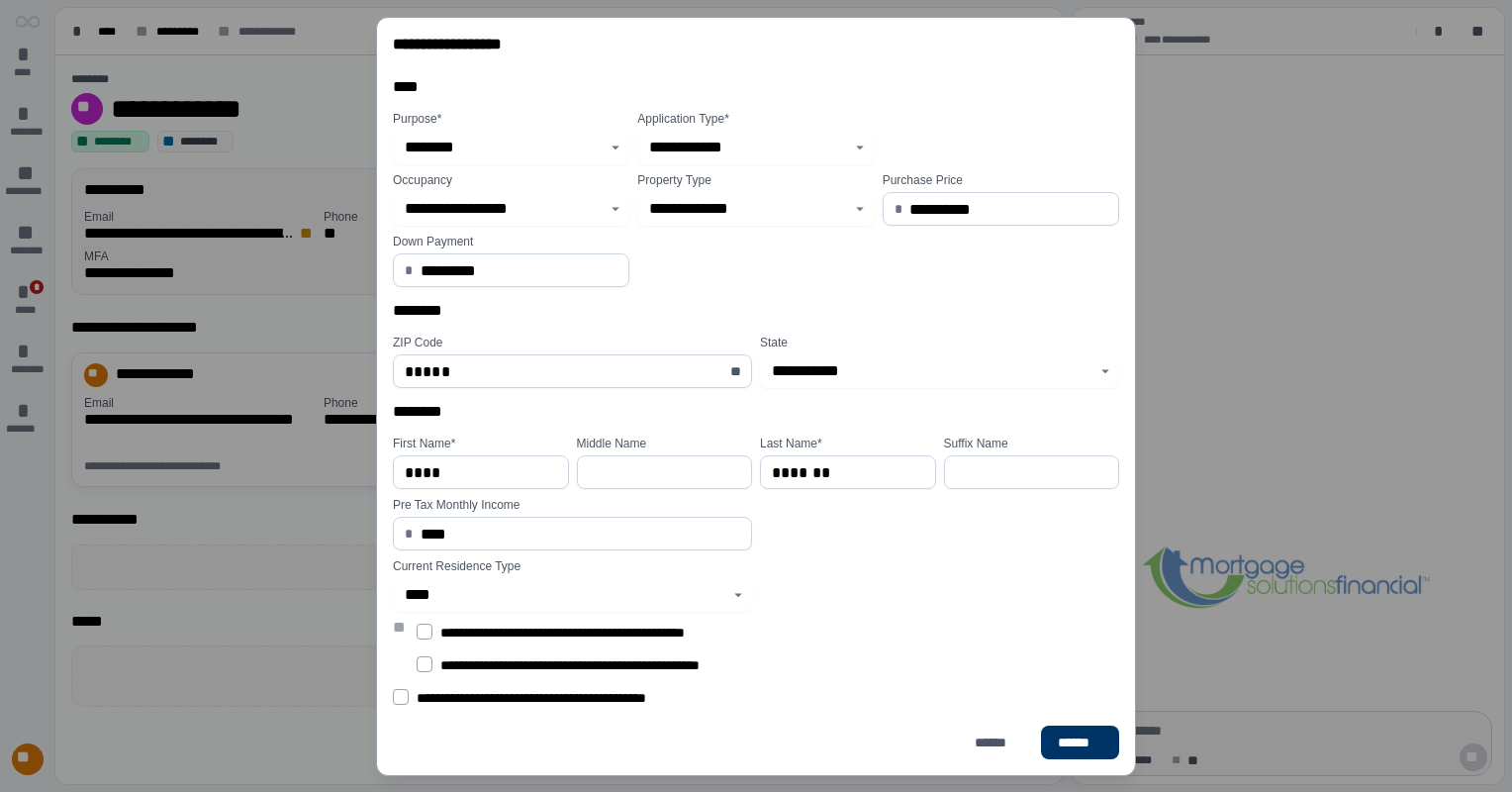 click on "**********" at bounding box center (760, 618) 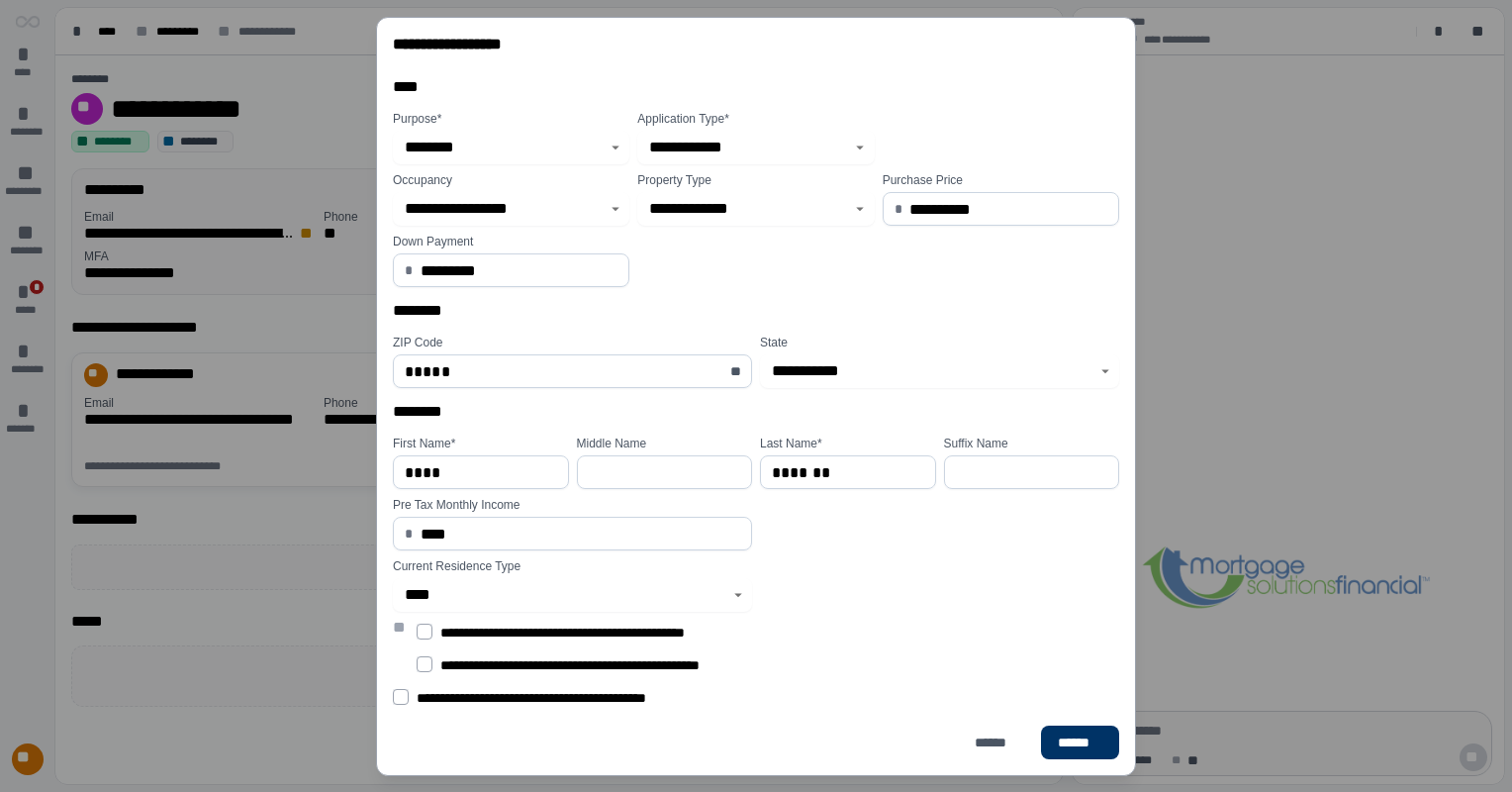 click 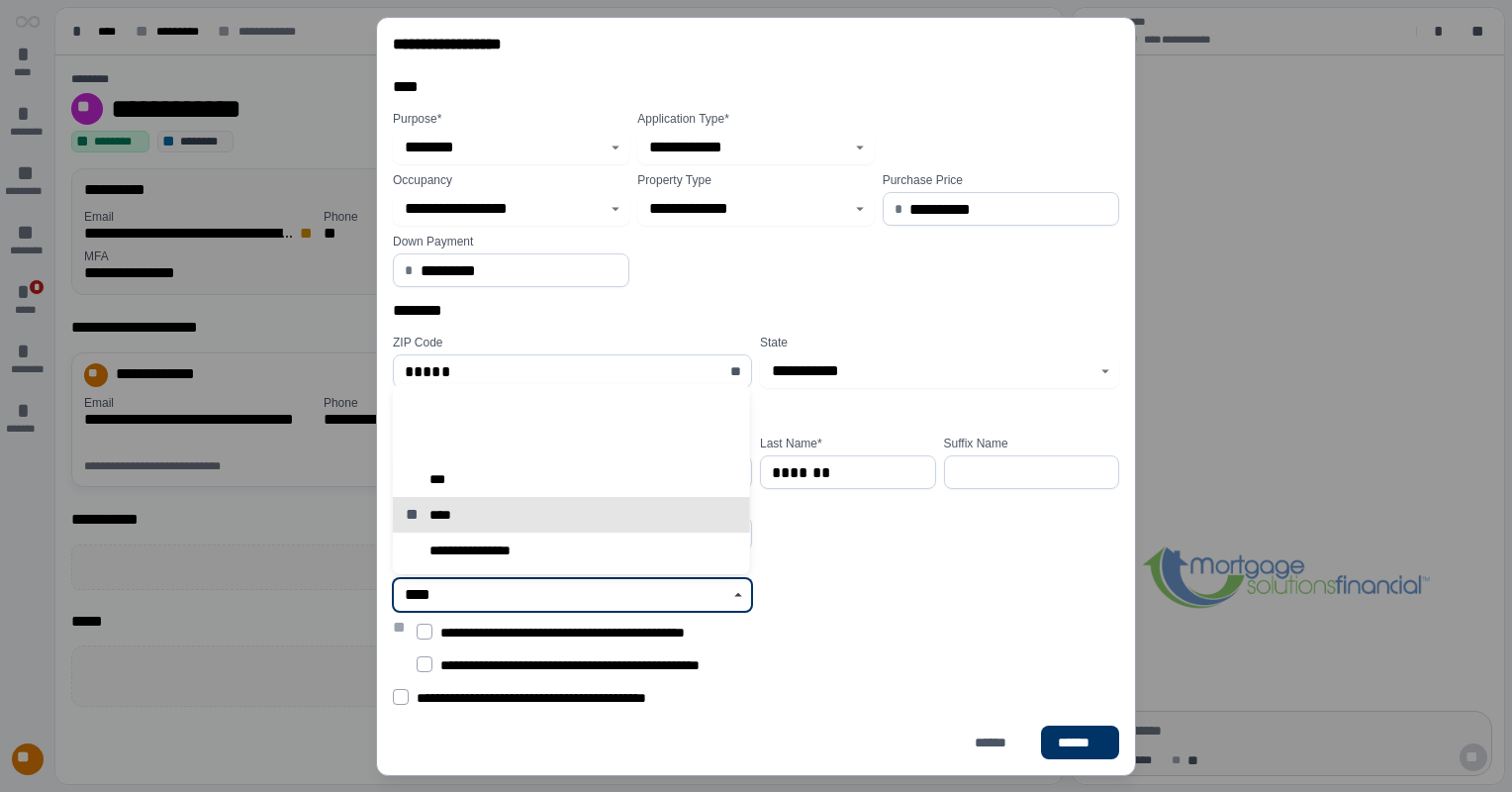 click 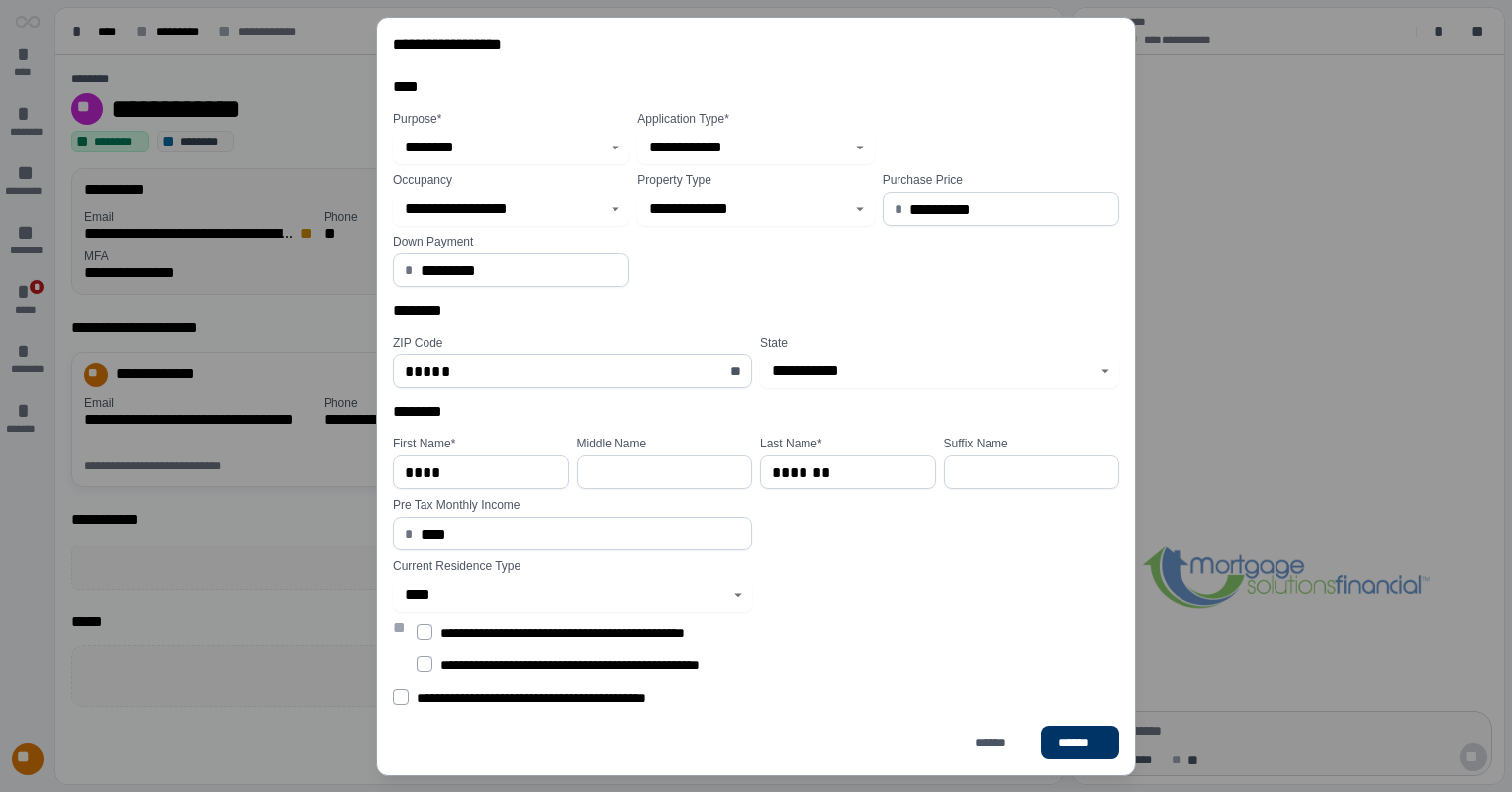 click on "**********" at bounding box center [760, 618] 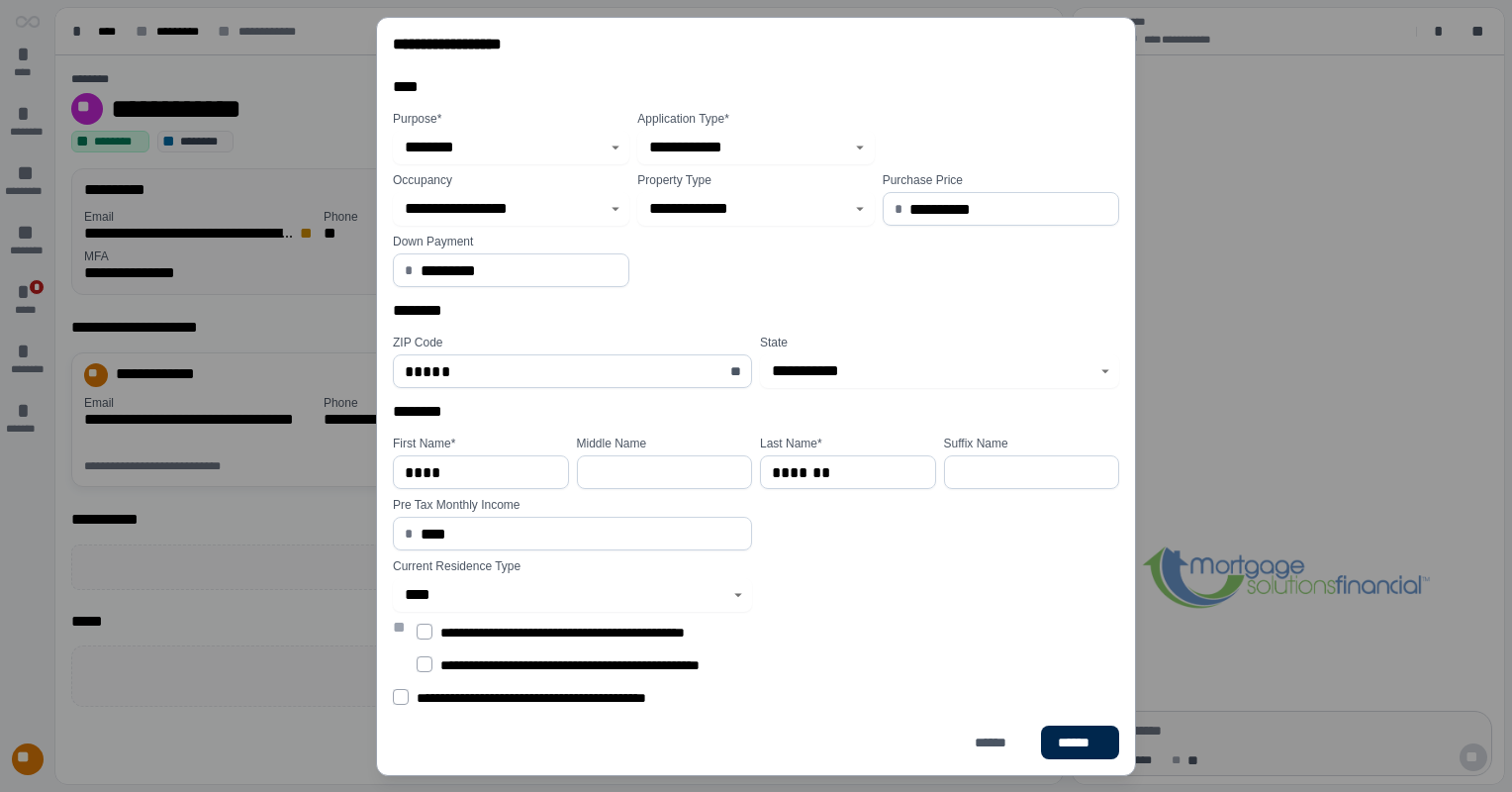 click on "******" at bounding box center (1080, 742) 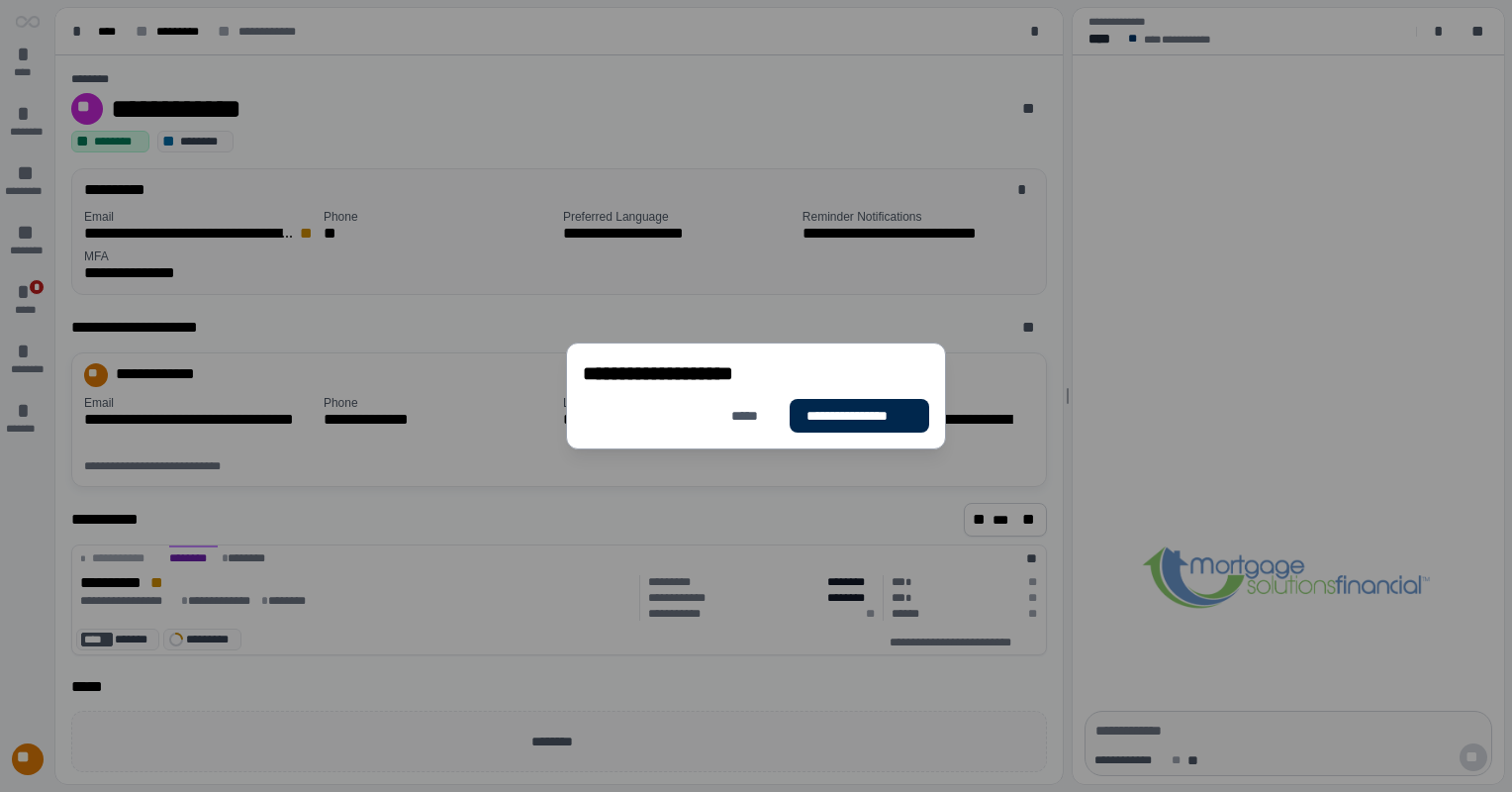 click on "**********" at bounding box center (859, 416) 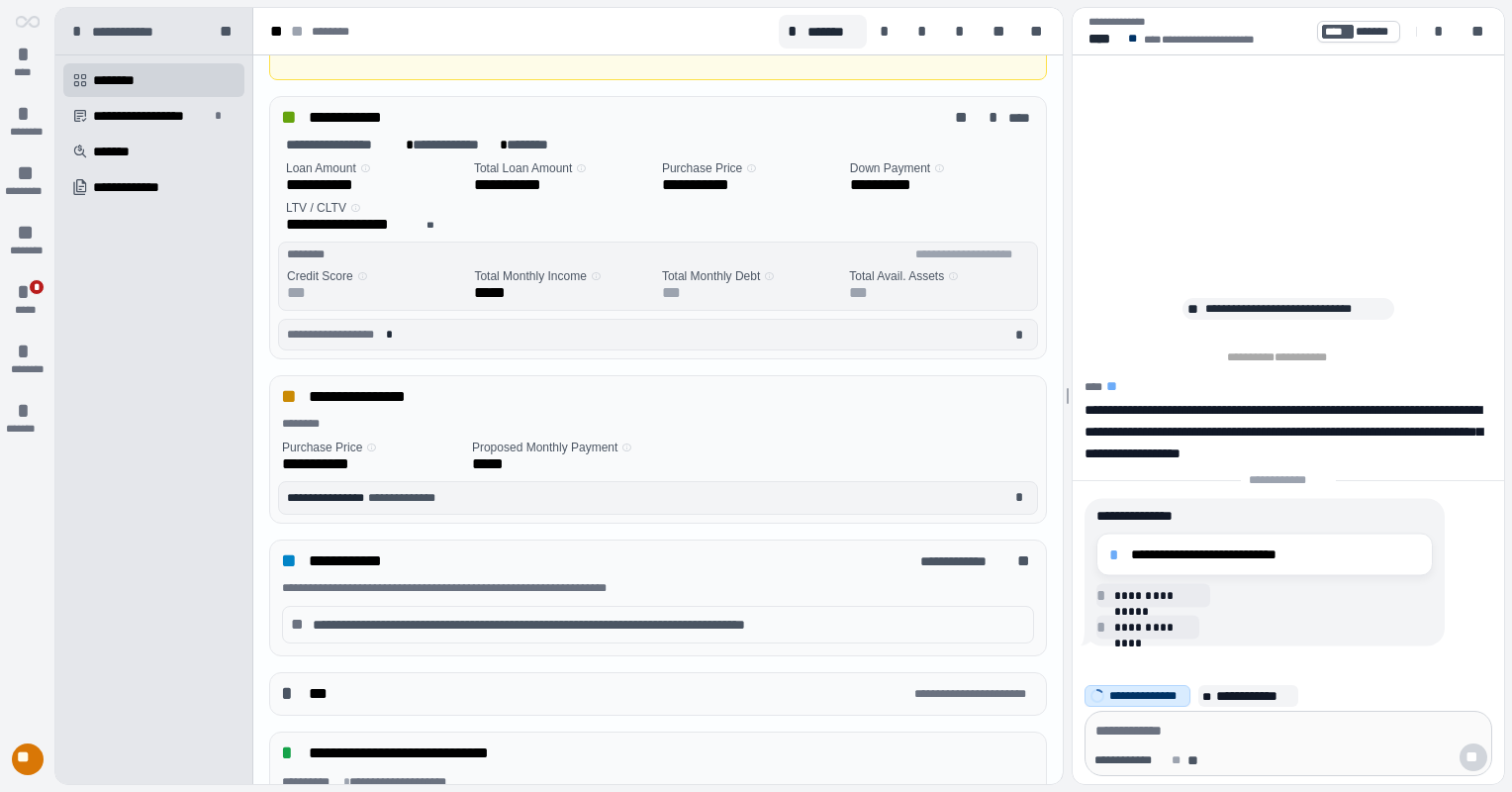 scroll, scrollTop: 198, scrollLeft: 0, axis: vertical 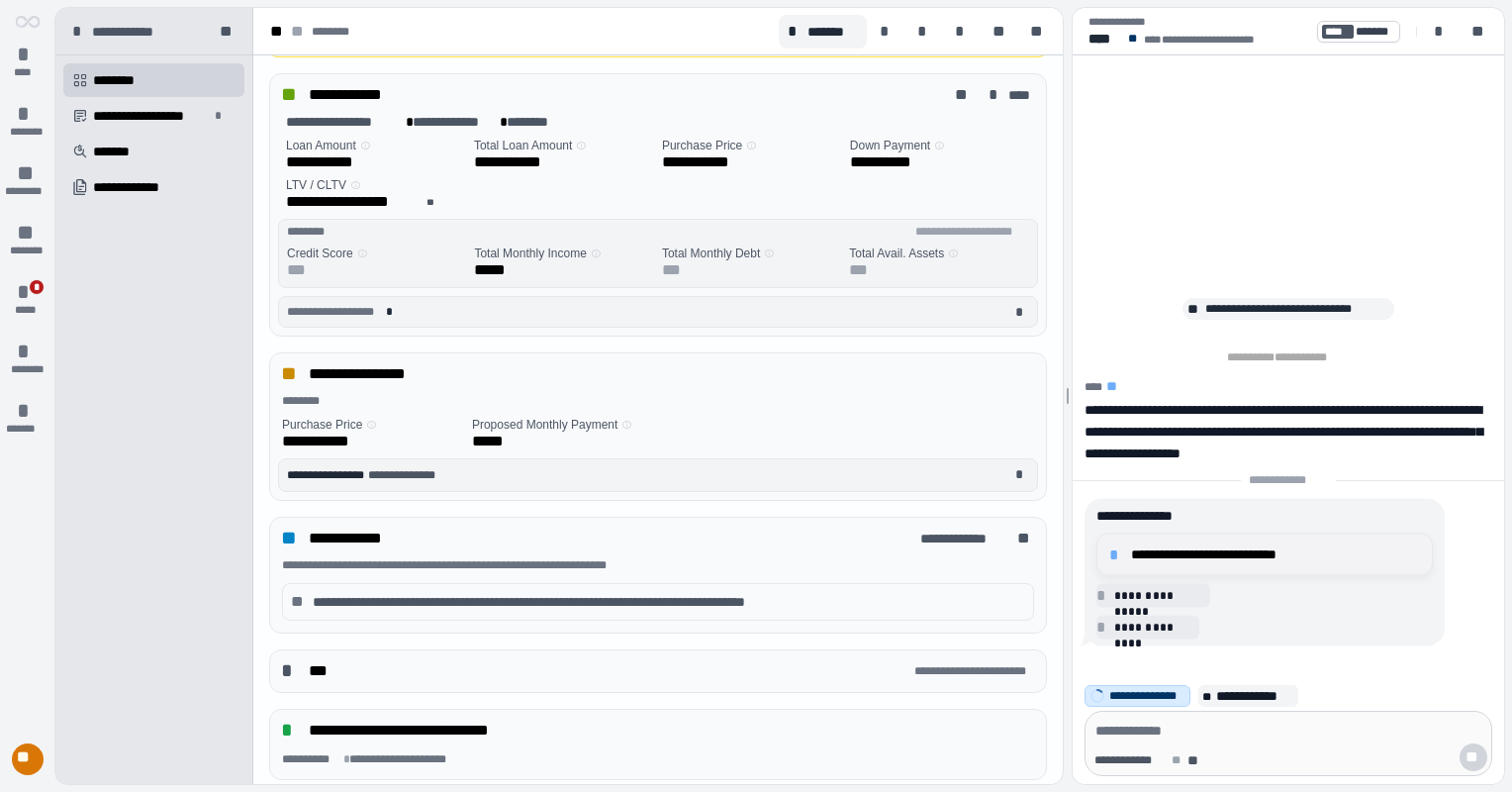 click on "**********" at bounding box center [1276, 554] 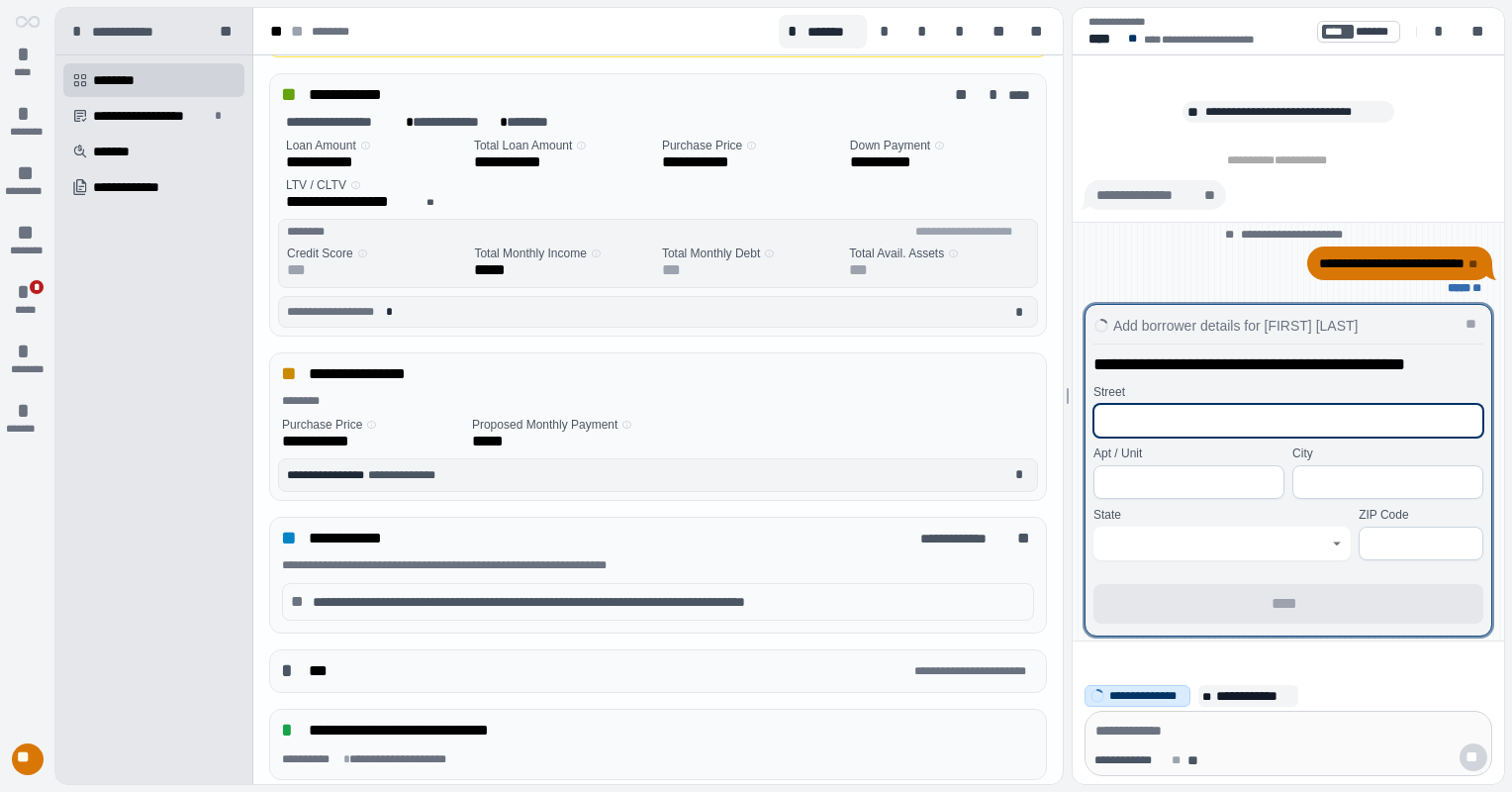 click at bounding box center [1288, 421] 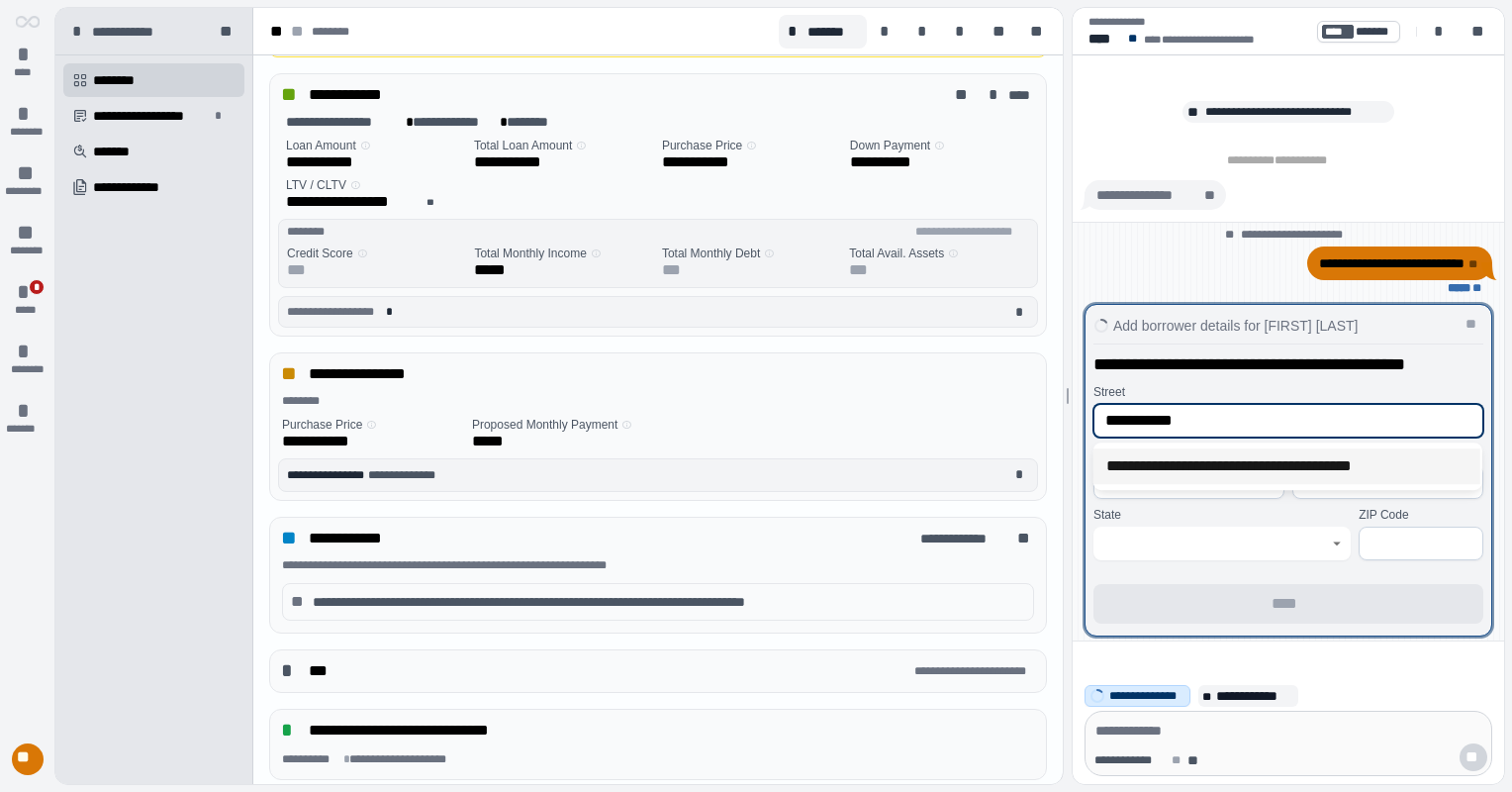 click on "**********" at bounding box center [1286, 466] 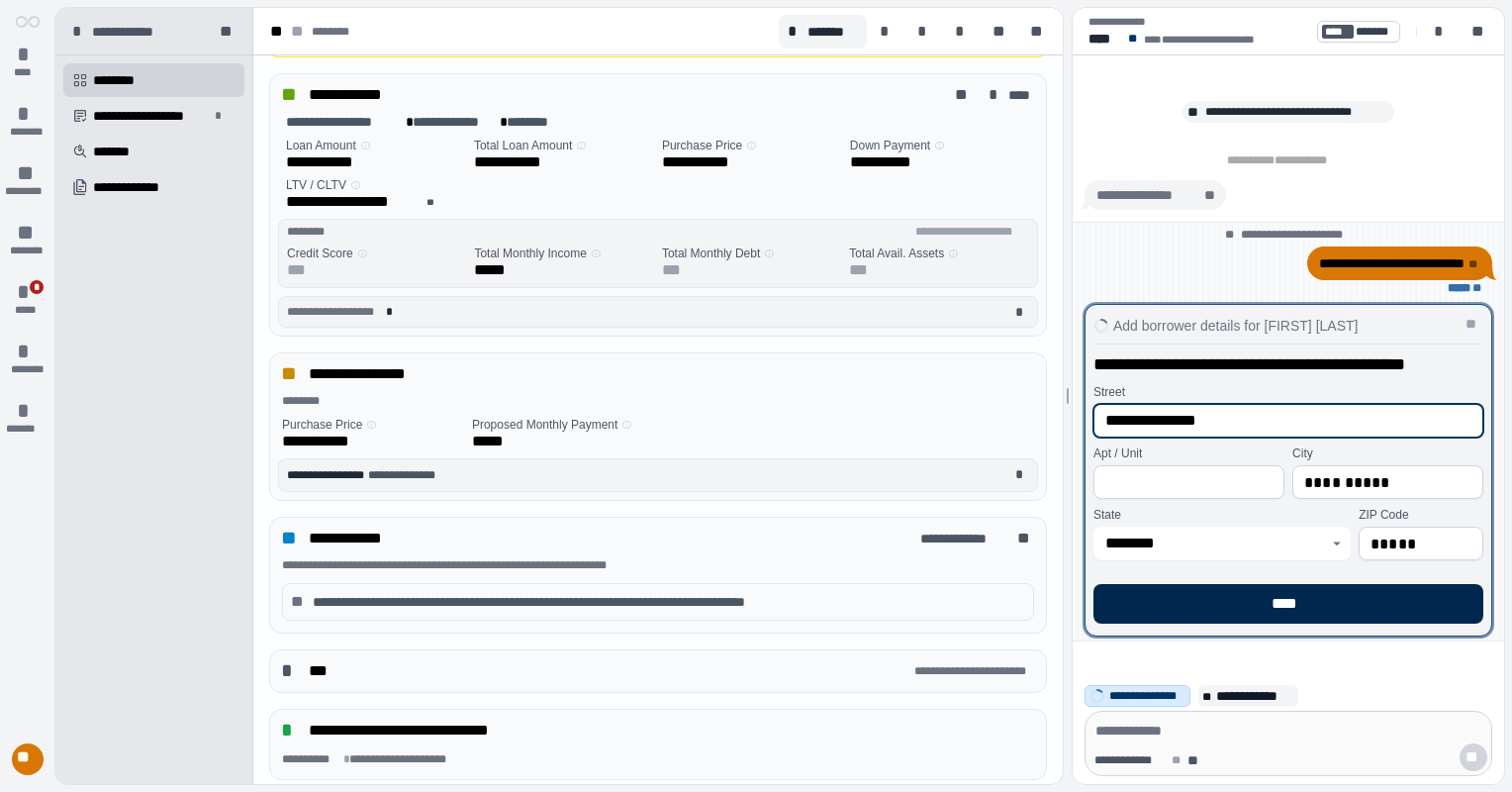 type on "**********" 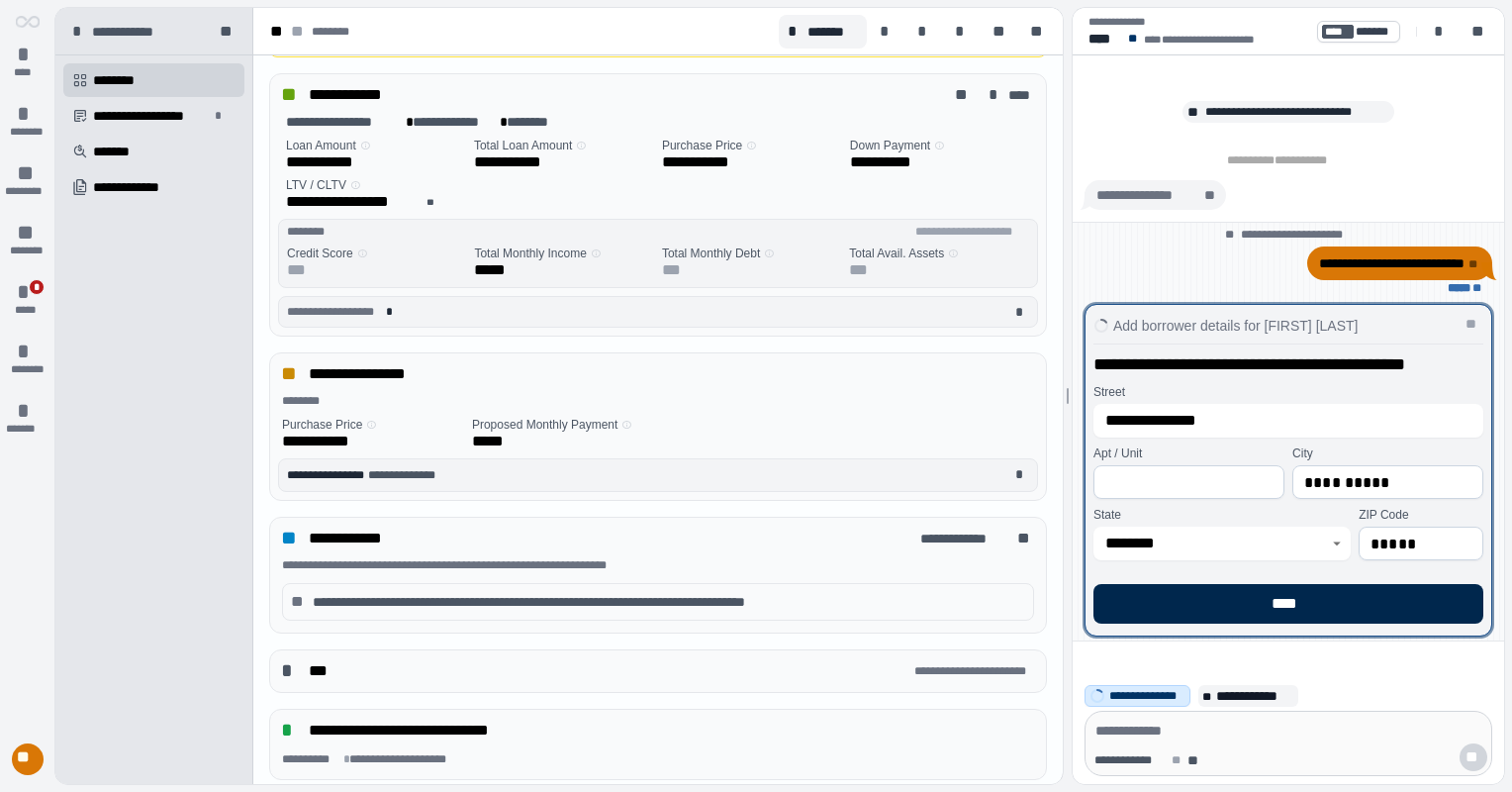 click on "****" at bounding box center [1288, 604] 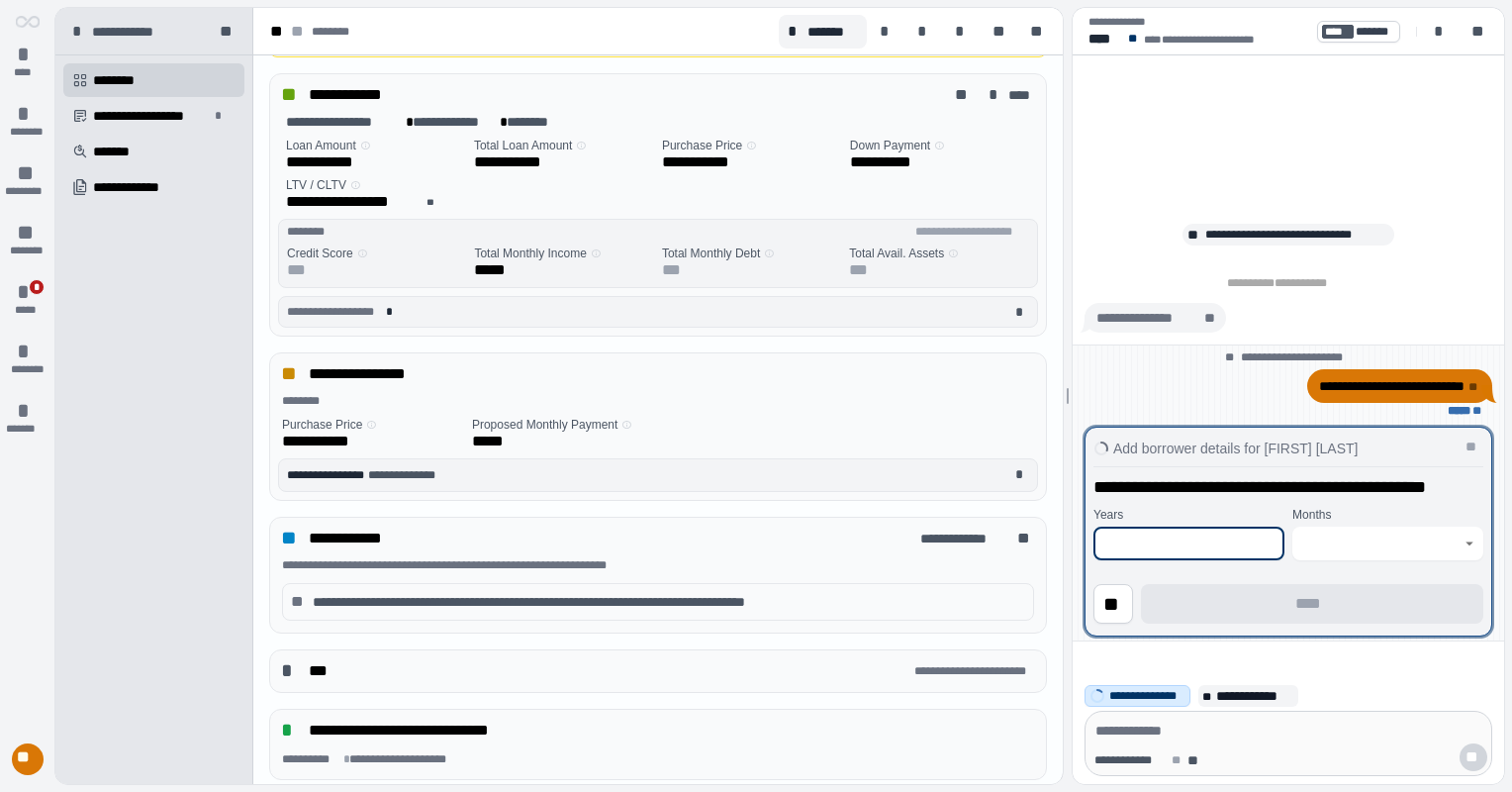 click at bounding box center (1188, 544) 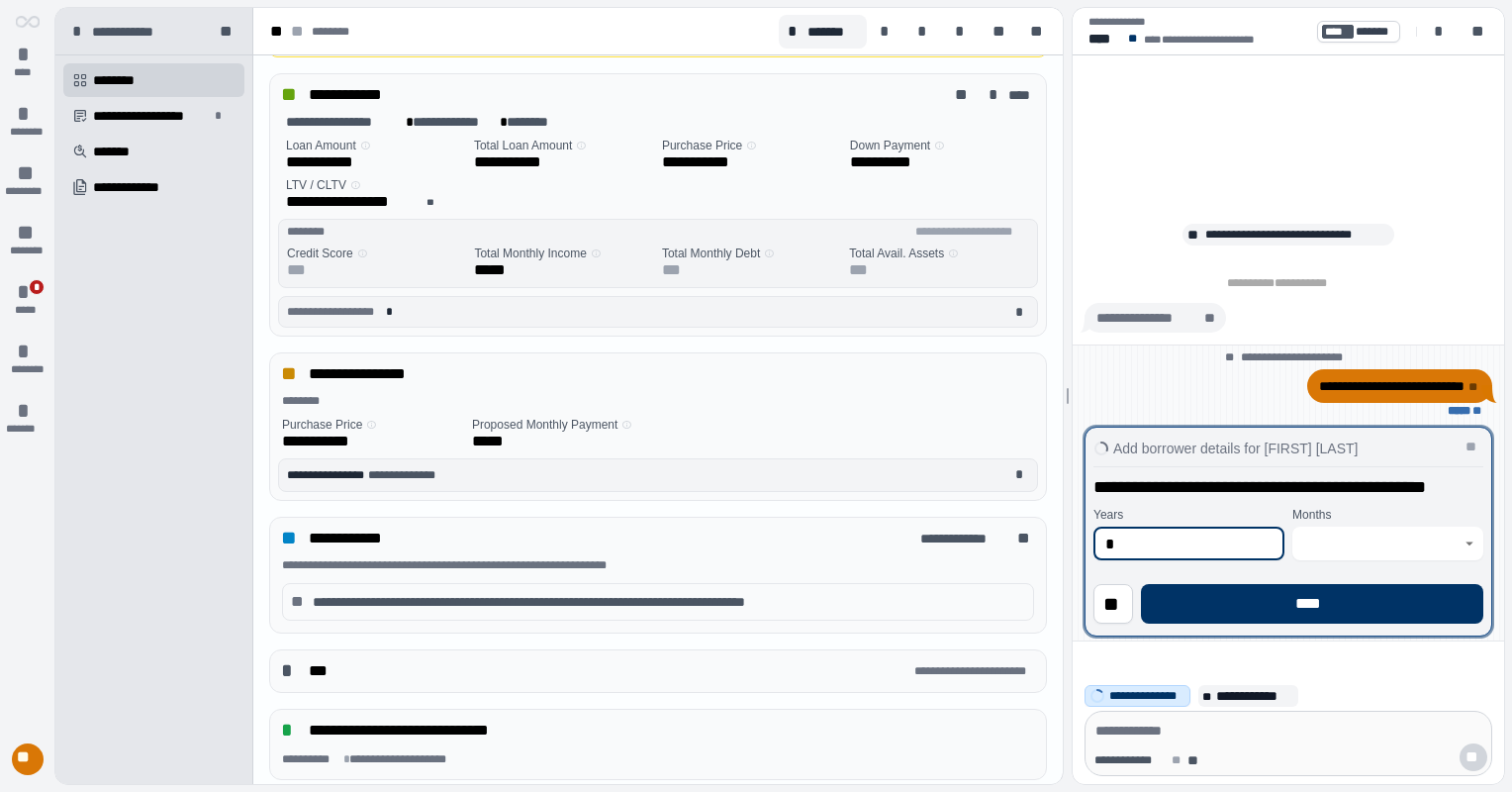 type on "*" 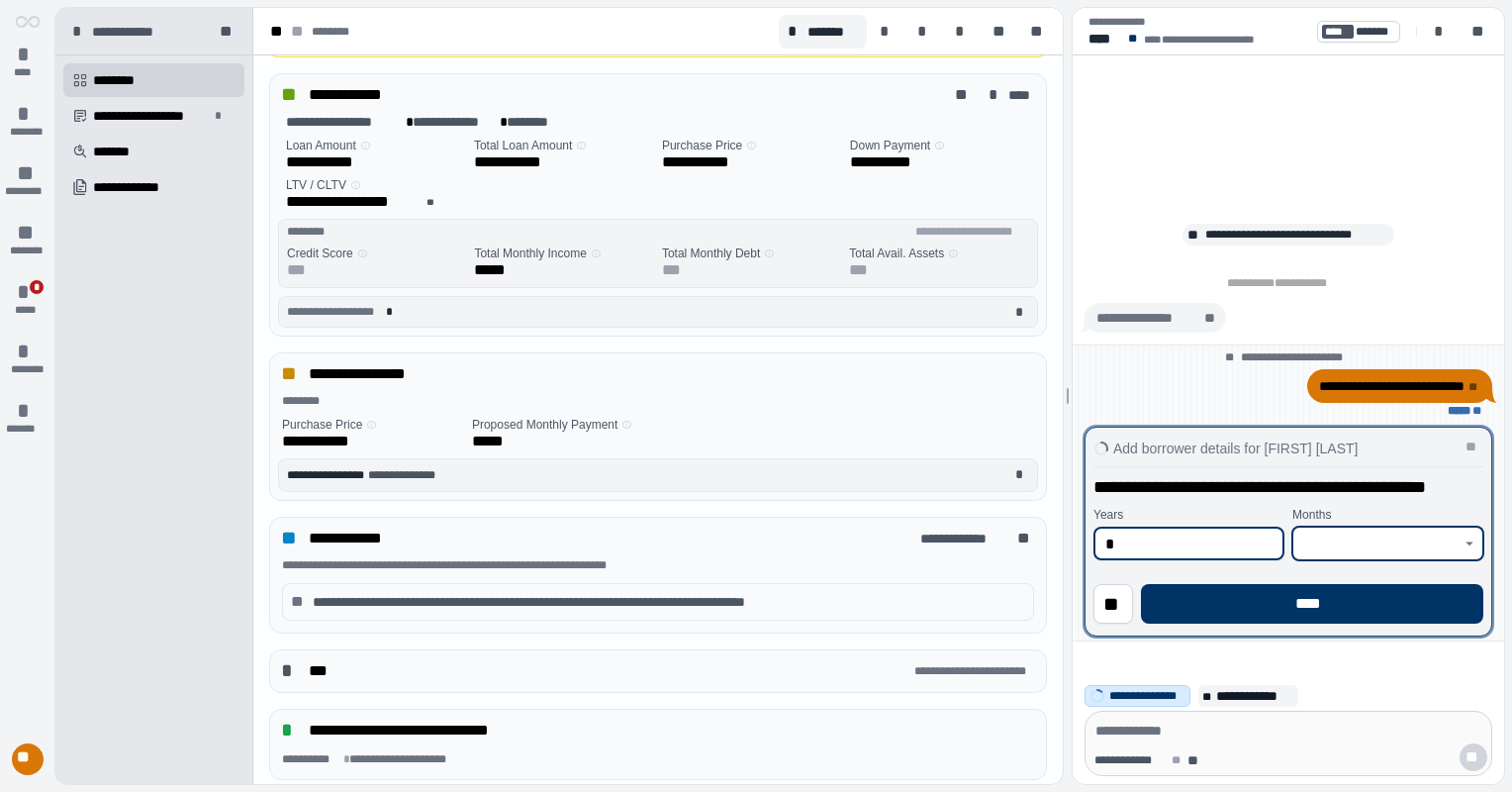 click at bounding box center (1376, 544) 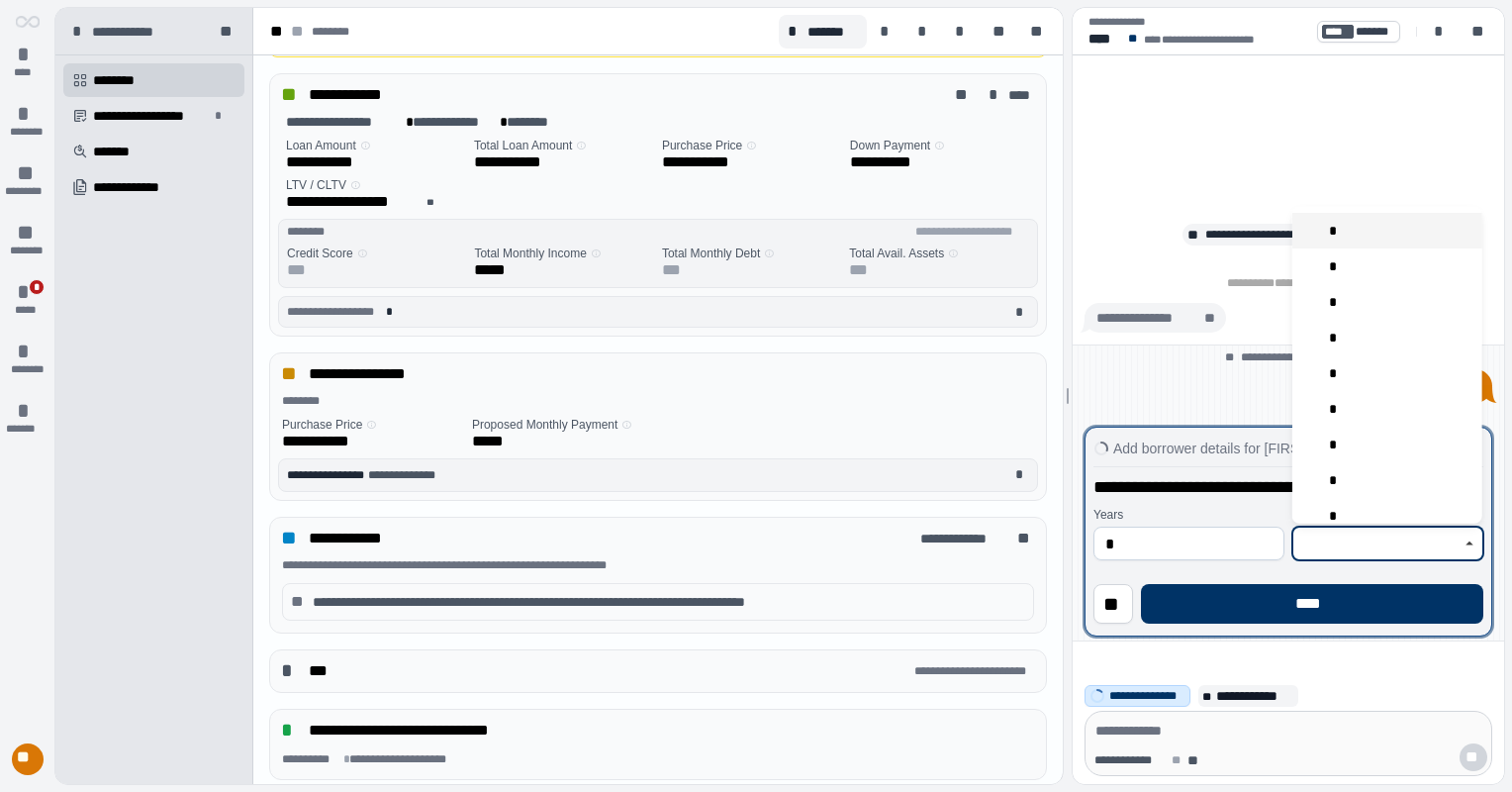 click on "*" at bounding box center (1387, 231) 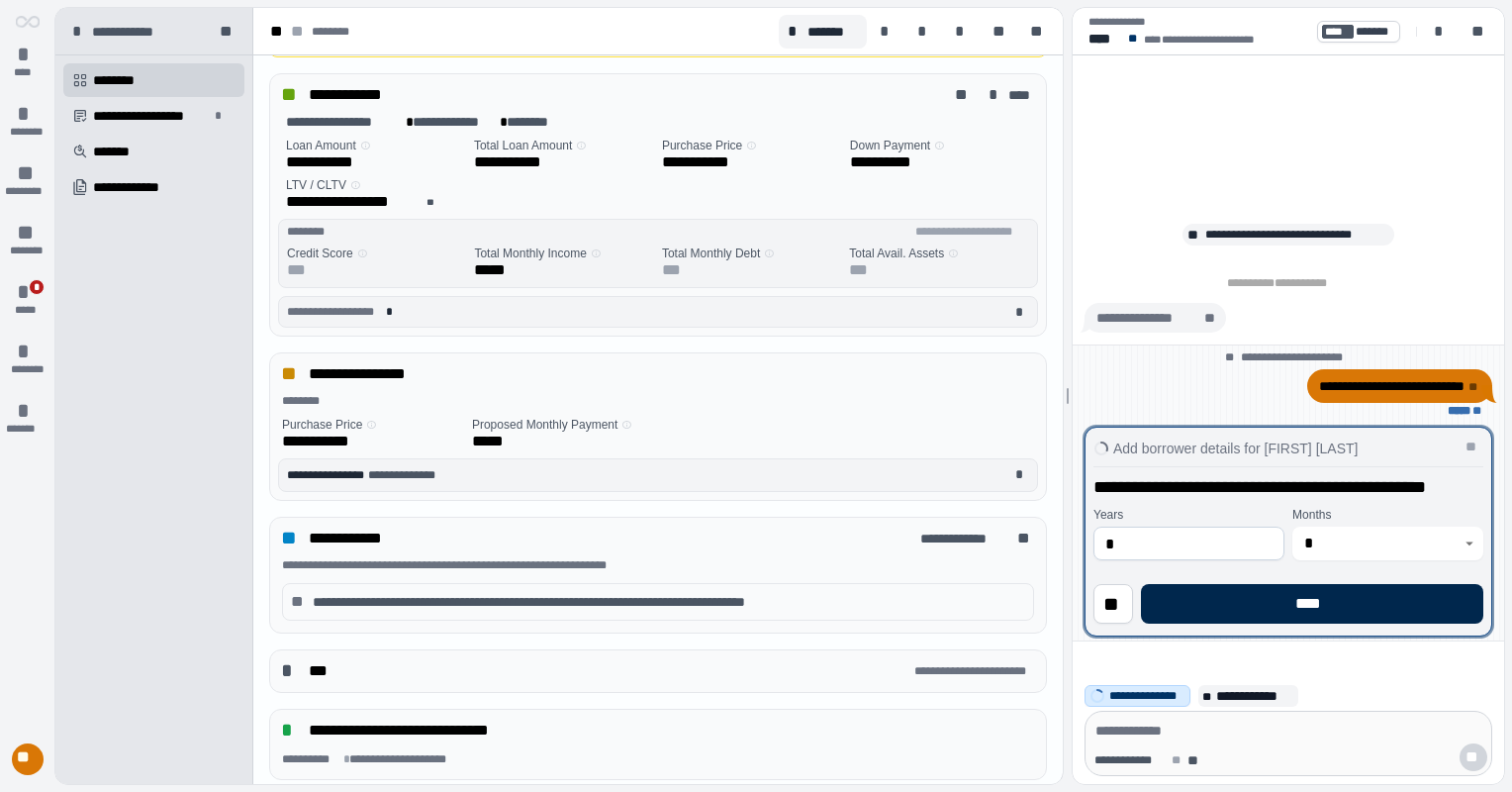 click on "****" at bounding box center [1312, 604] 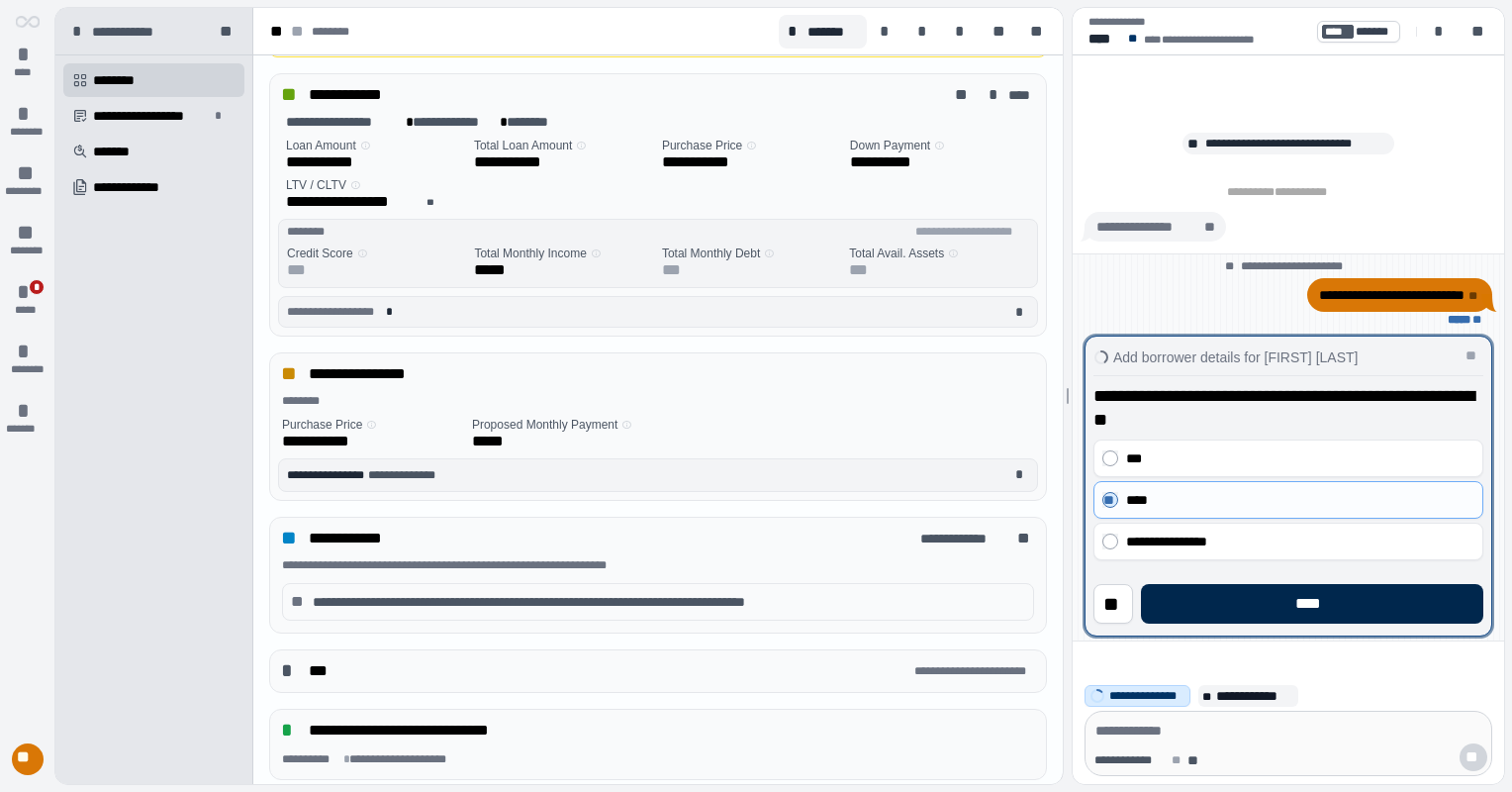 click on "****" at bounding box center (1312, 604) 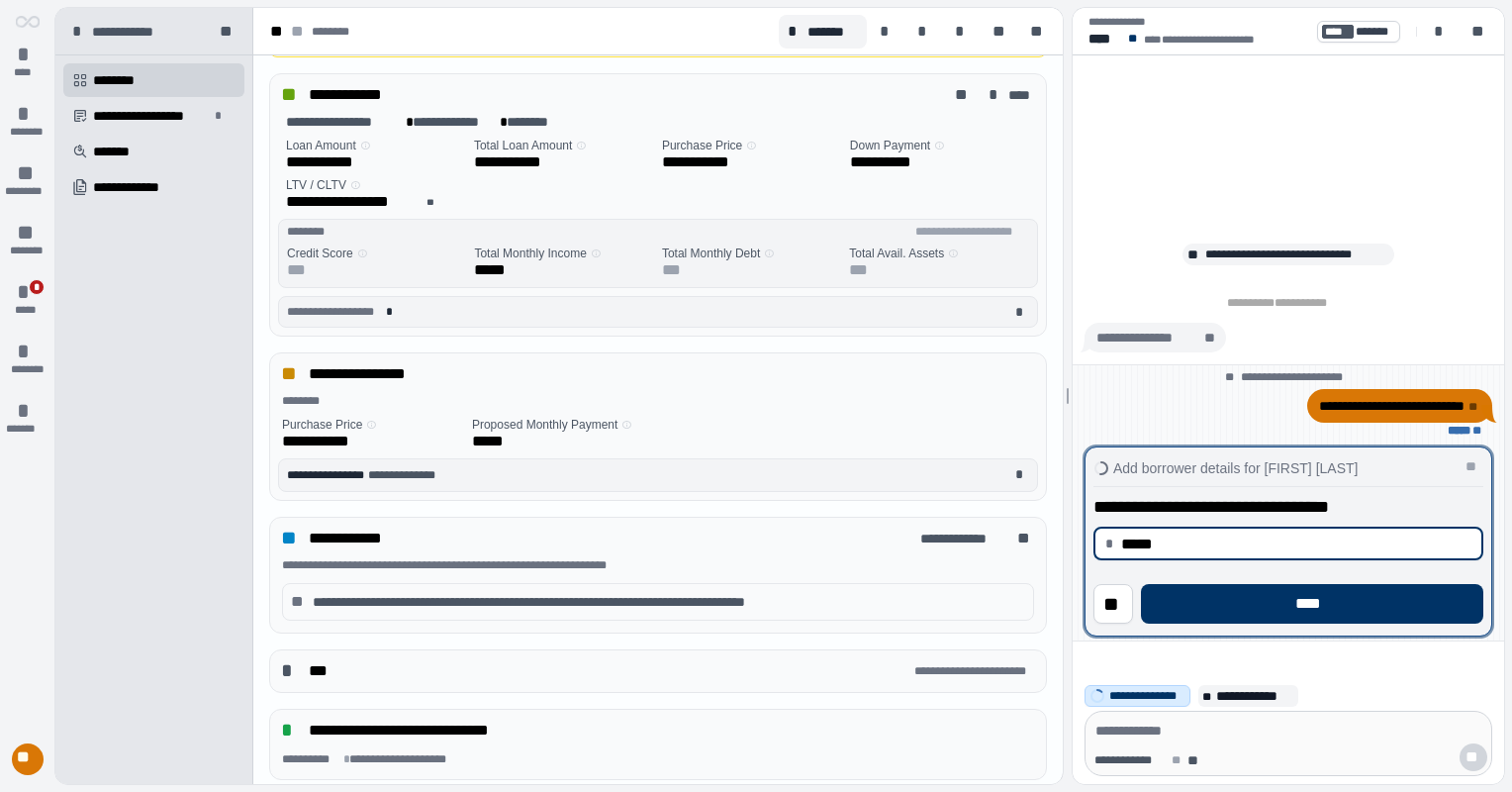 type on "********" 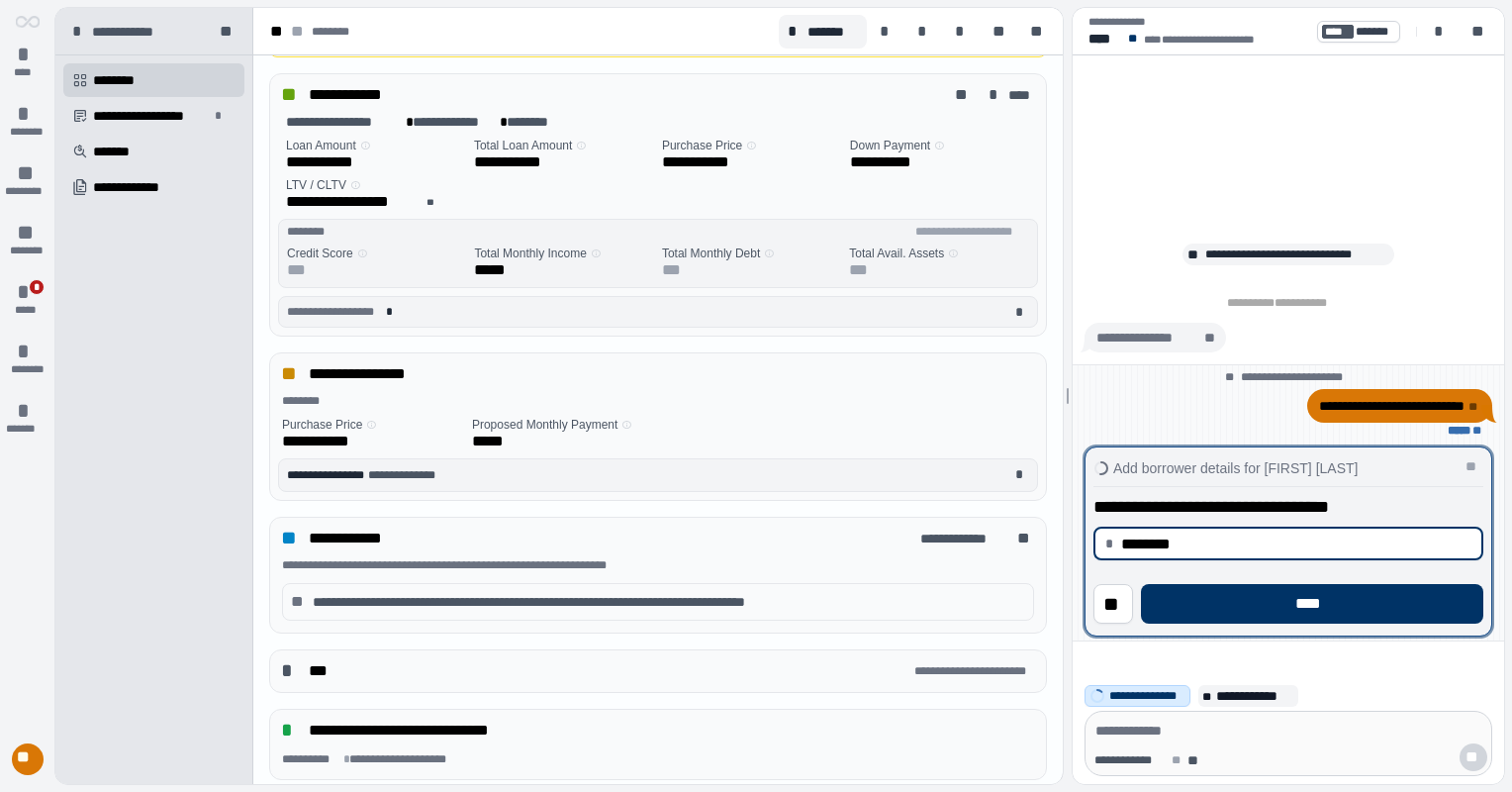 click on "****" at bounding box center [1312, 604] 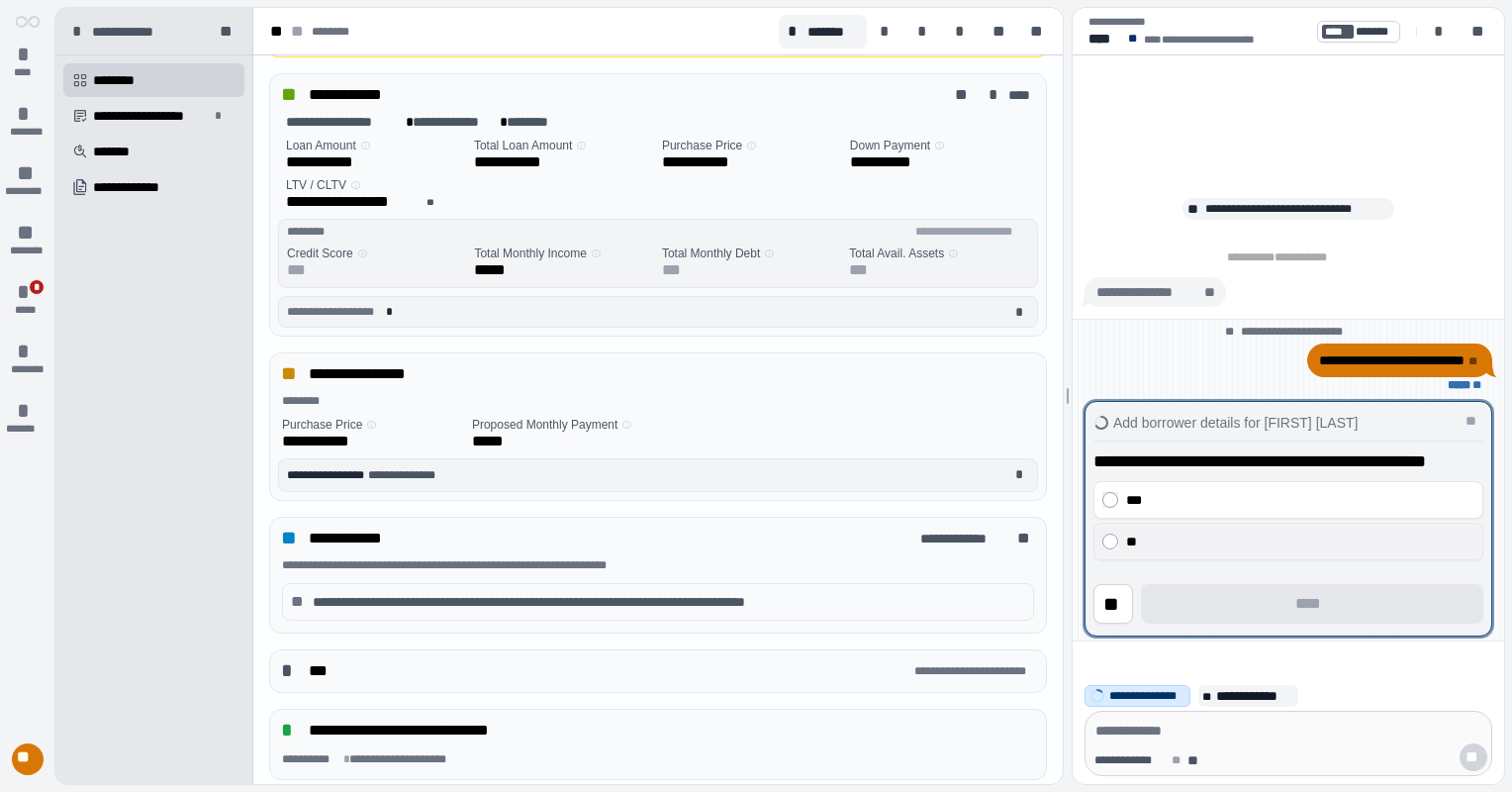 click on "**" at bounding box center (1288, 542) 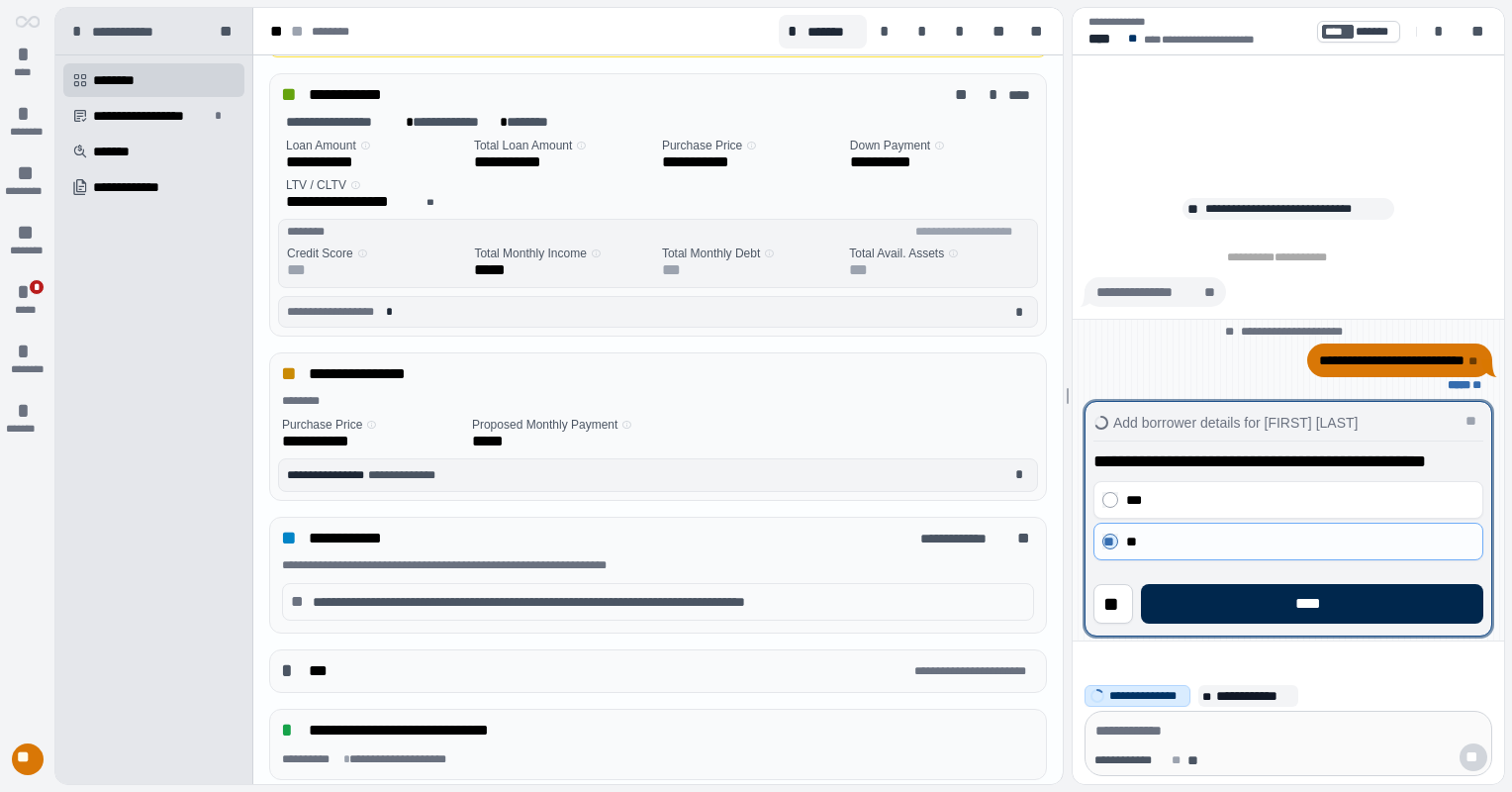 click on "****" at bounding box center [1312, 604] 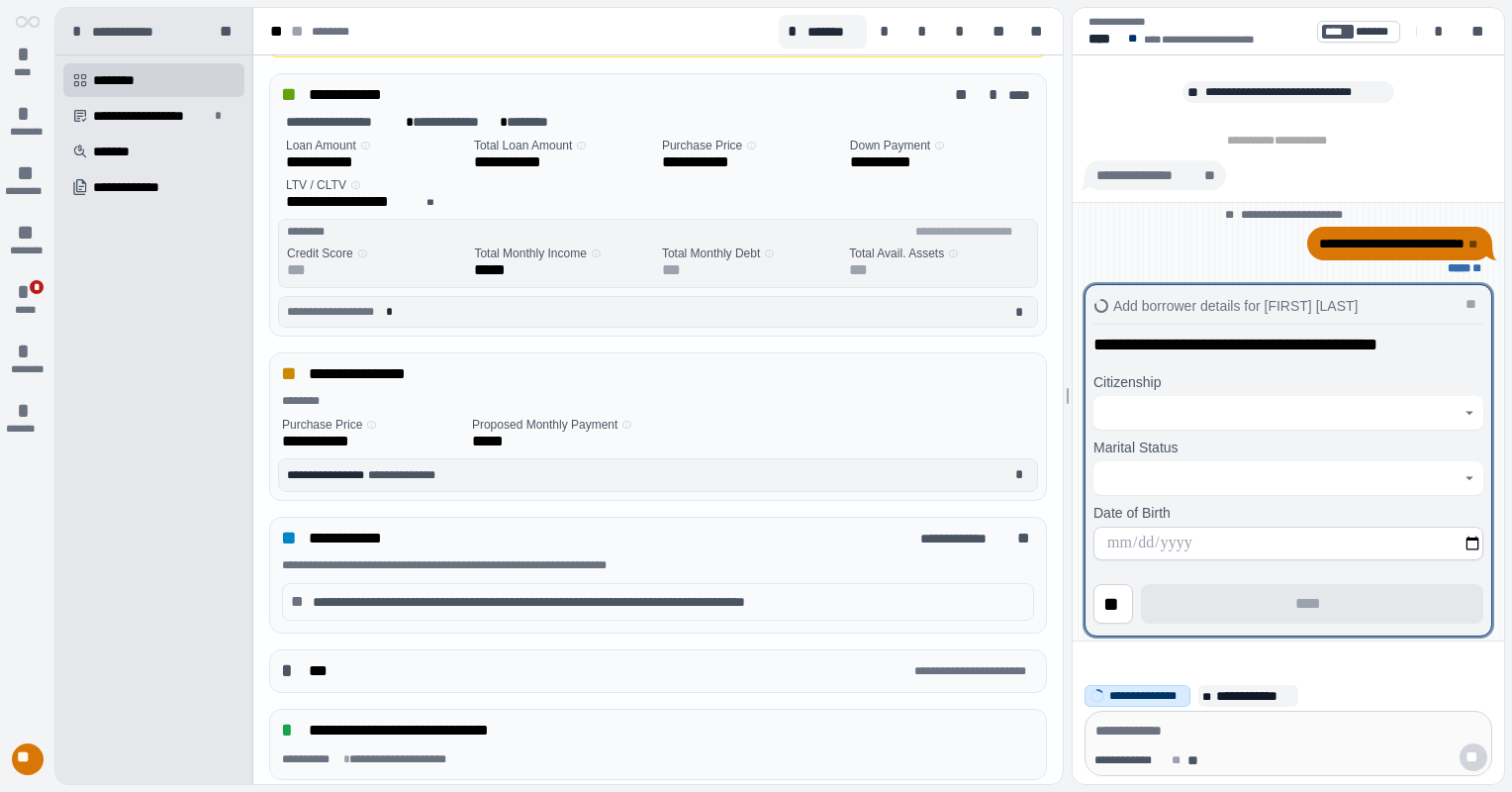 click at bounding box center (1277, 413) 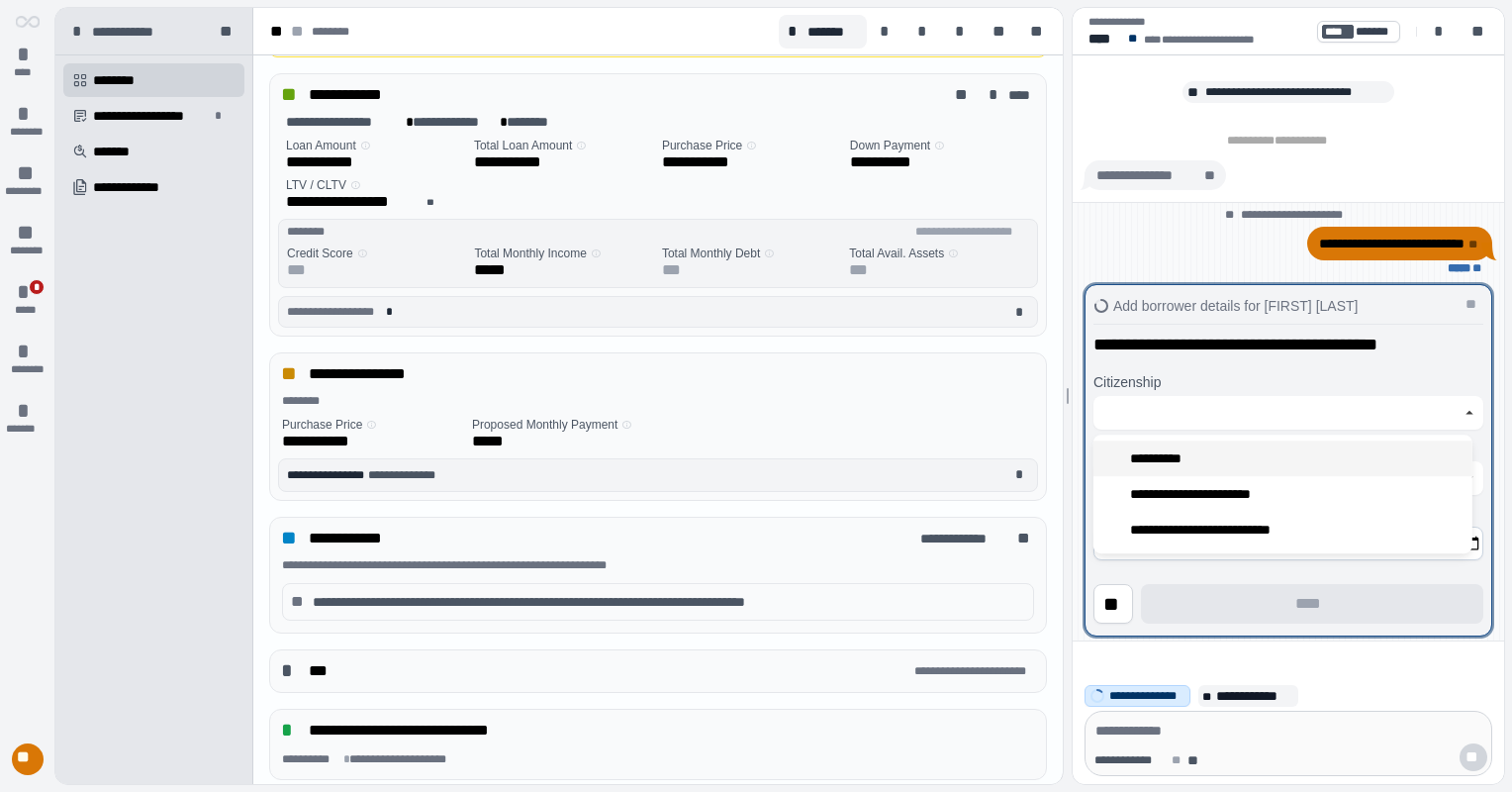 click on "**********" at bounding box center [1161, 458] 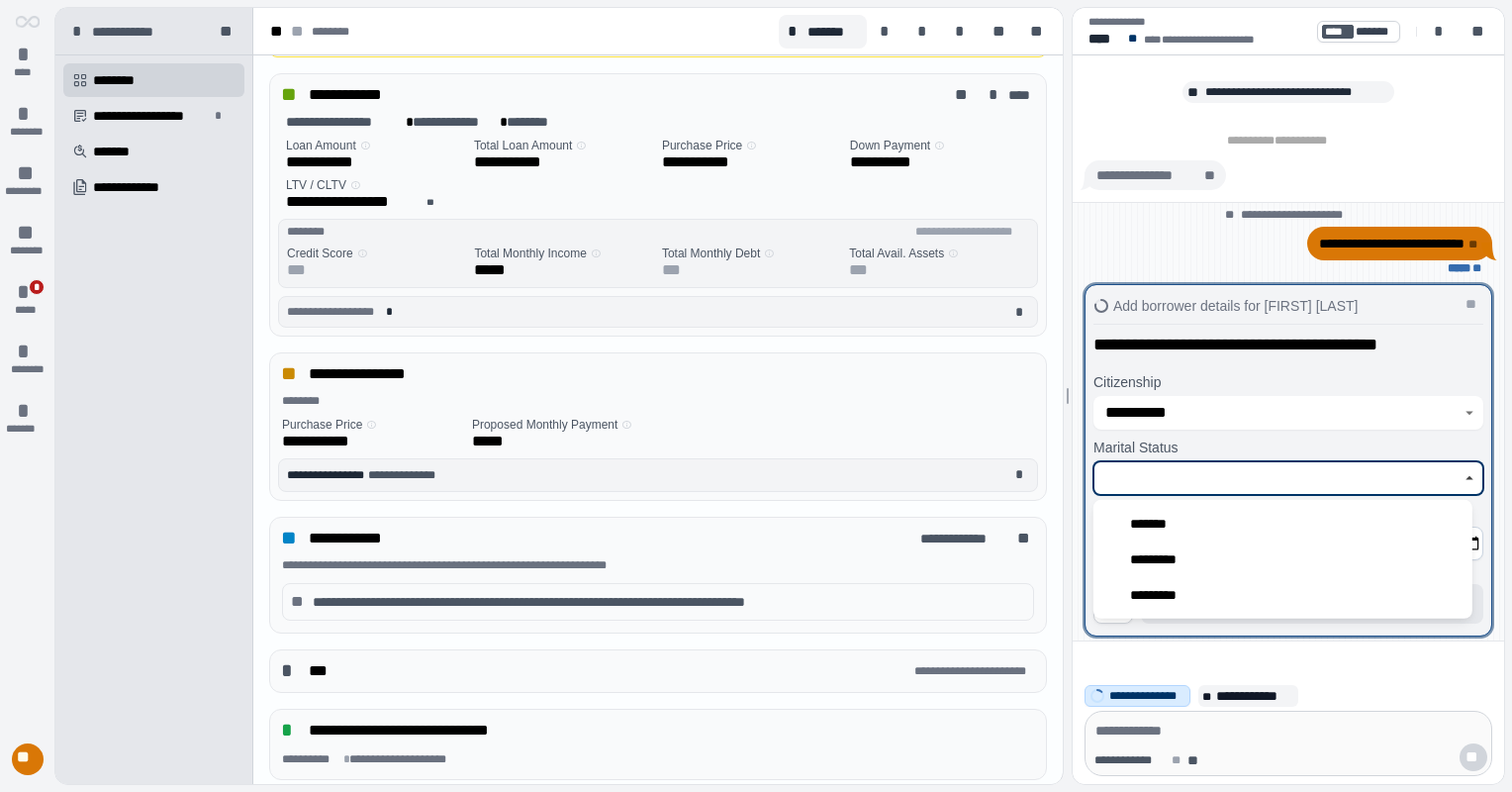 click at bounding box center [1277, 478] 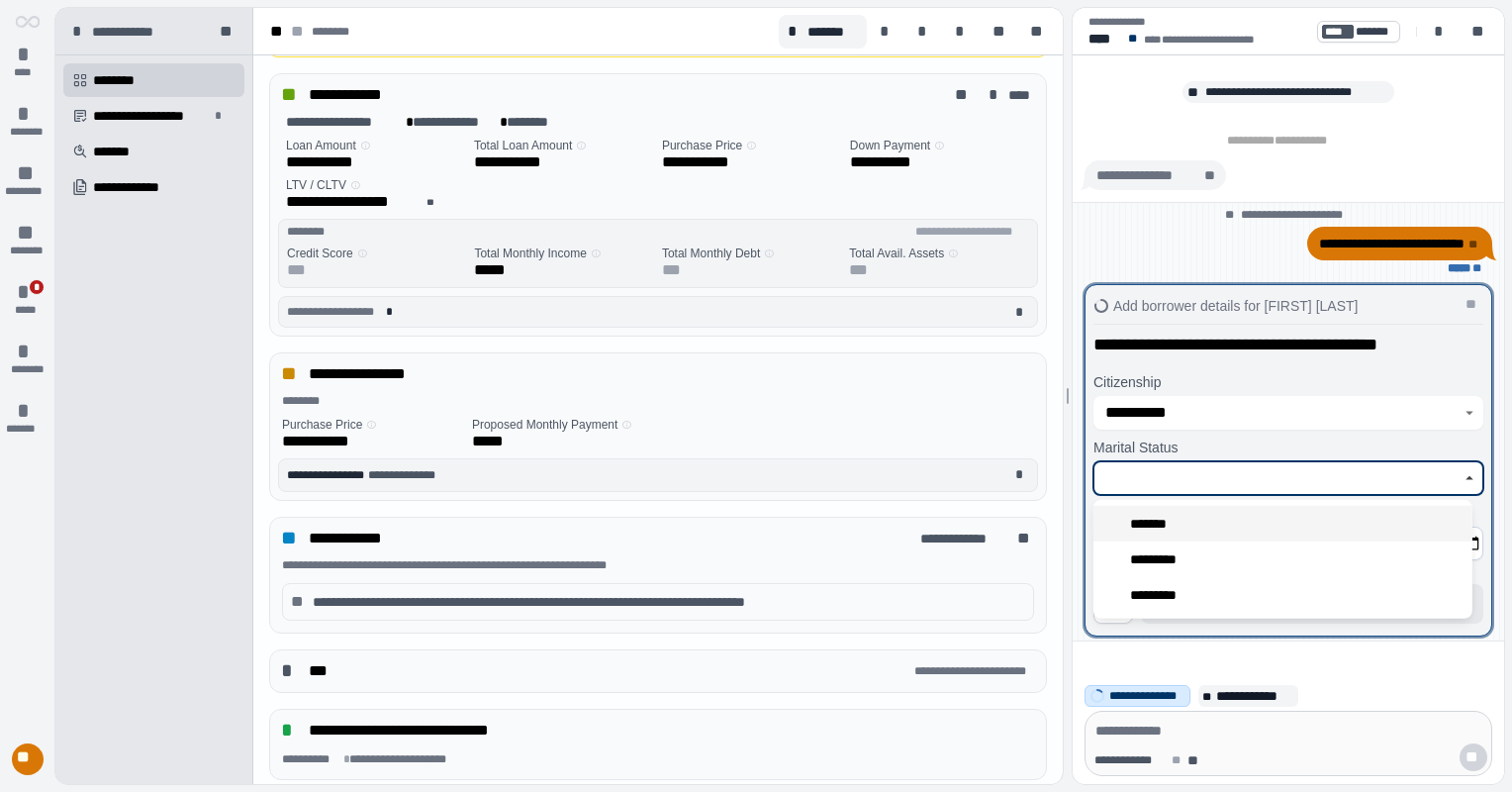 click on "*******" at bounding box center (1282, 524) 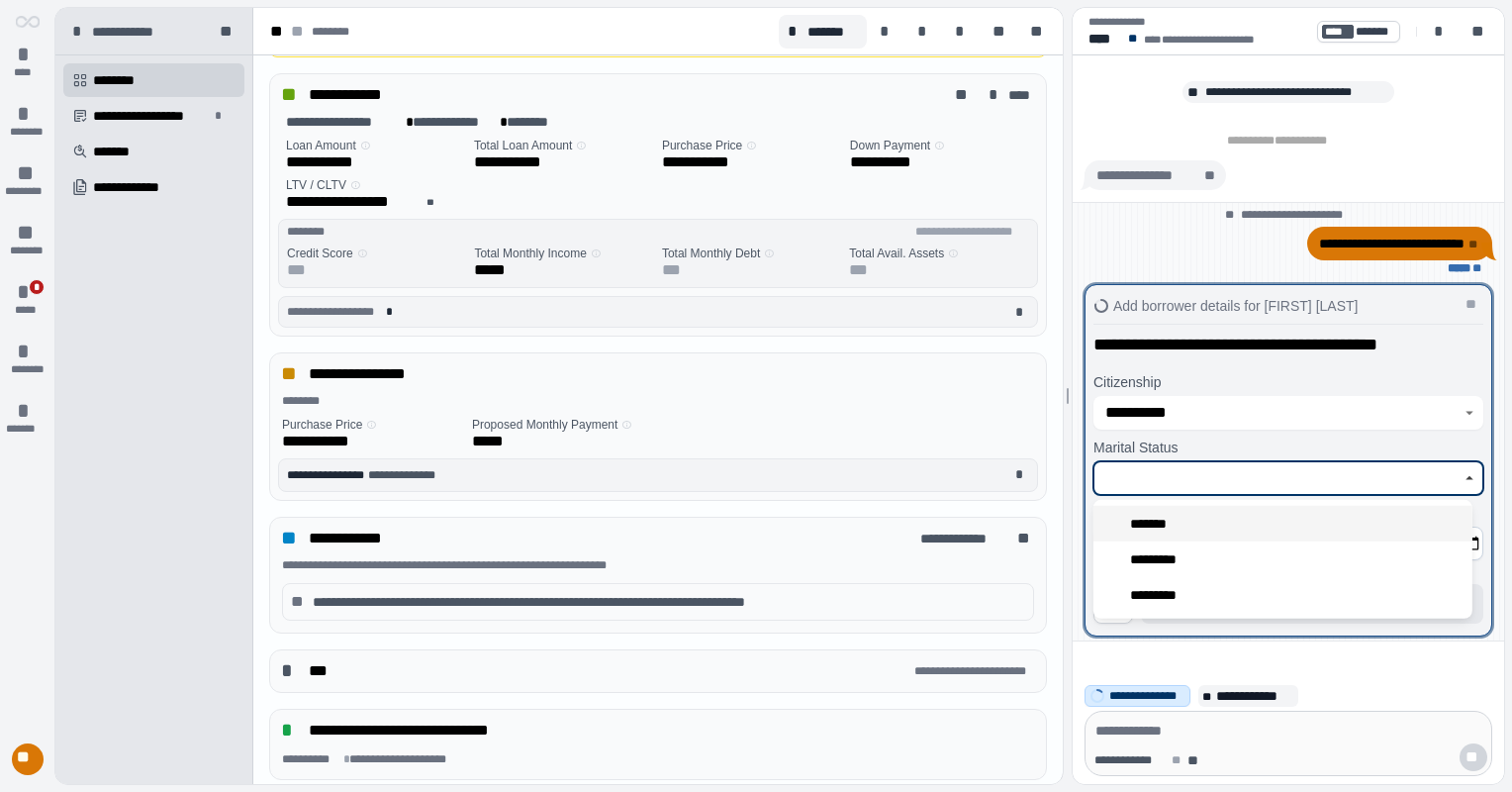 type on "*******" 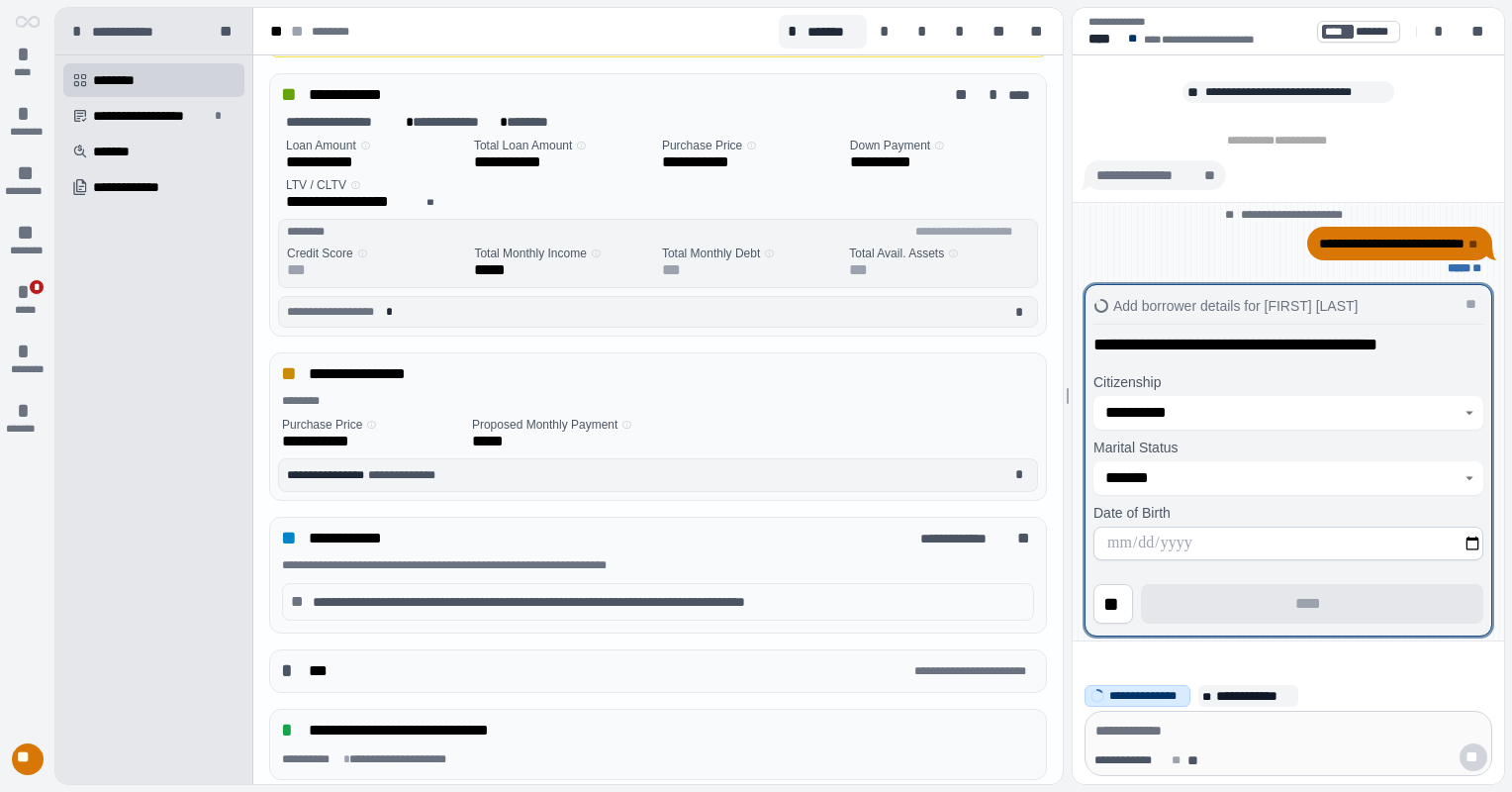 click at bounding box center [1288, 544] 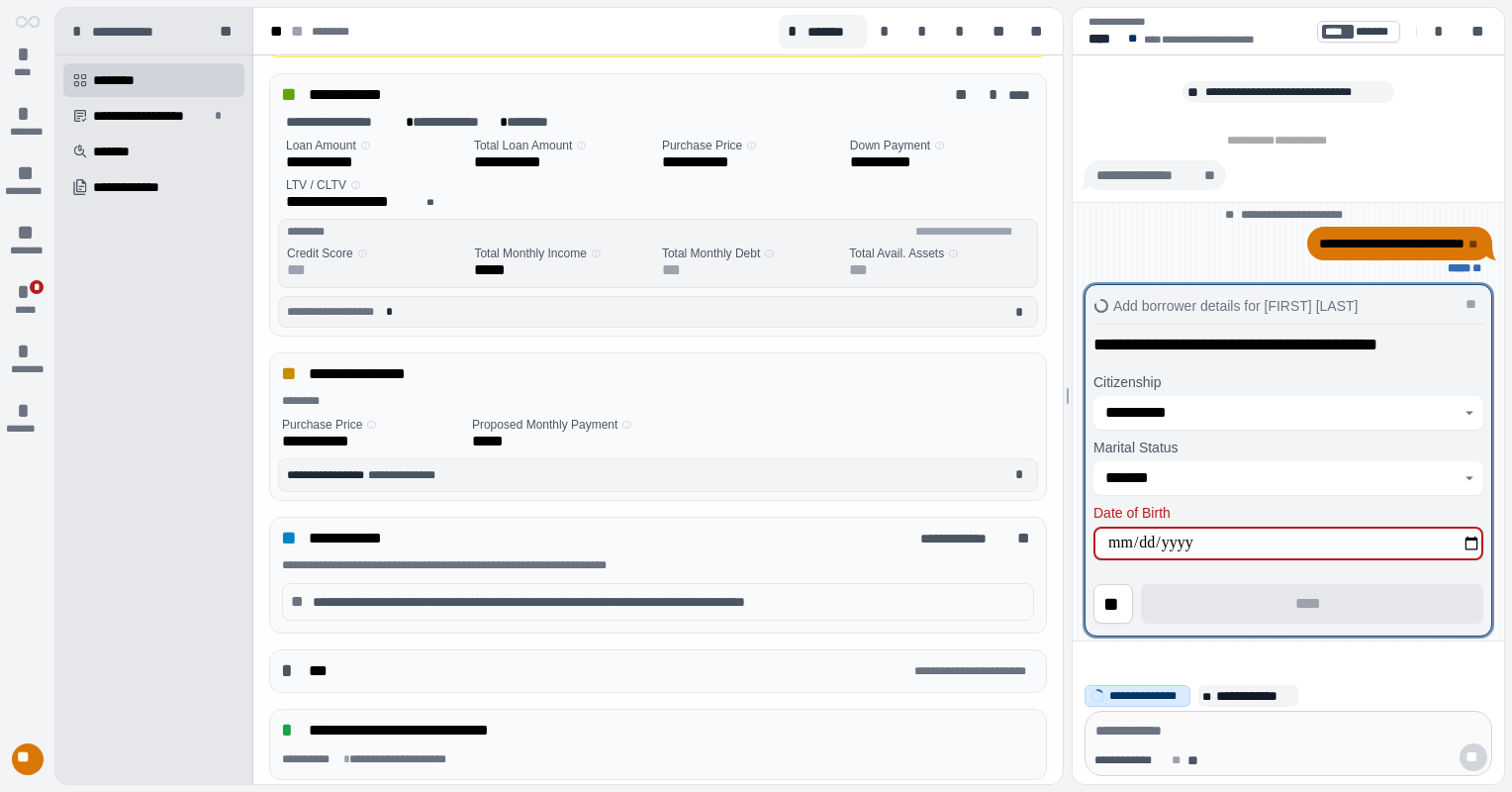 type on "**********" 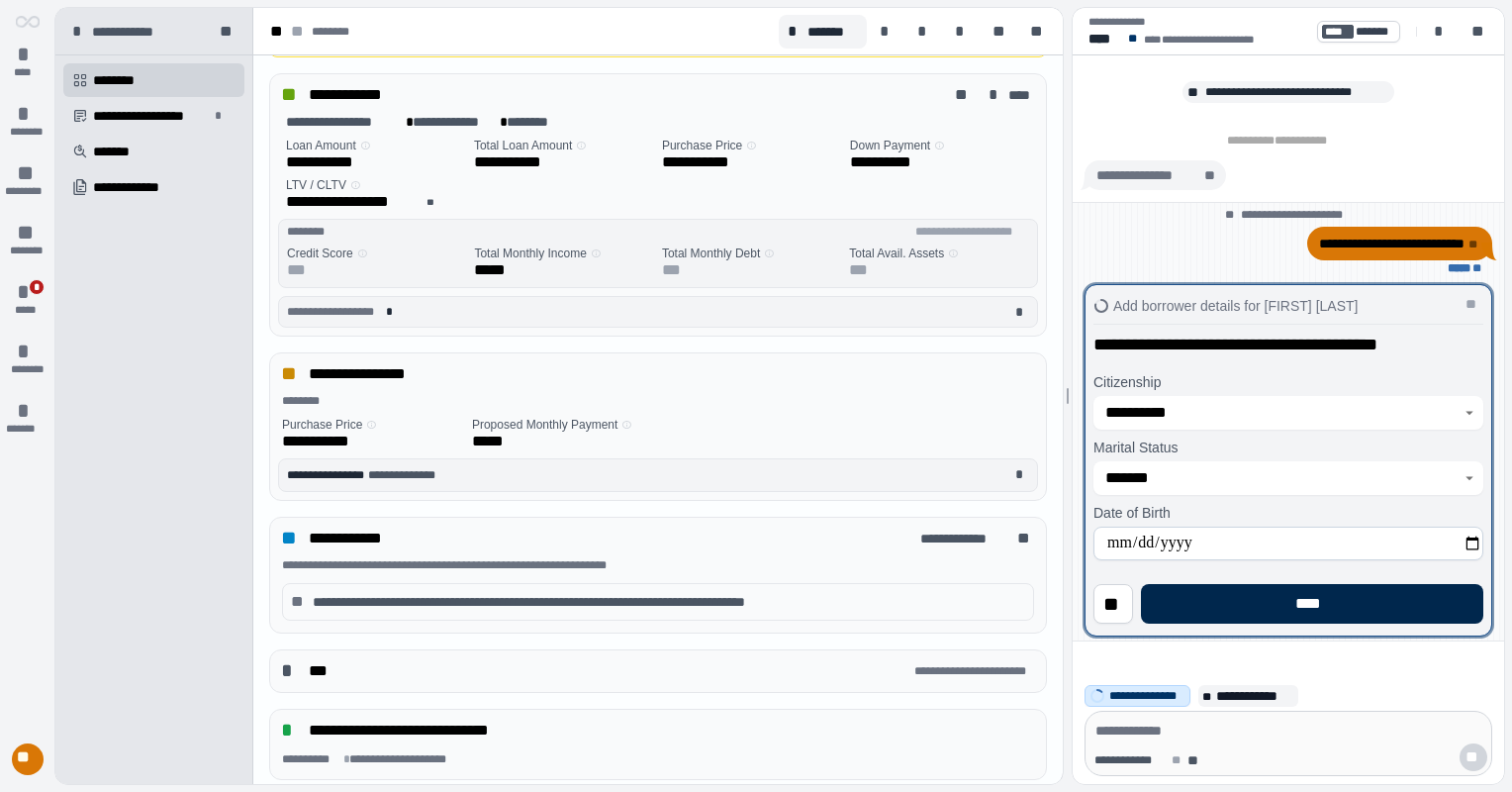 click on "****" at bounding box center (1312, 604) 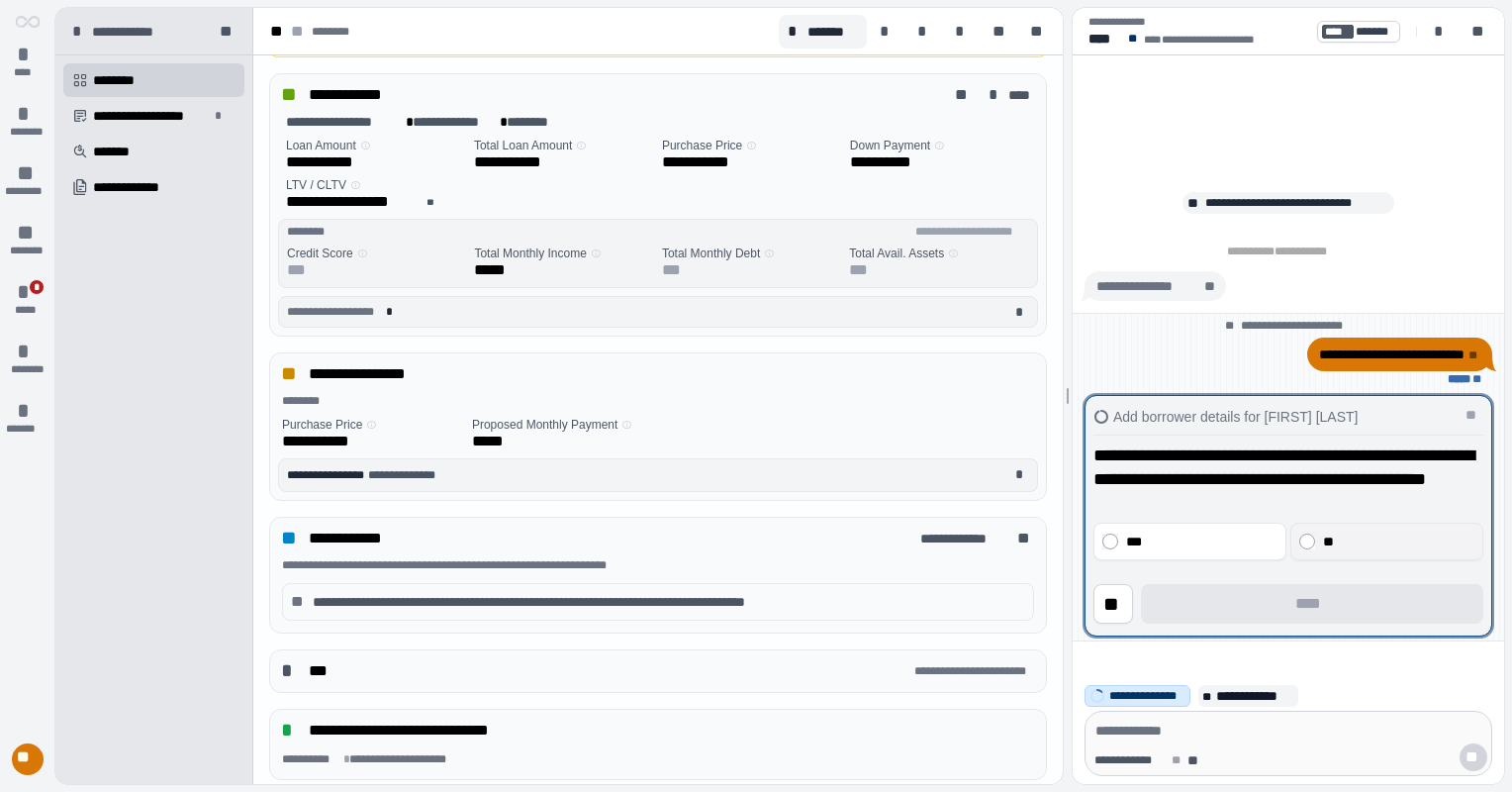 click on "**" at bounding box center [1399, 542] 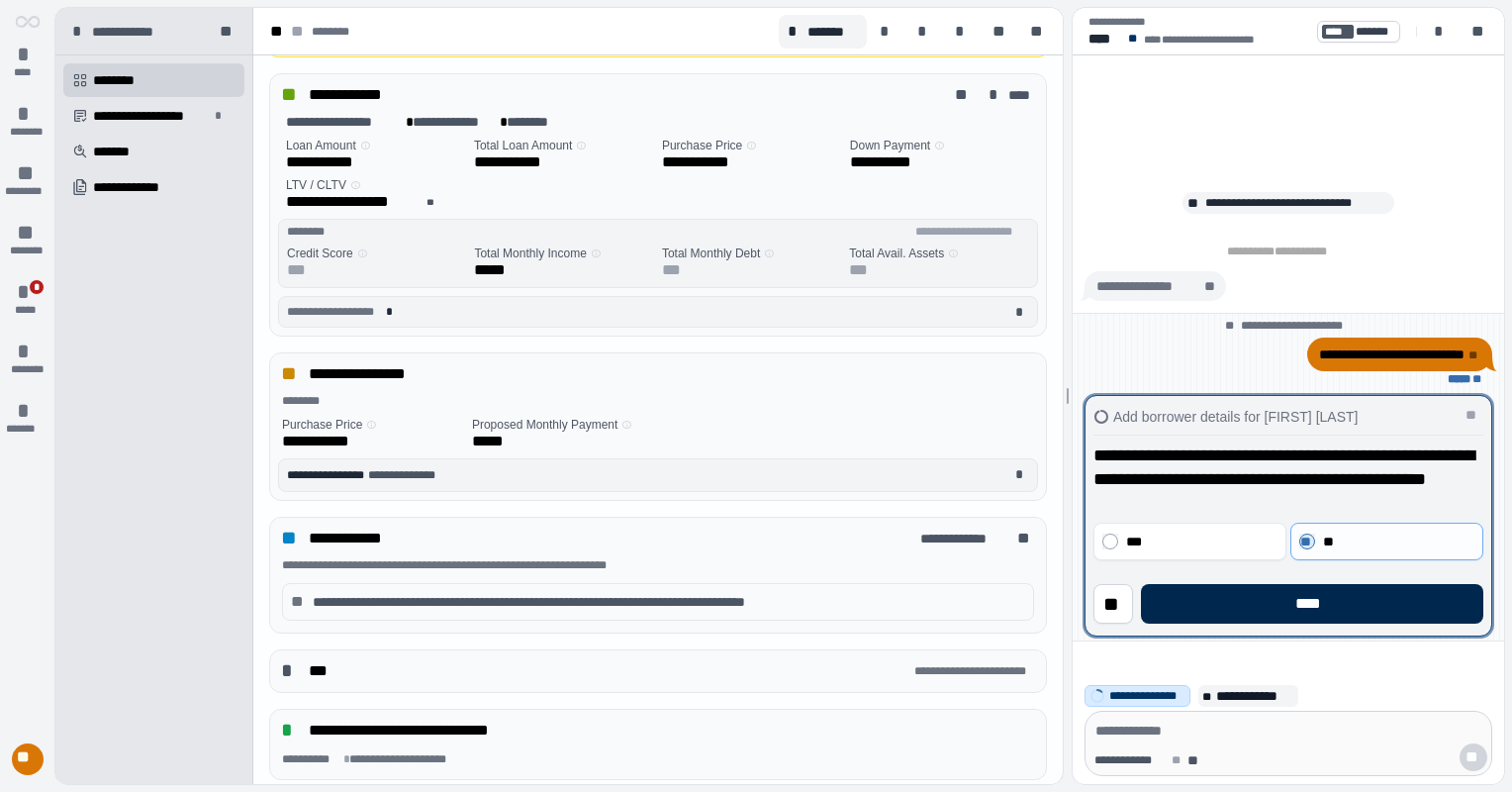 click on "****" at bounding box center [1312, 604] 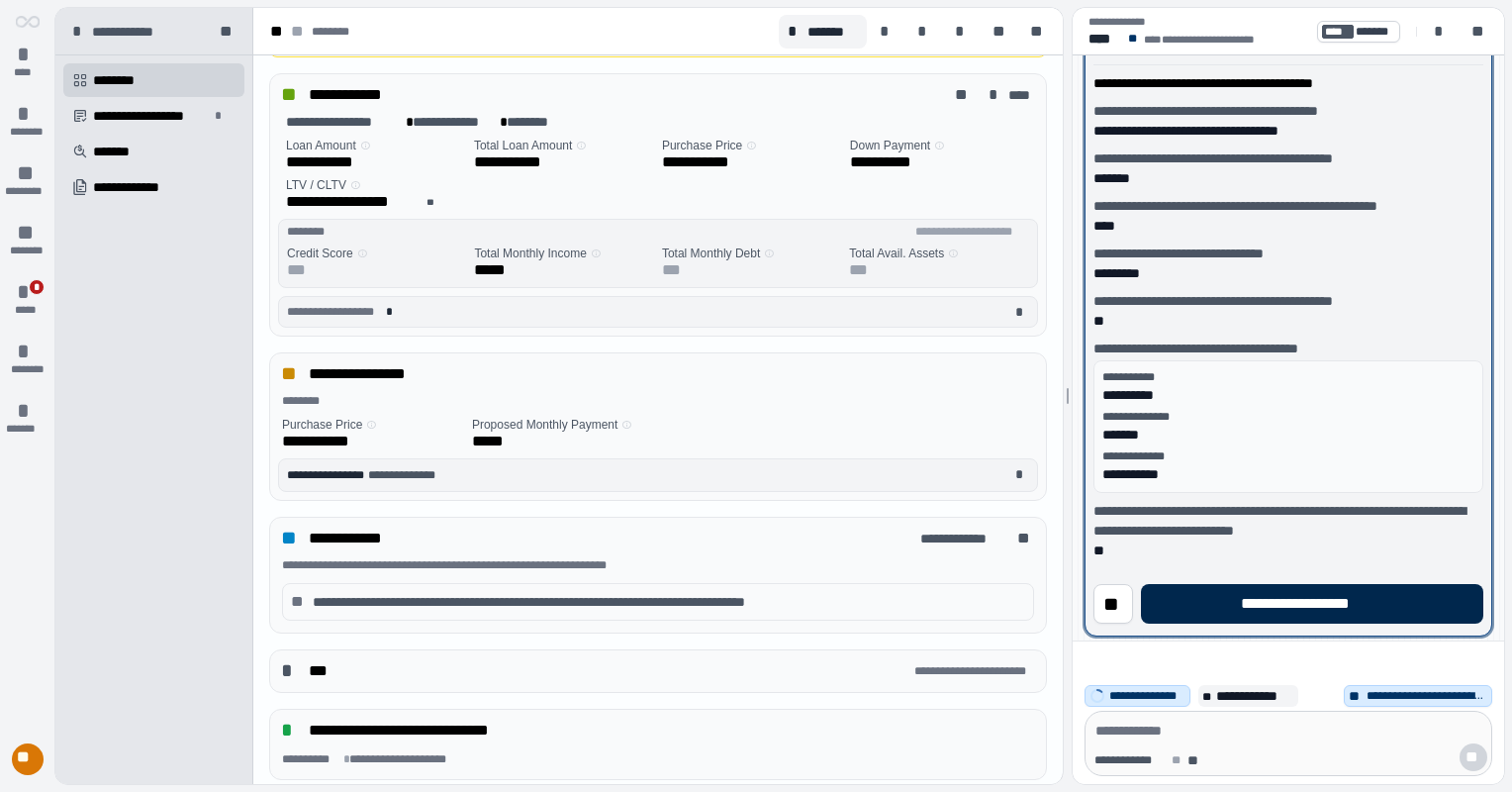 click on "**********" at bounding box center [1311, 604] 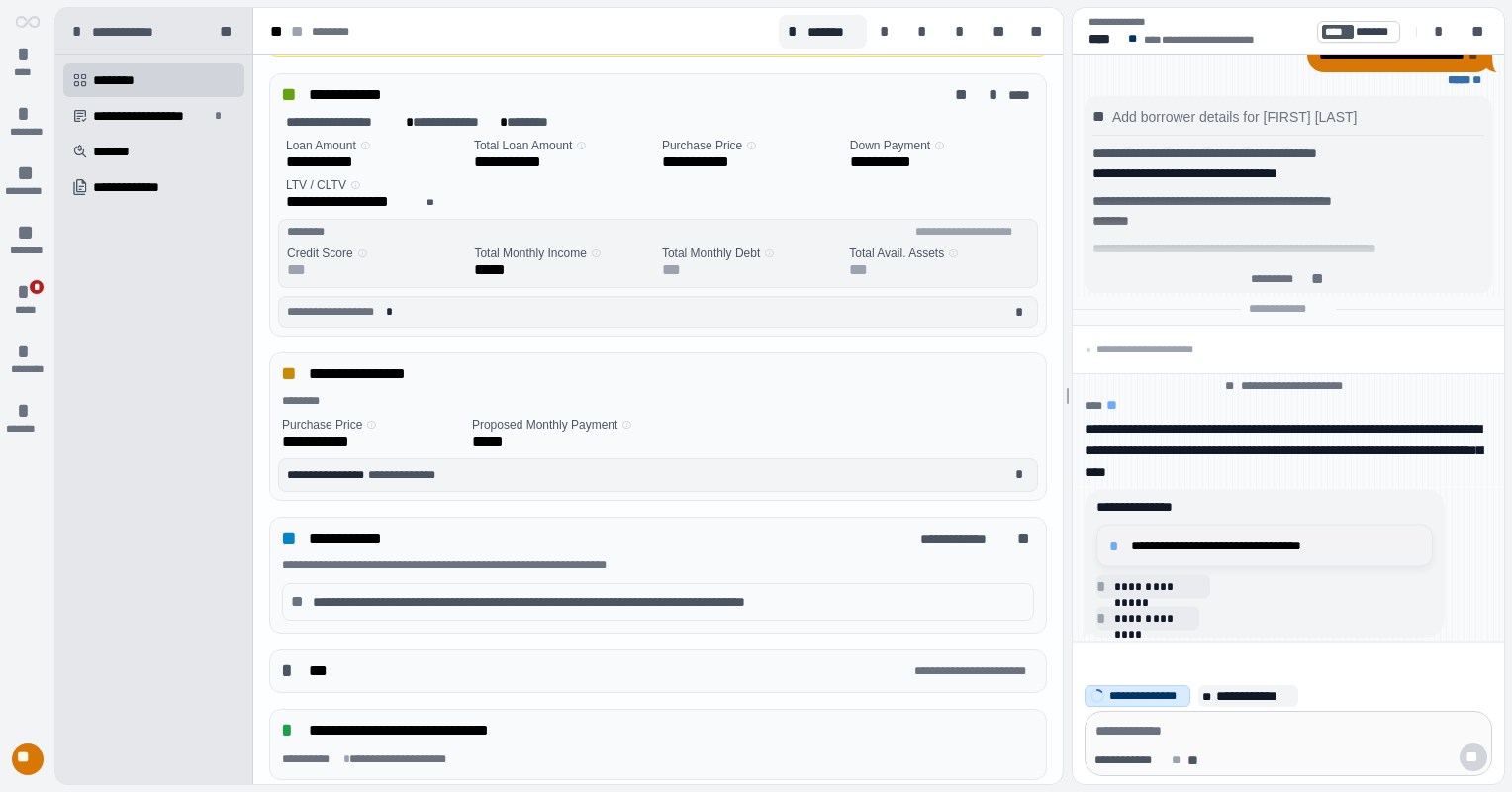 click on "**********" at bounding box center [1276, 545] 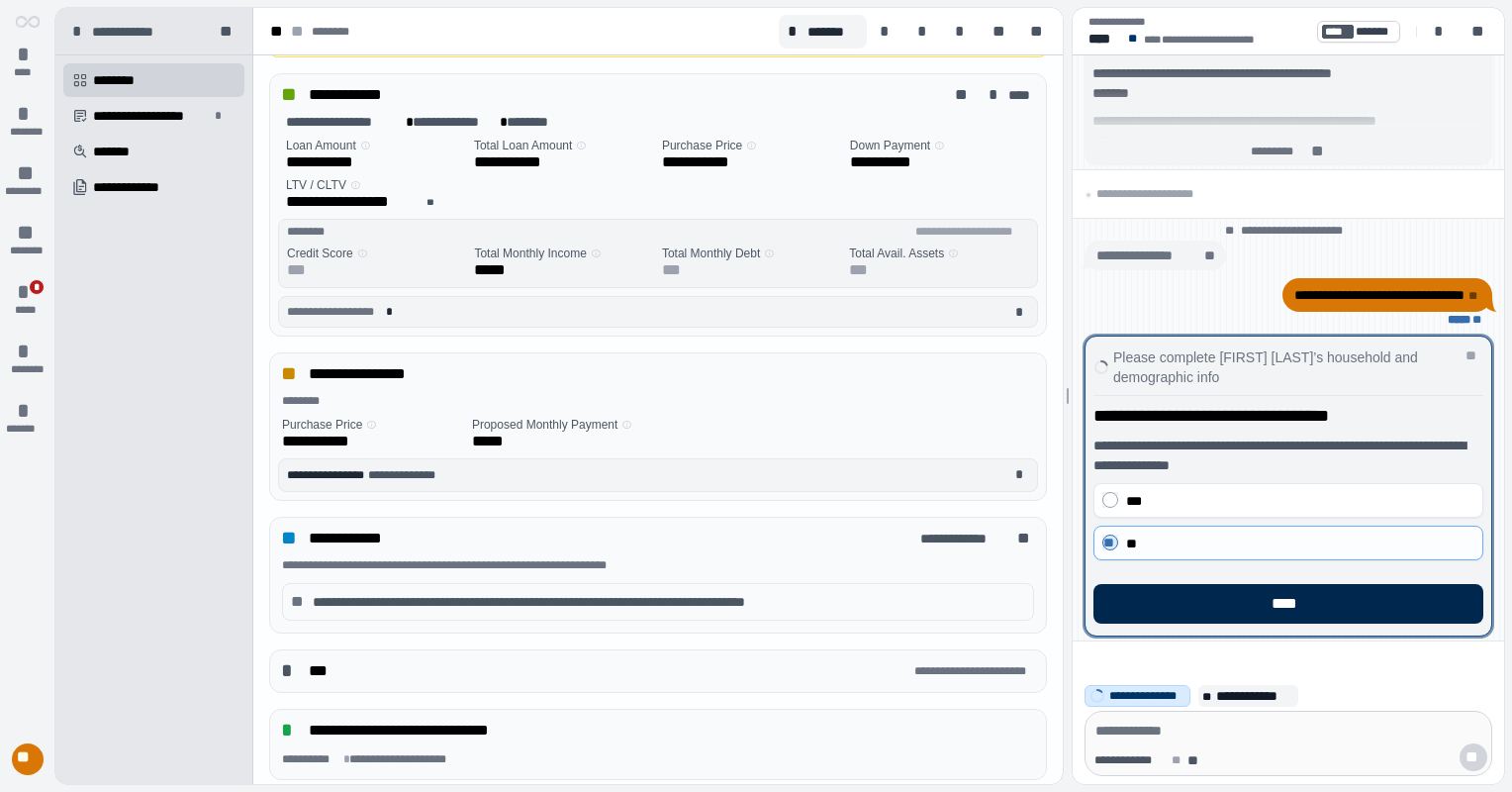 click on "****" at bounding box center (1288, 604) 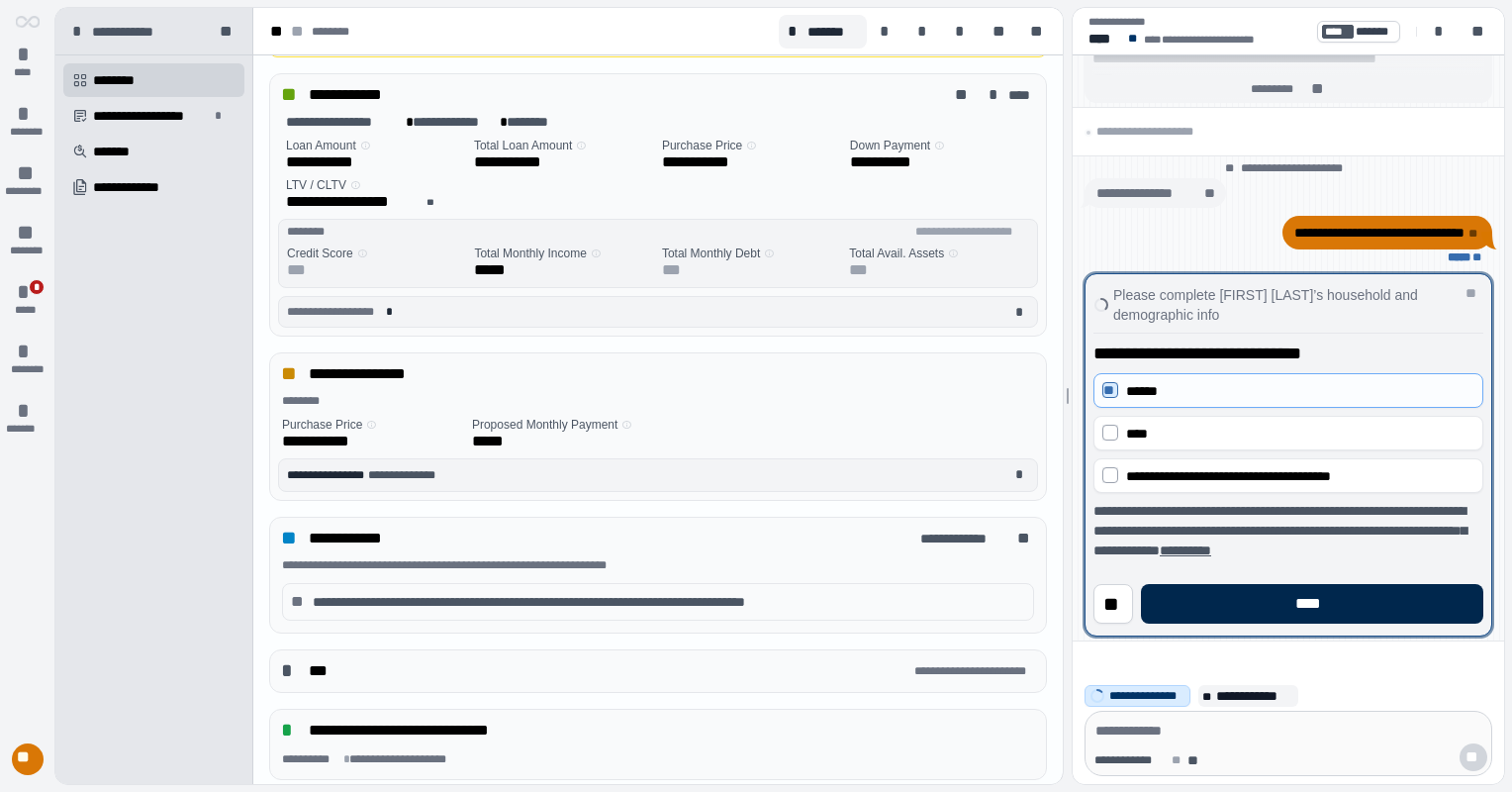 click on "****" at bounding box center [1312, 604] 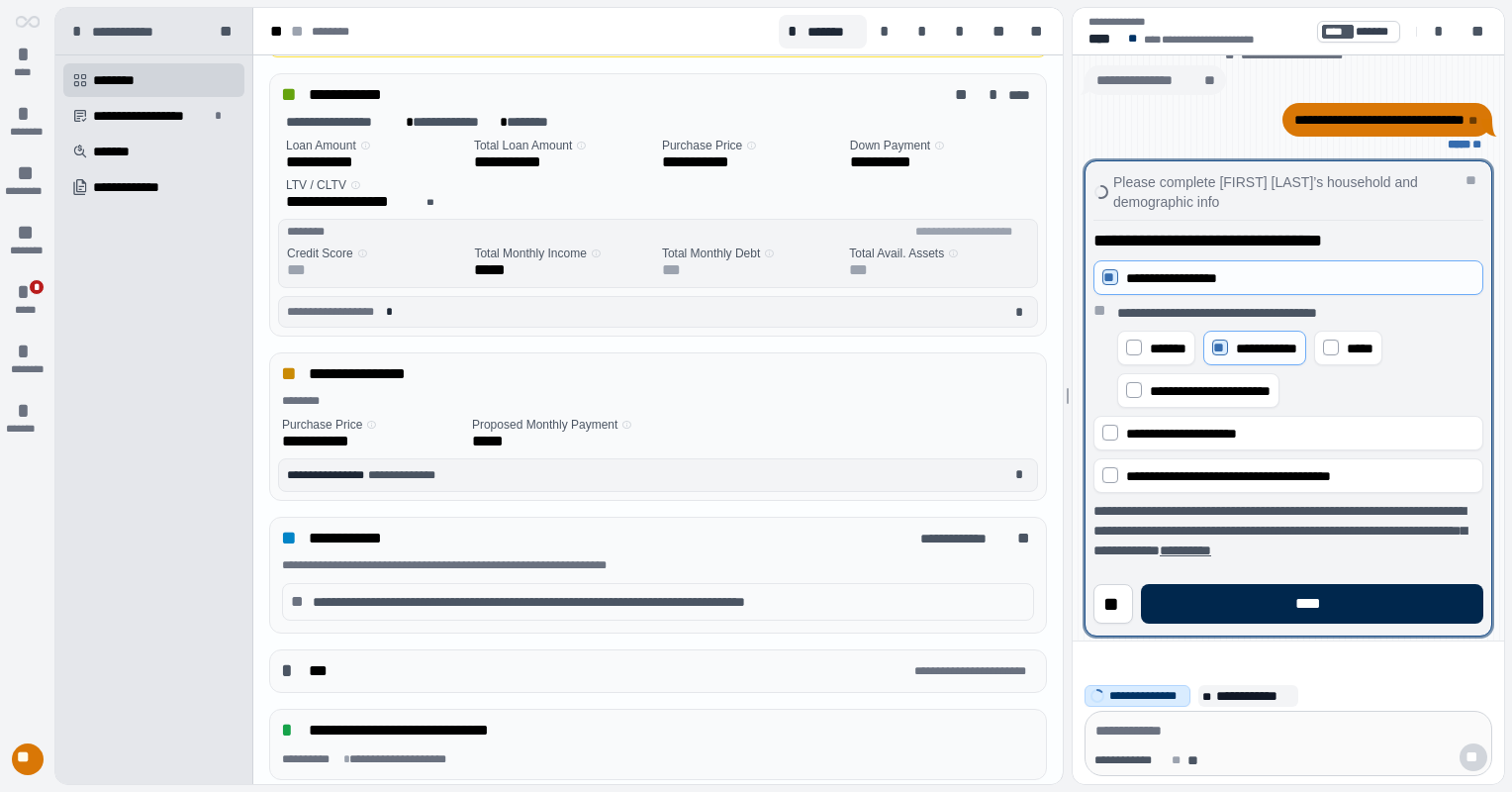 click on "****" at bounding box center [1312, 604] 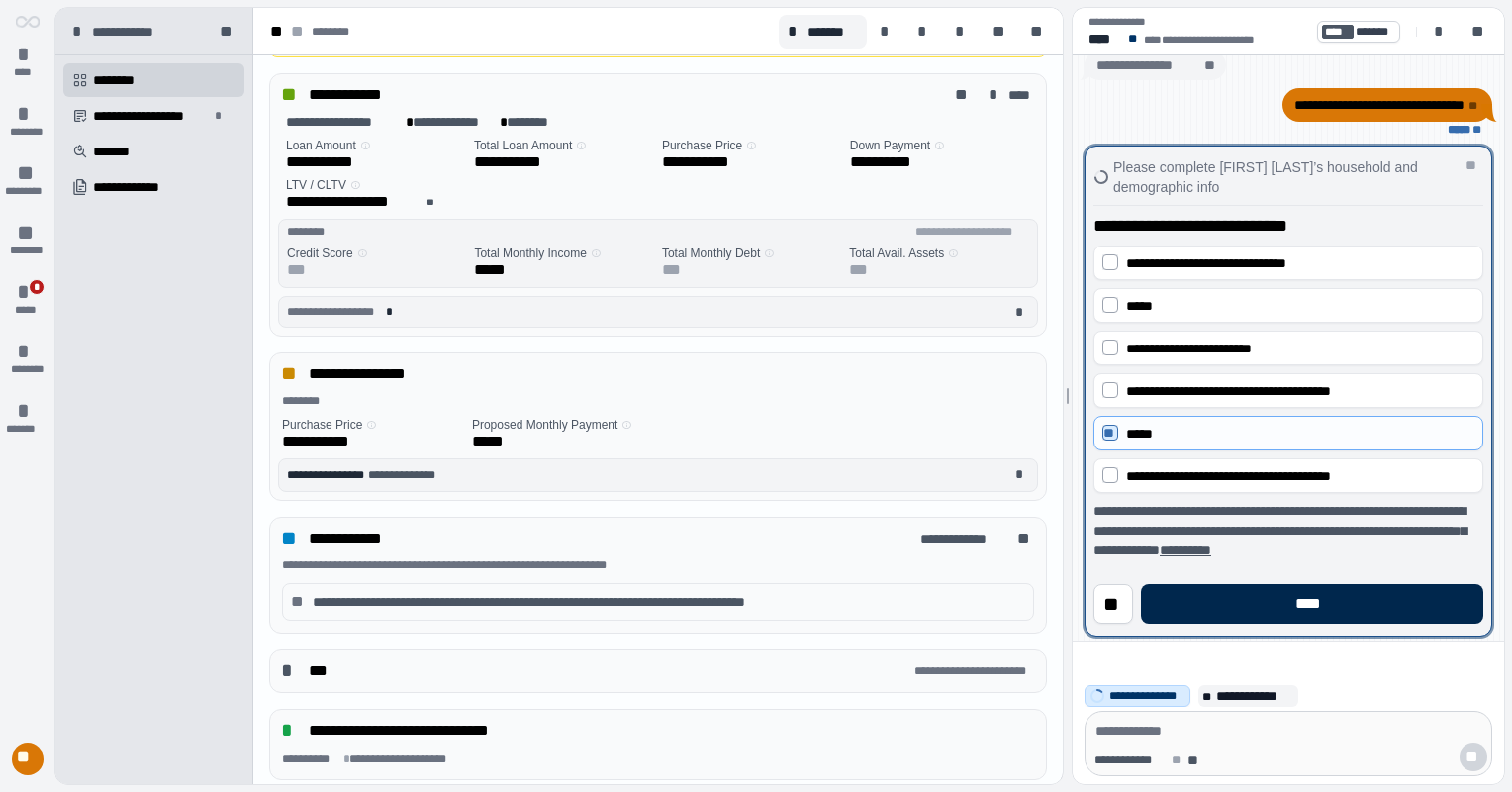 click on "****" at bounding box center (1312, 604) 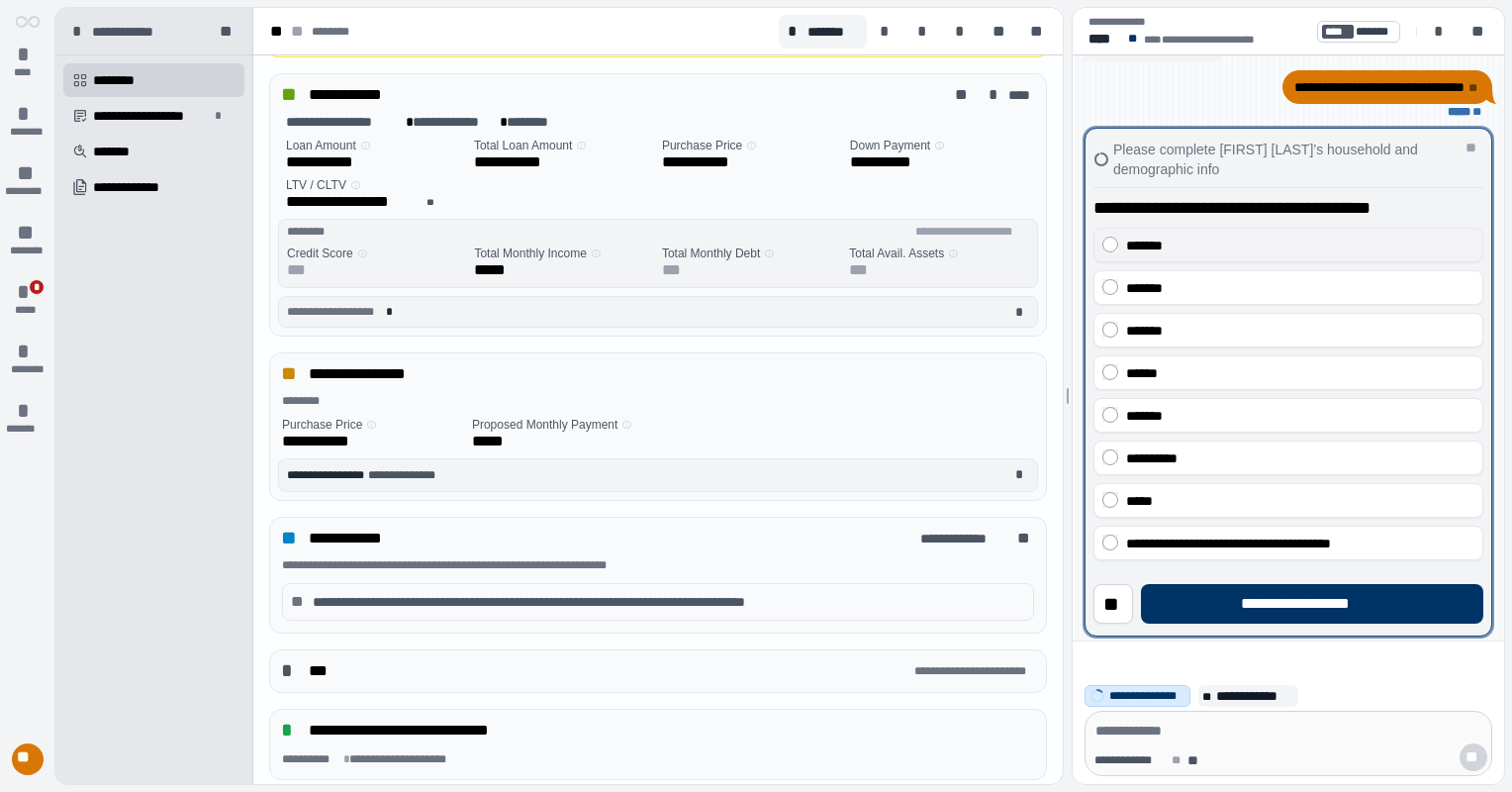 click on "*******" at bounding box center (1288, 245) 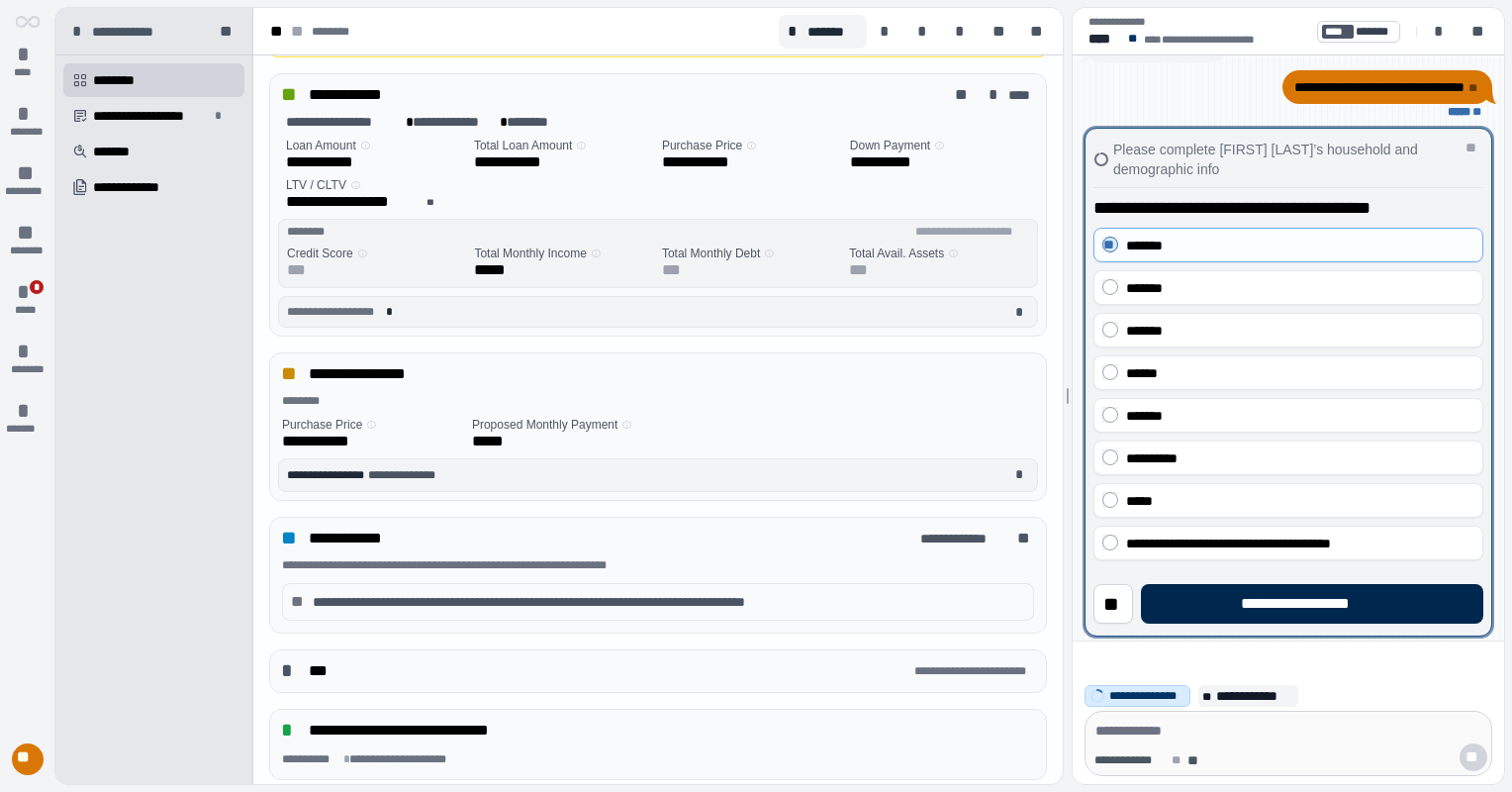 click on "**********" at bounding box center (1312, 604) 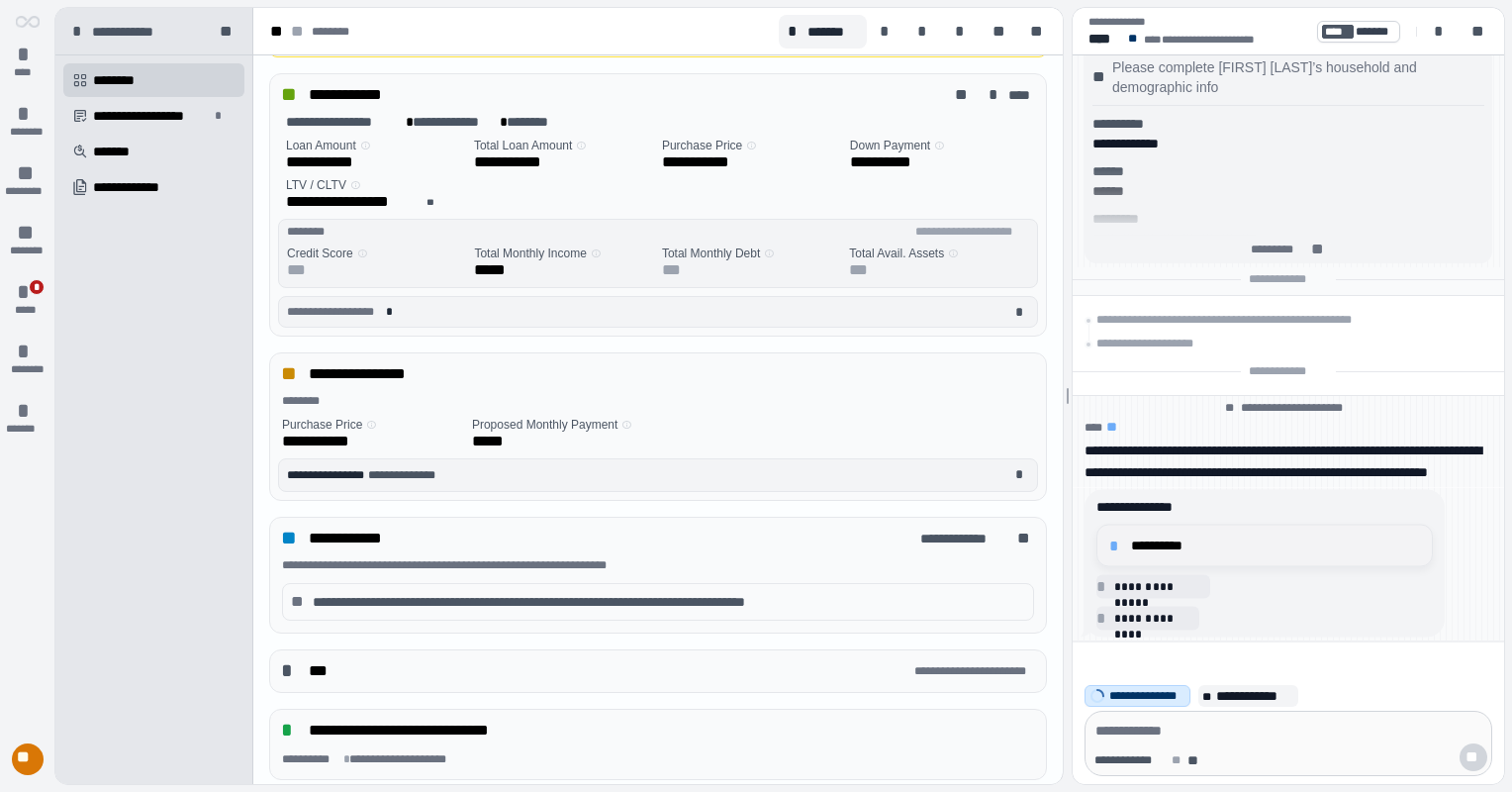 click on "**********" at bounding box center [1276, 545] 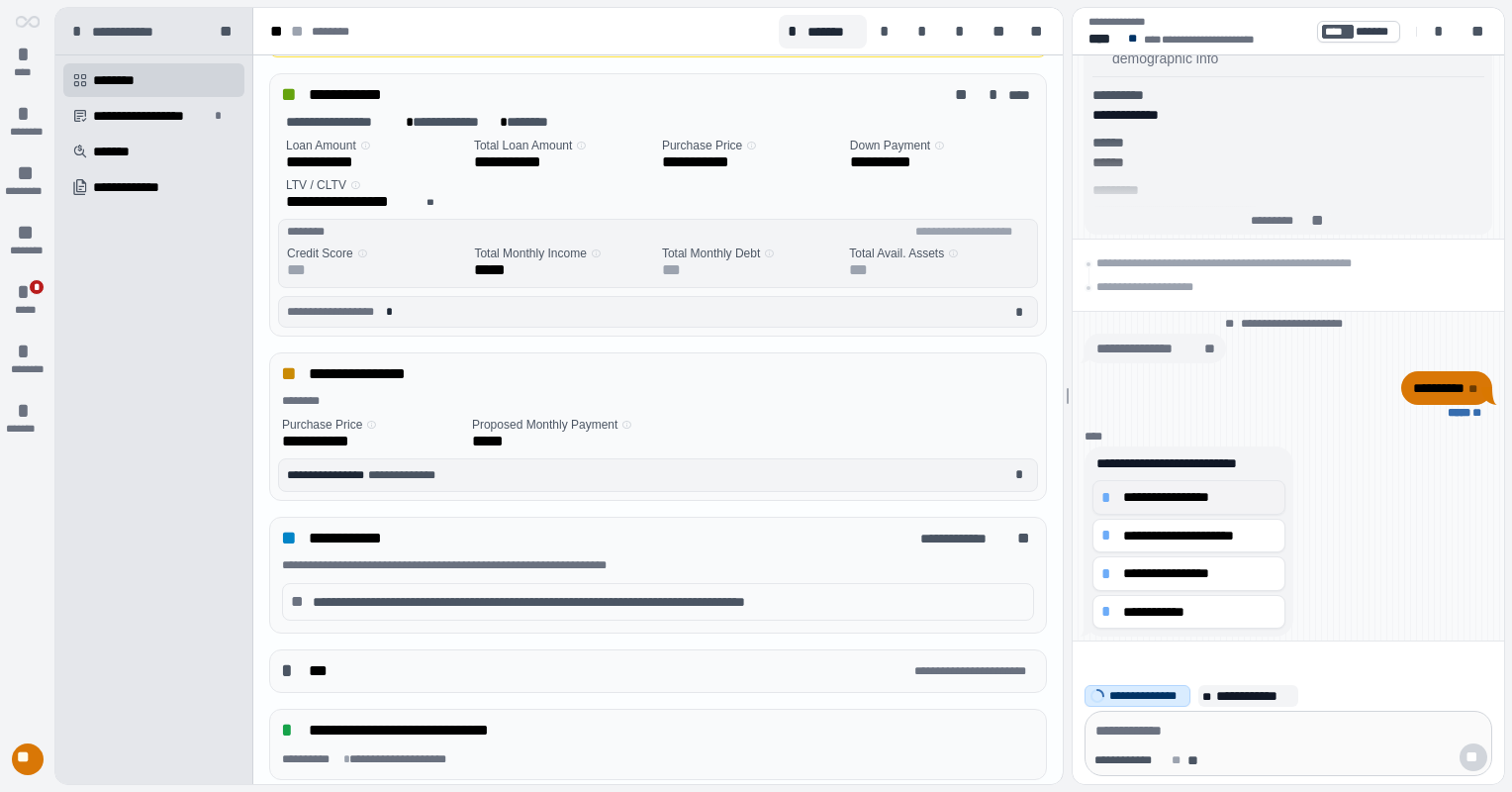 click on "**********" at bounding box center [1199, 497] 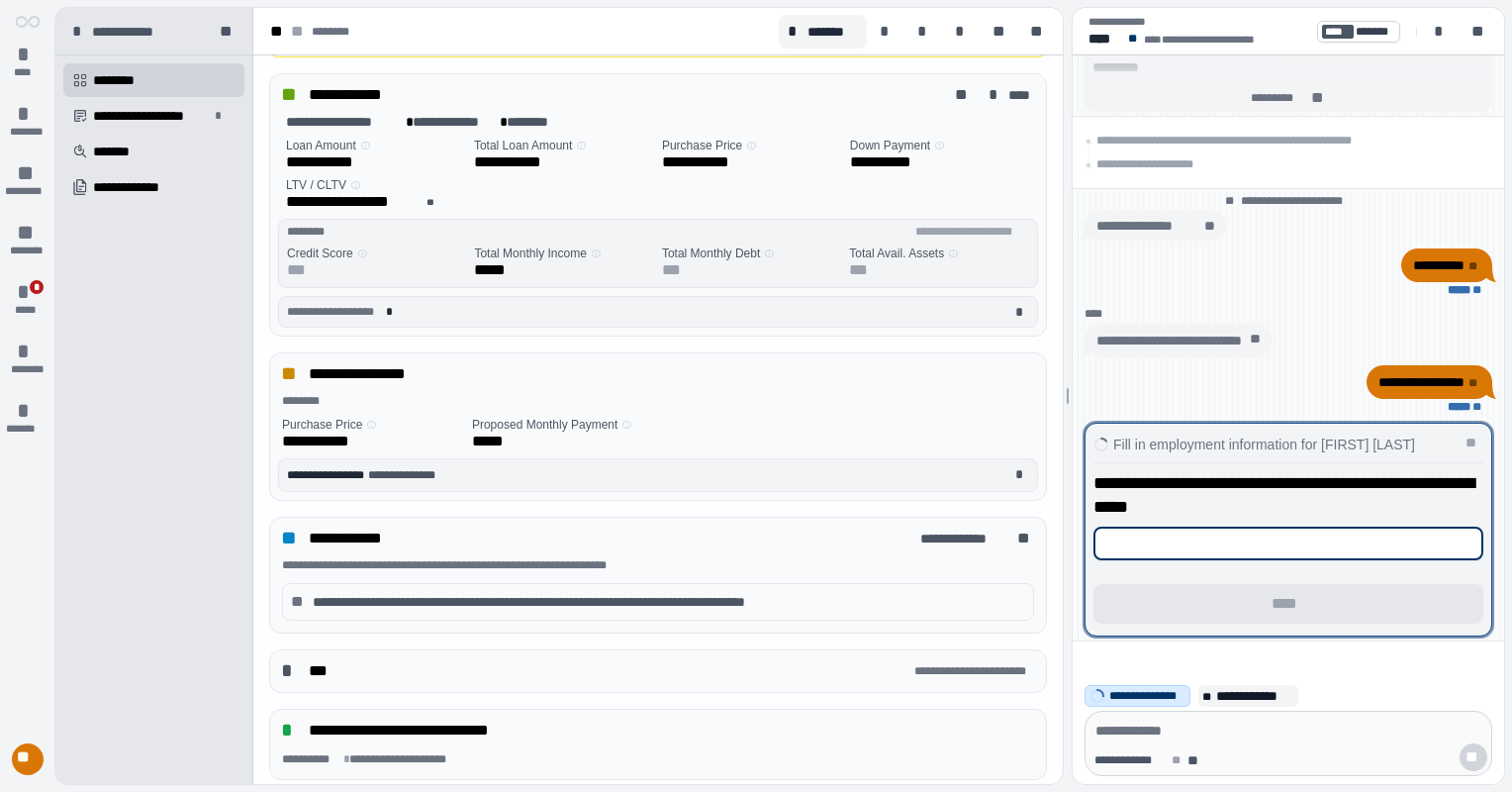 click at bounding box center (1288, 544) 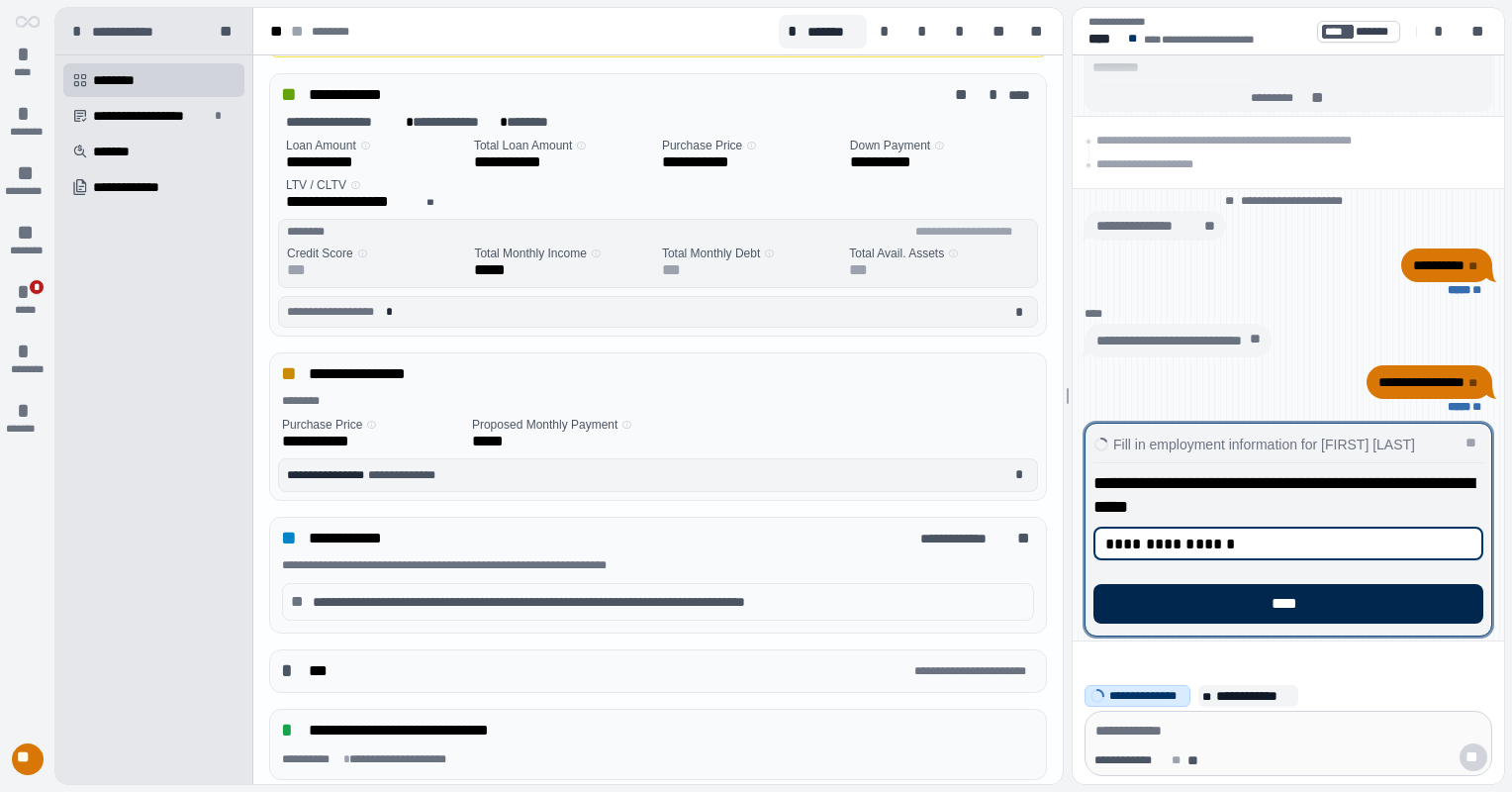 type on "**********" 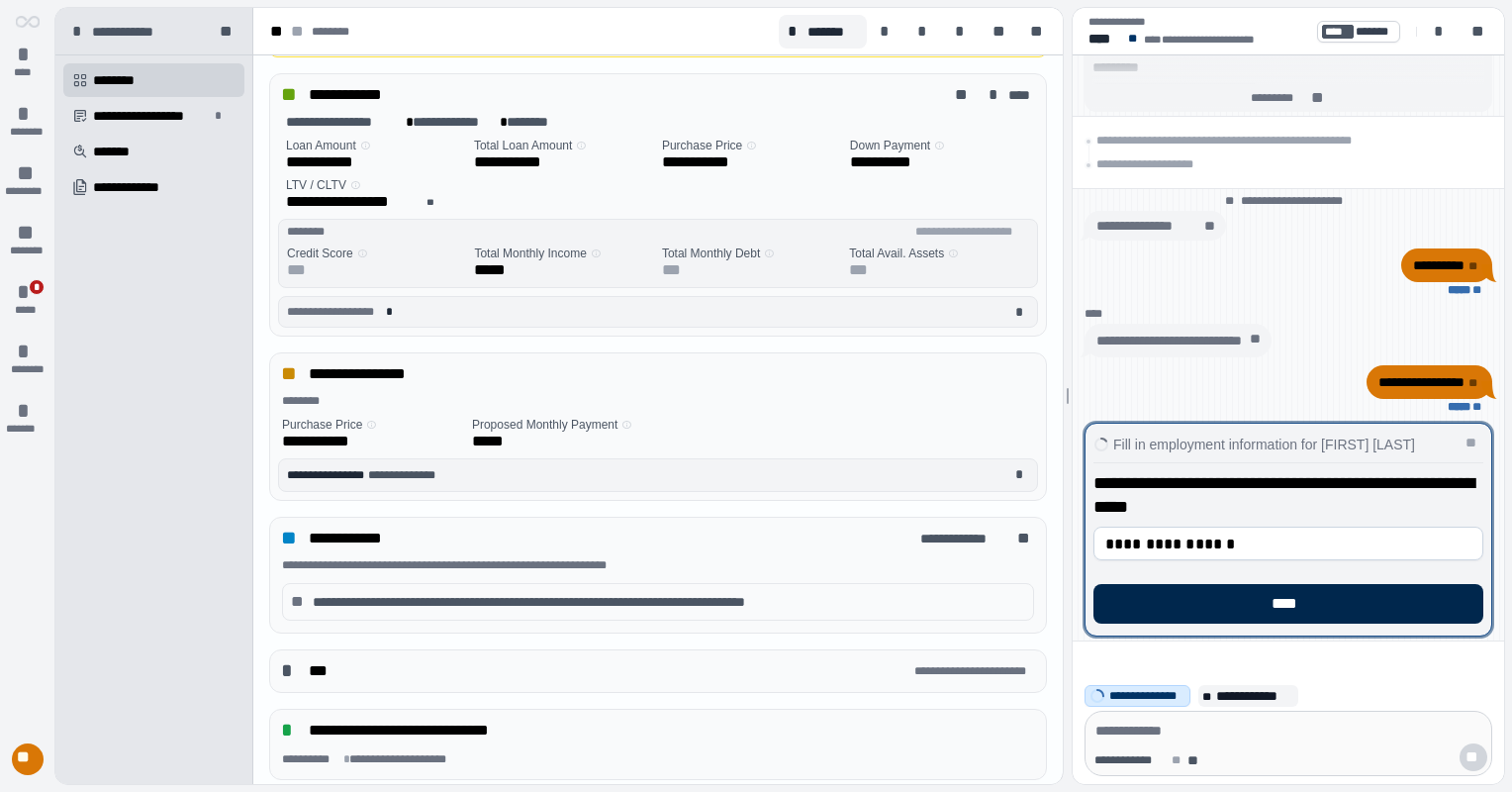 drag, startPoint x: 1335, startPoint y: 595, endPoint x: 1338, endPoint y: 610, distance: 15.297059 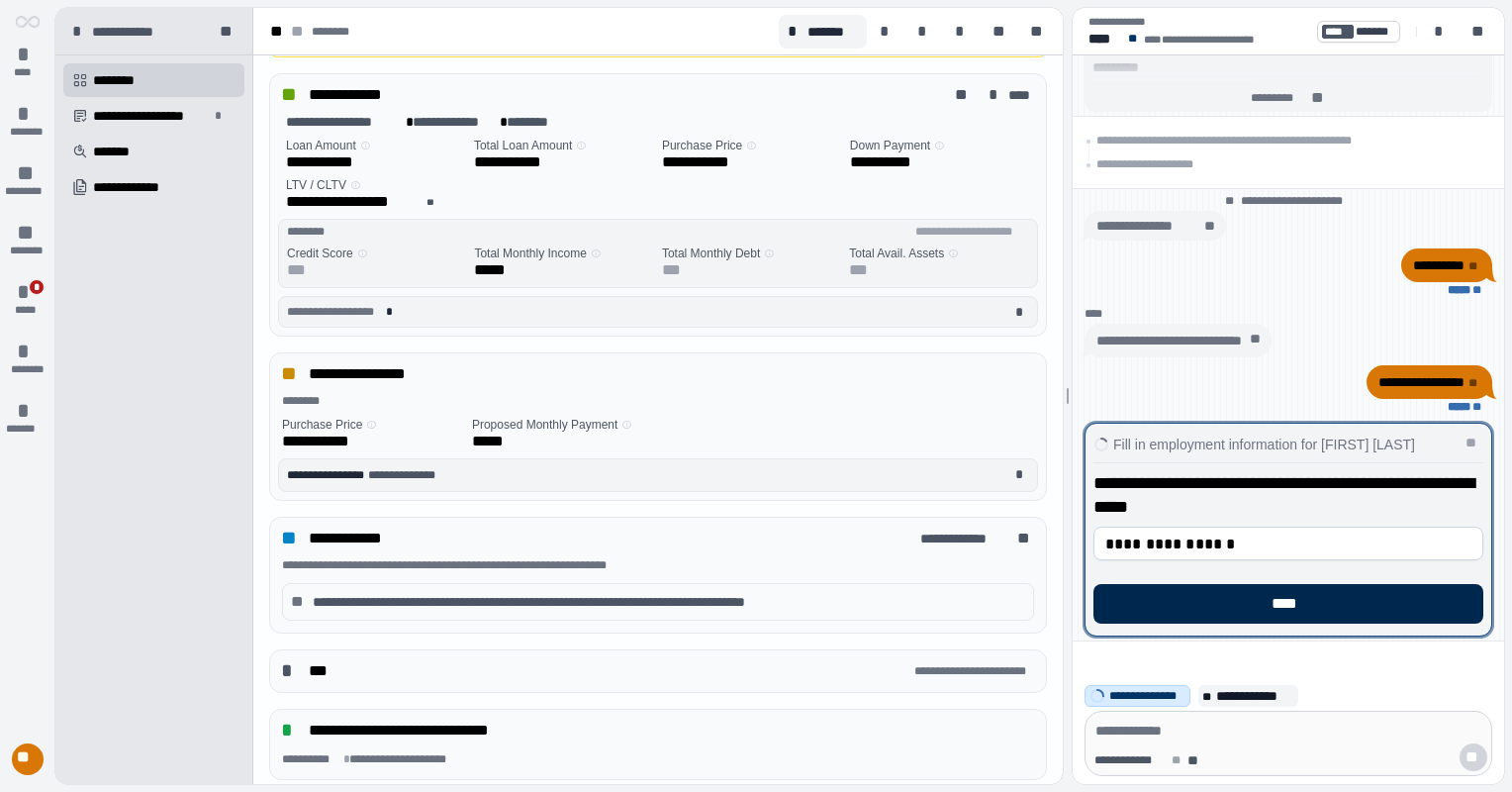 click on "****" at bounding box center (1288, 604) 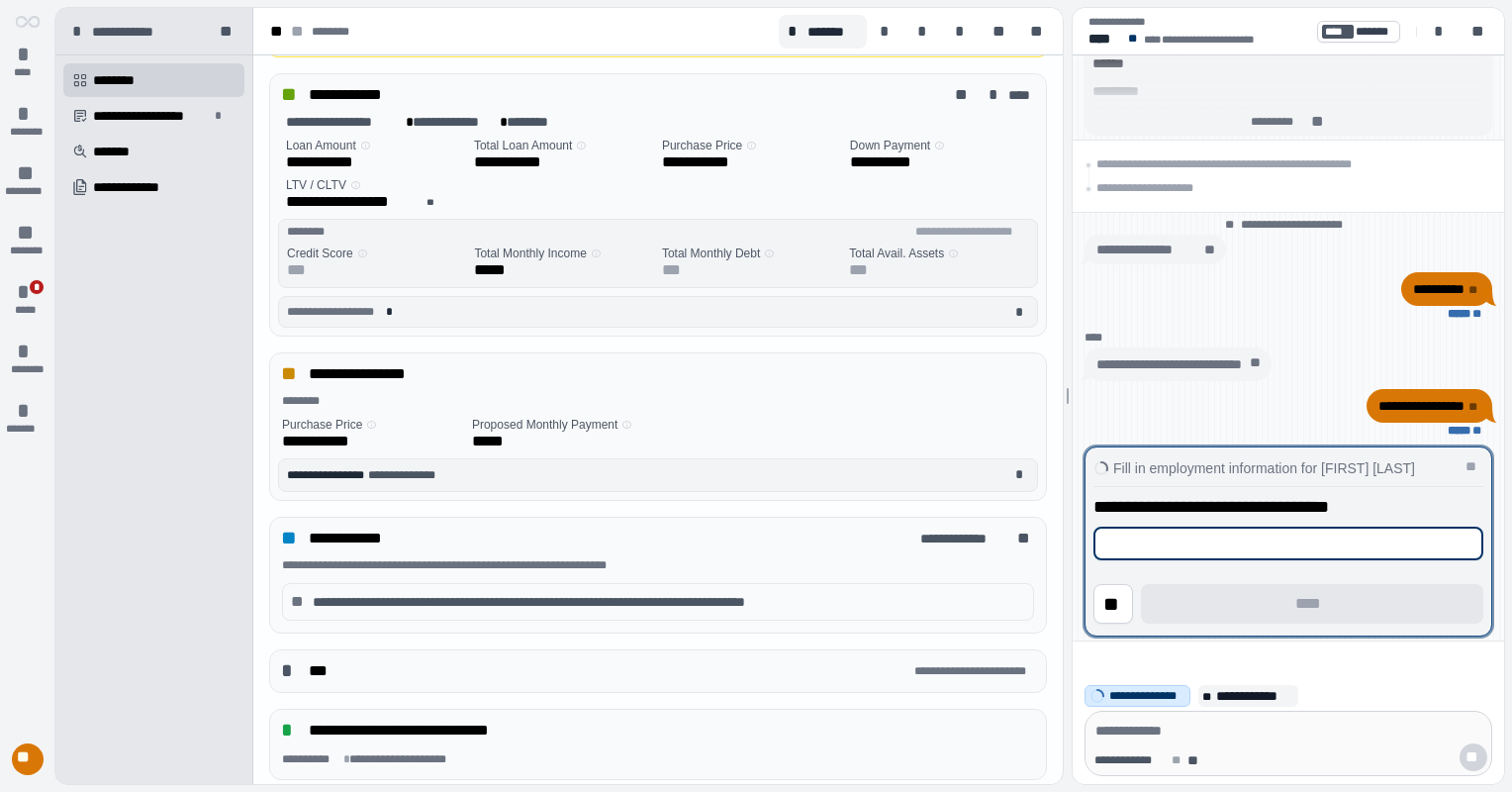 click at bounding box center (1288, 544) 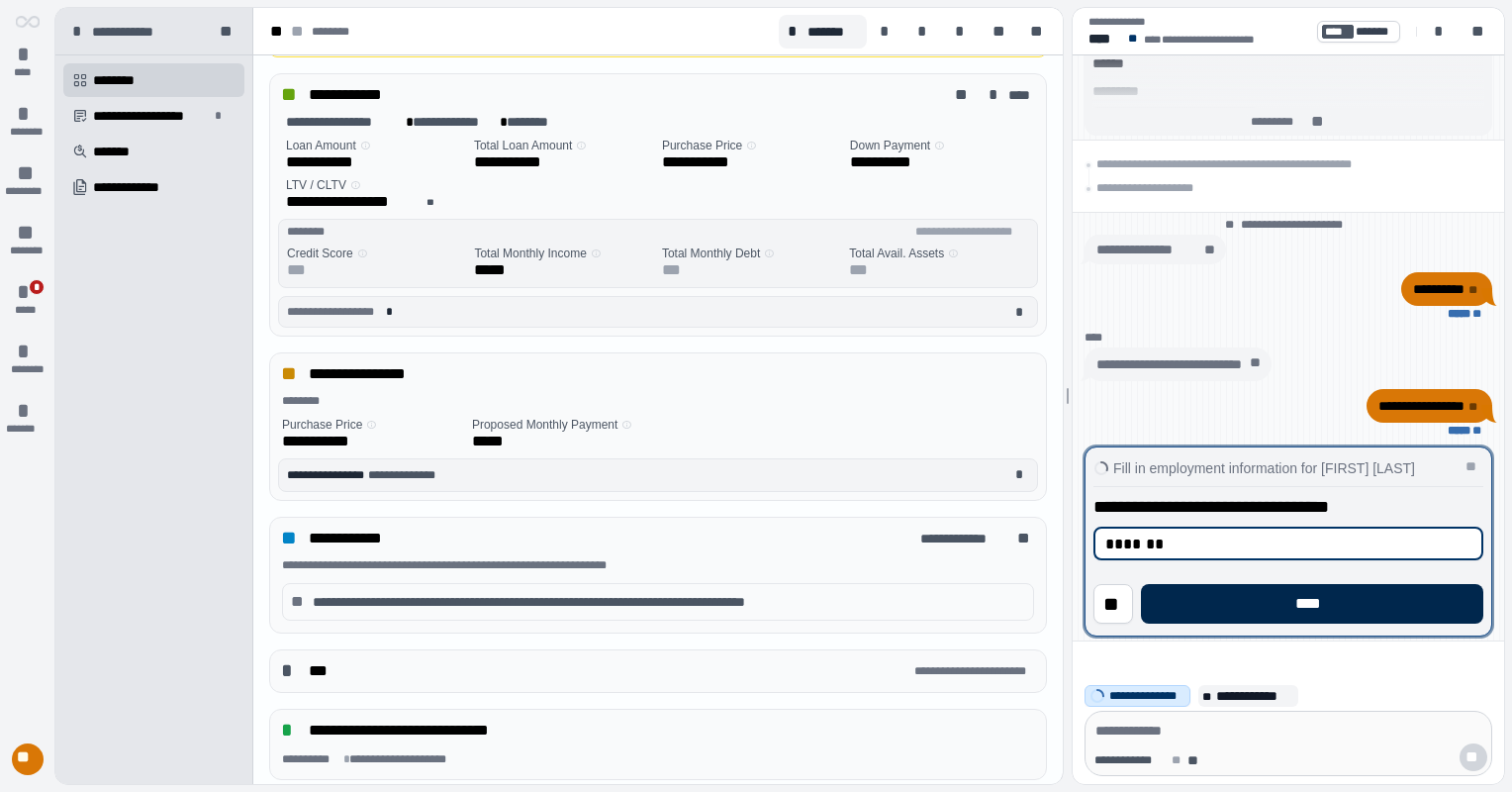 type on "*******" 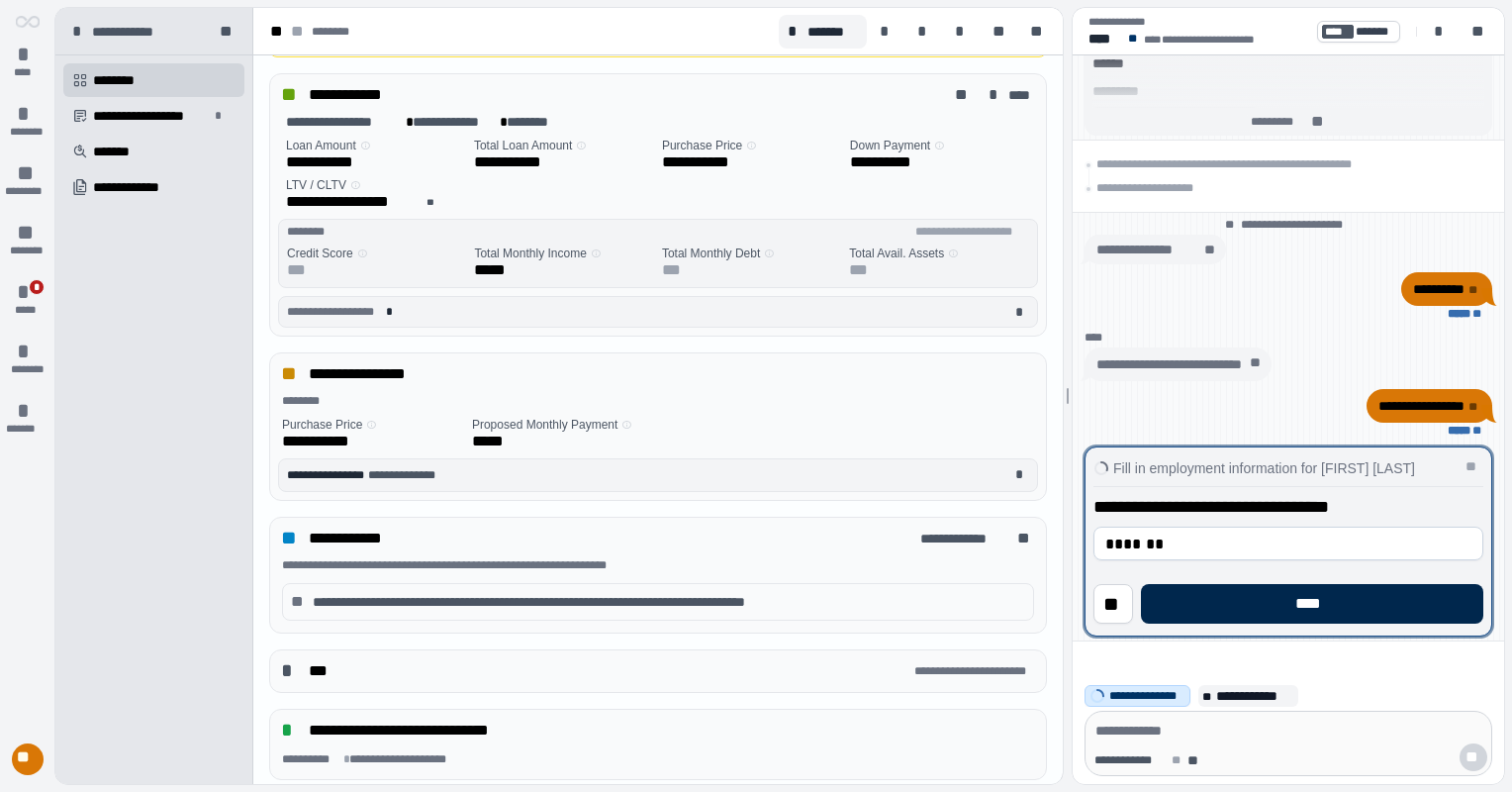 click on "****" at bounding box center (1312, 604) 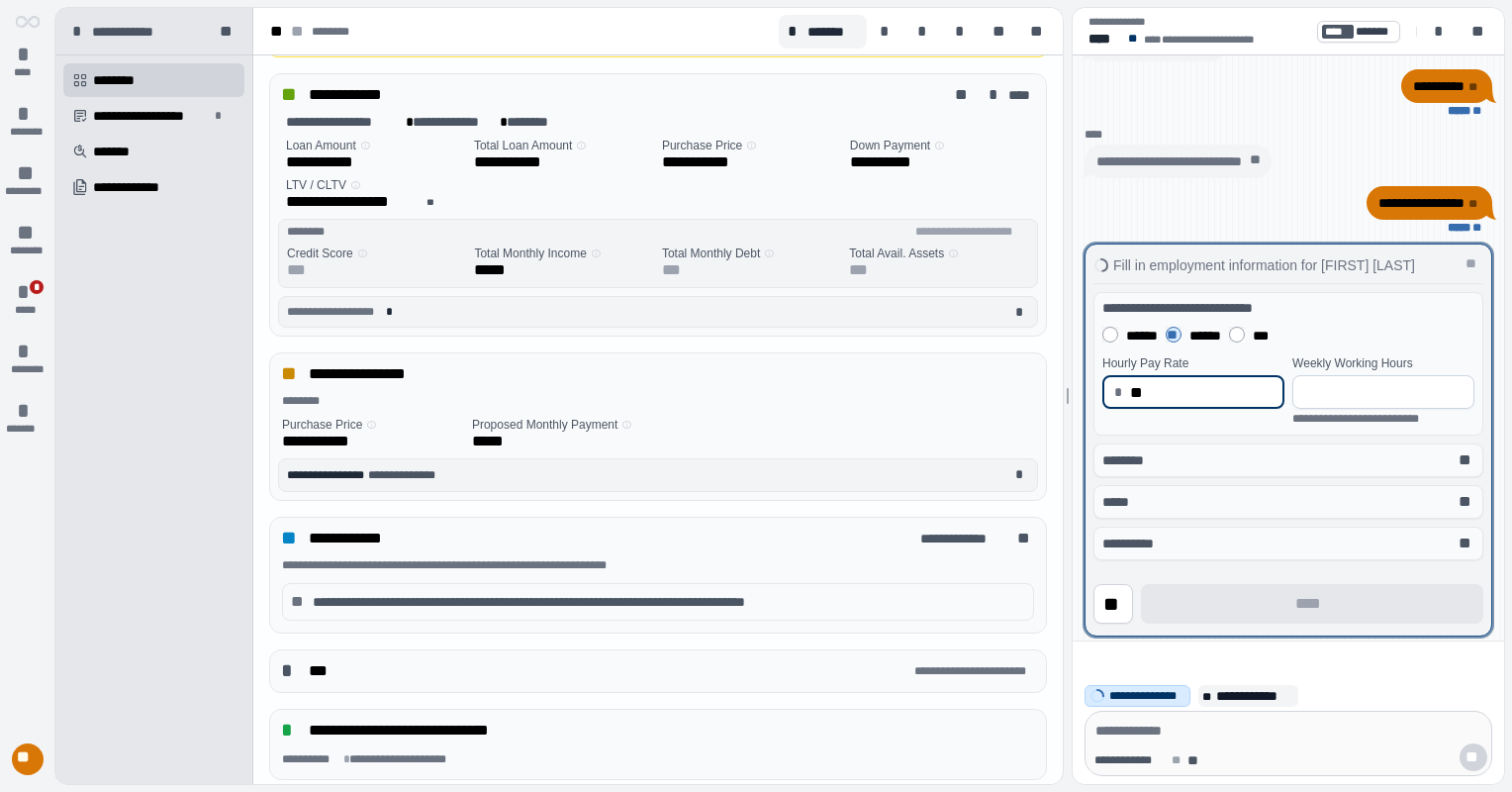 type on "*****" 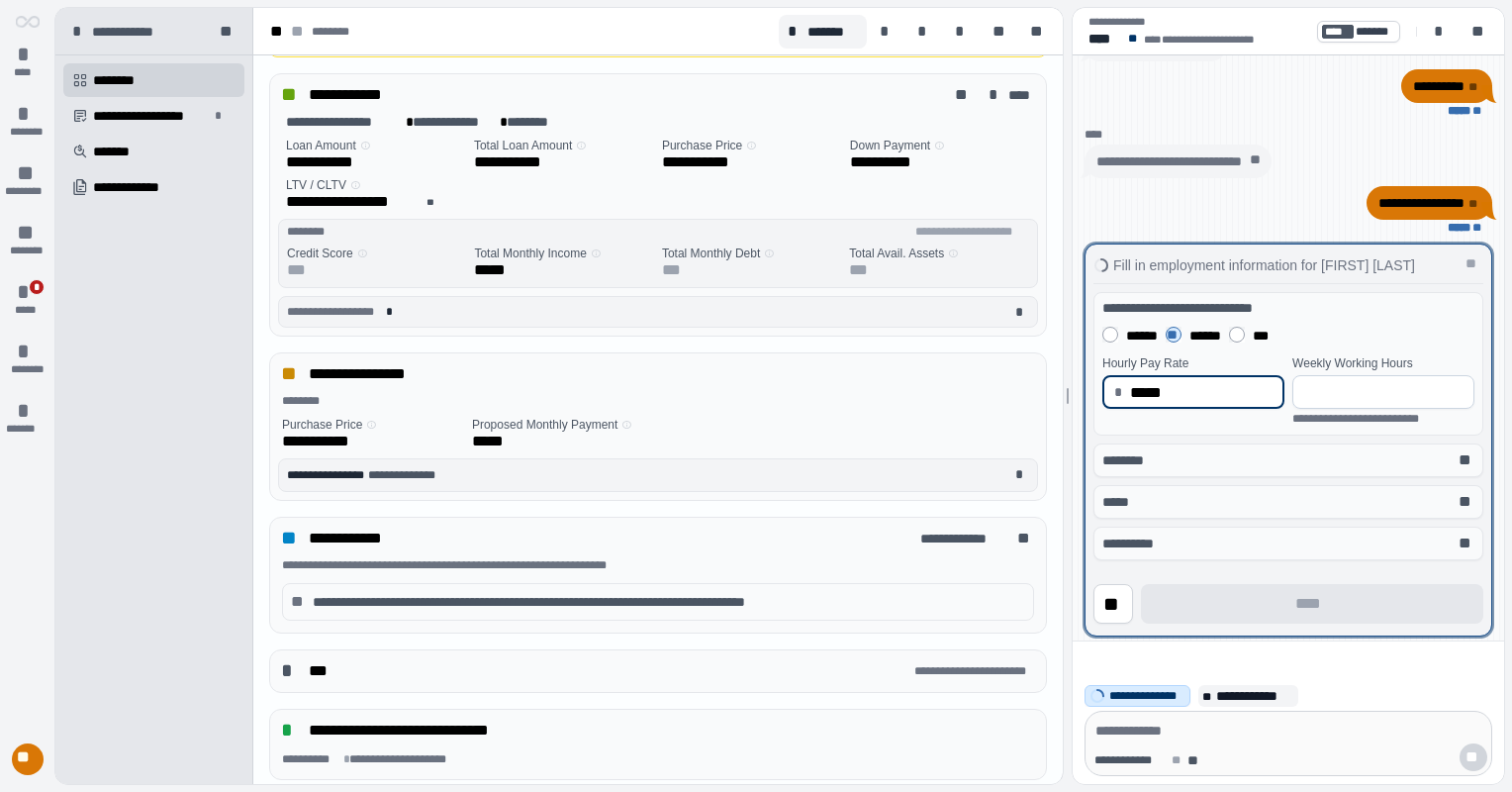 click at bounding box center [1383, 392] 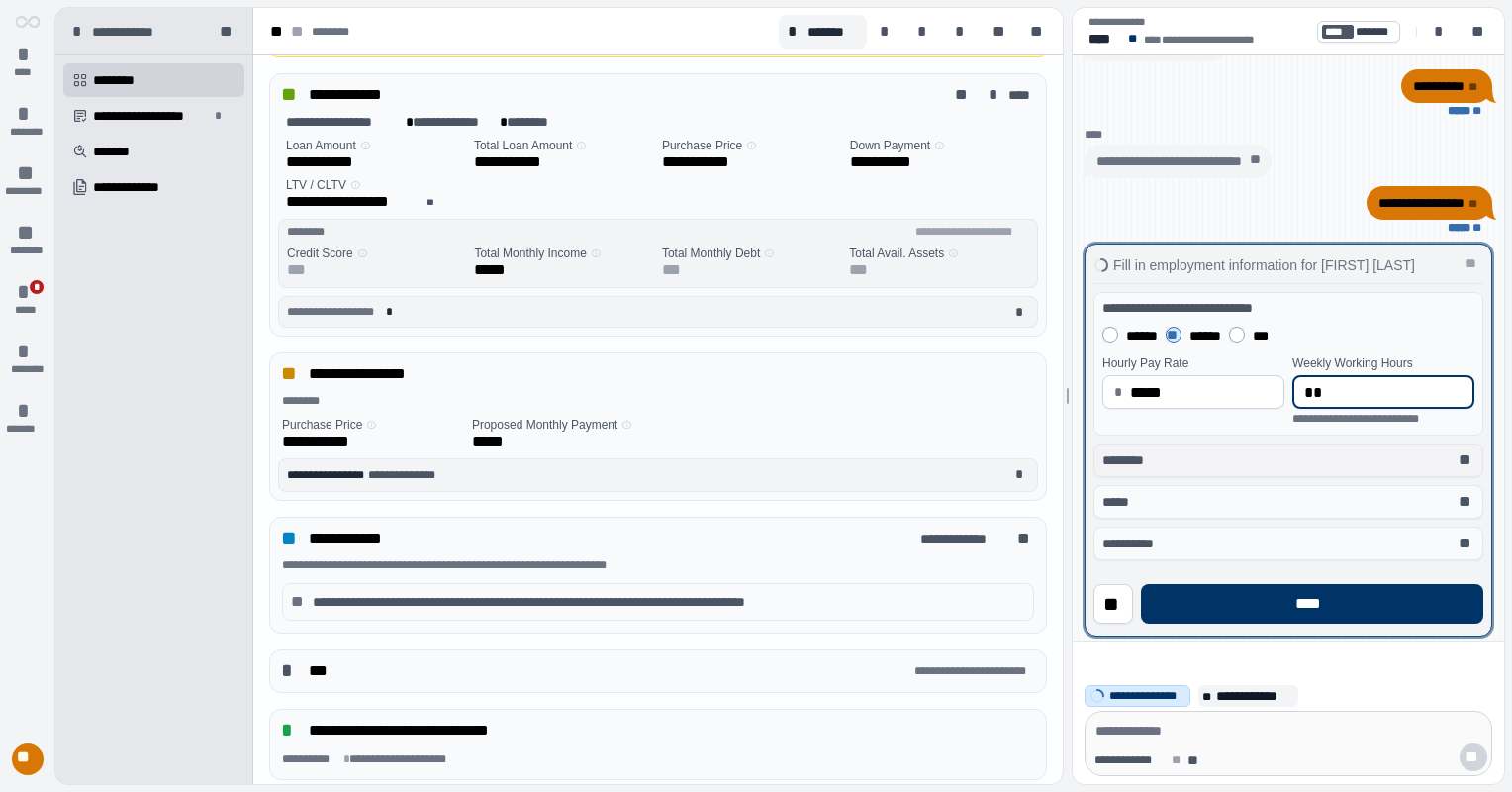 type on "**" 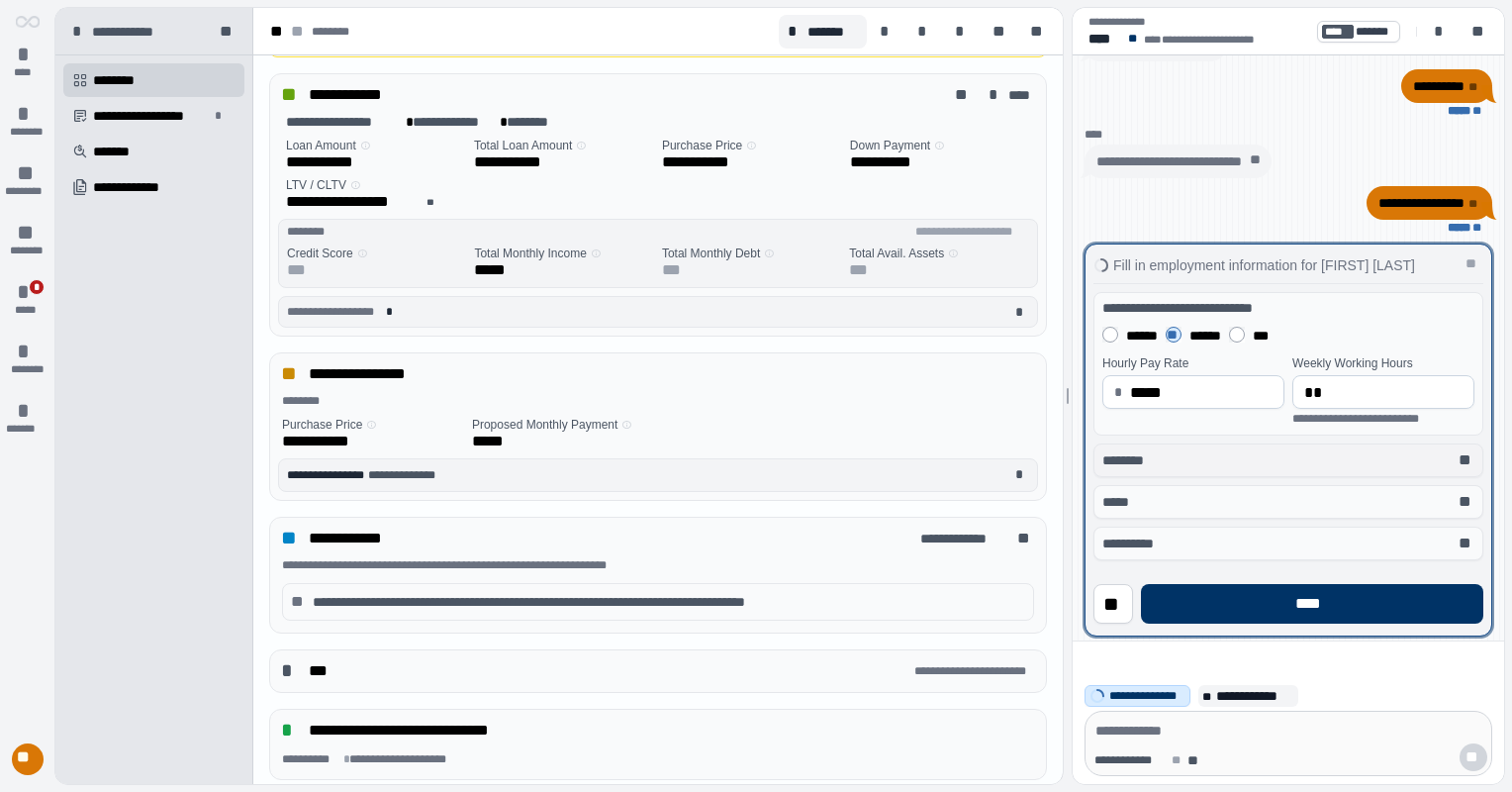 click on "********" at bounding box center (1131, 460) 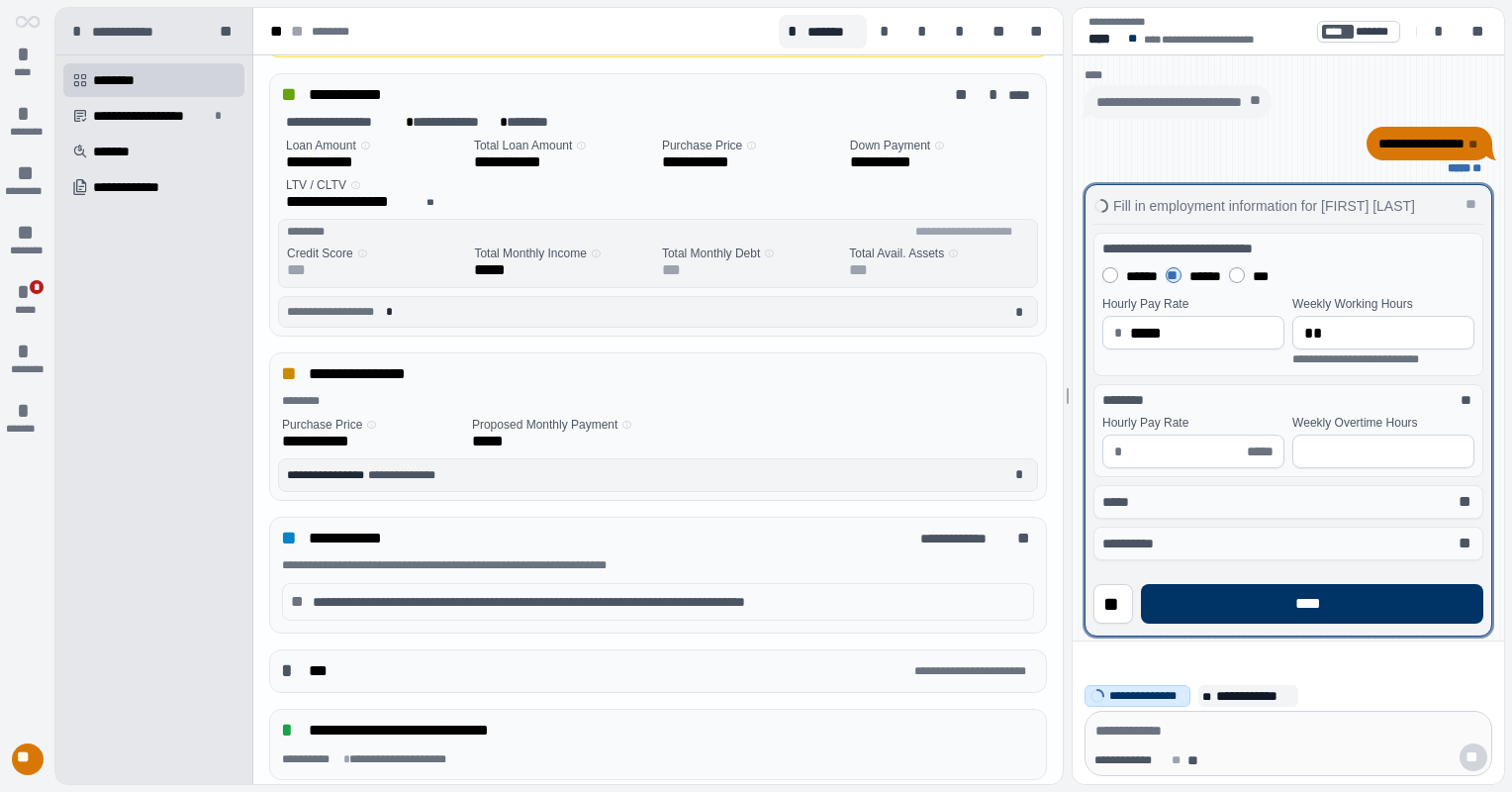 click at bounding box center [1185, 451] 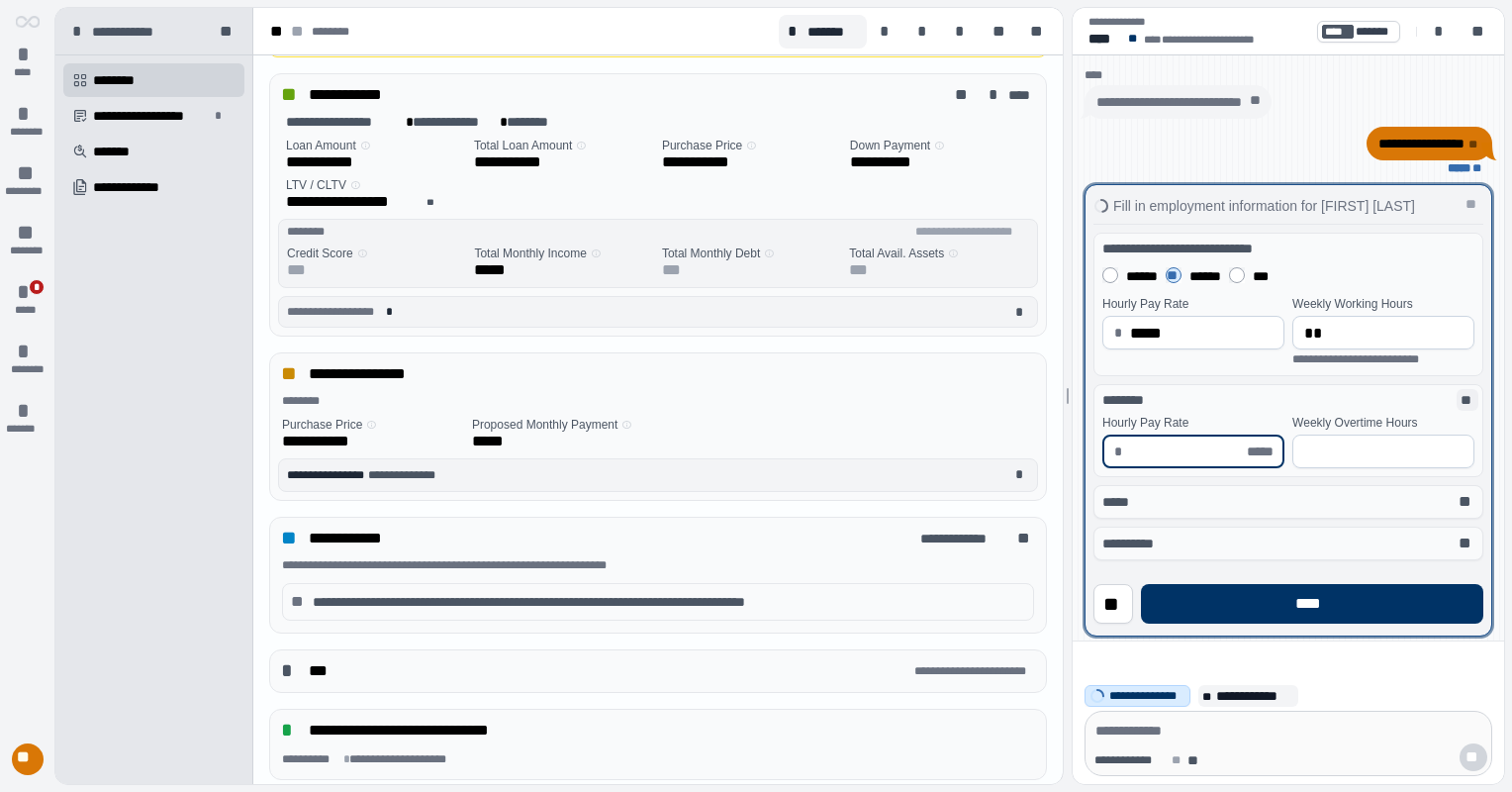 click on "**" at bounding box center [1467, 400] 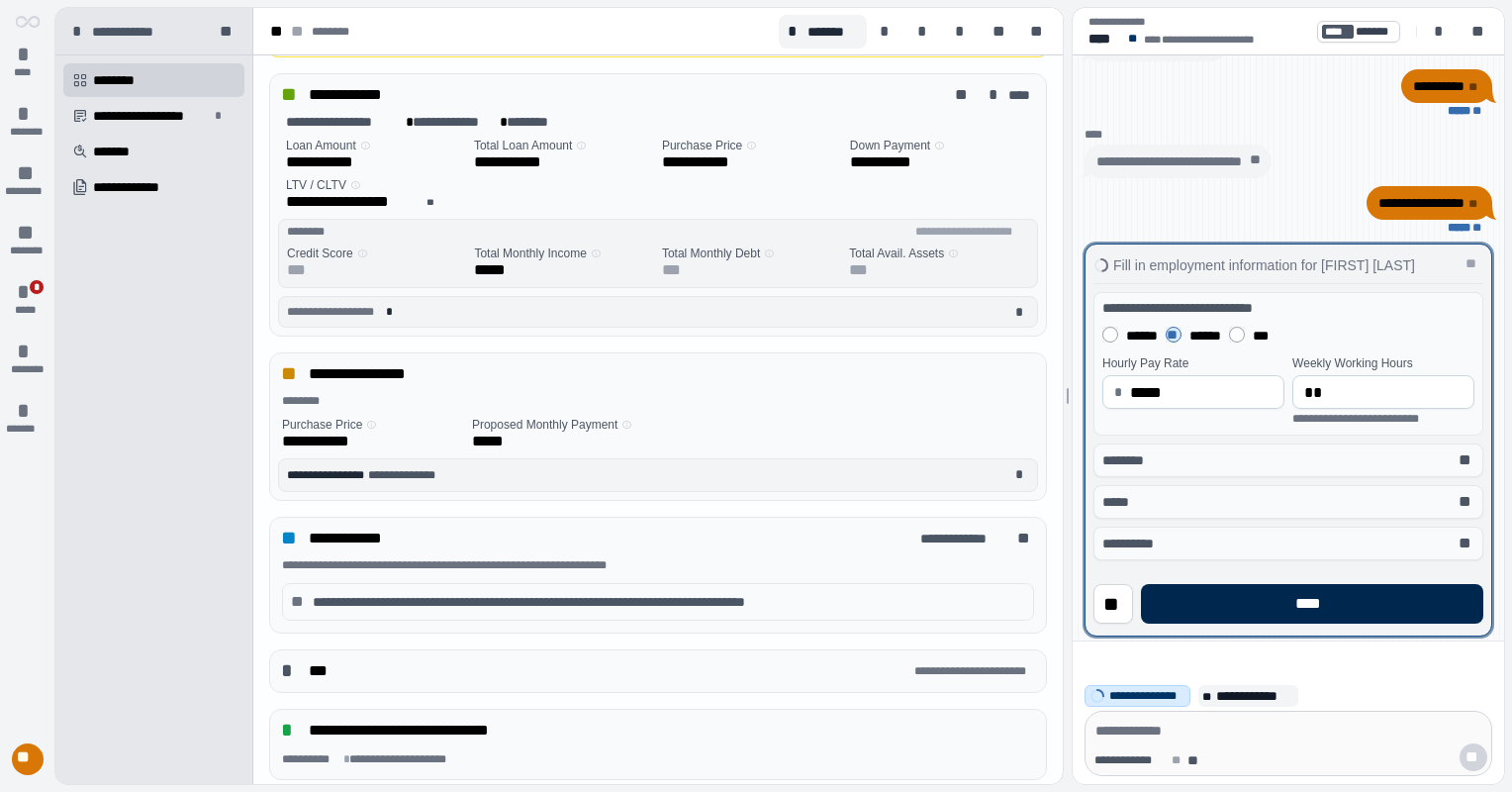 click on "****" at bounding box center (1312, 604) 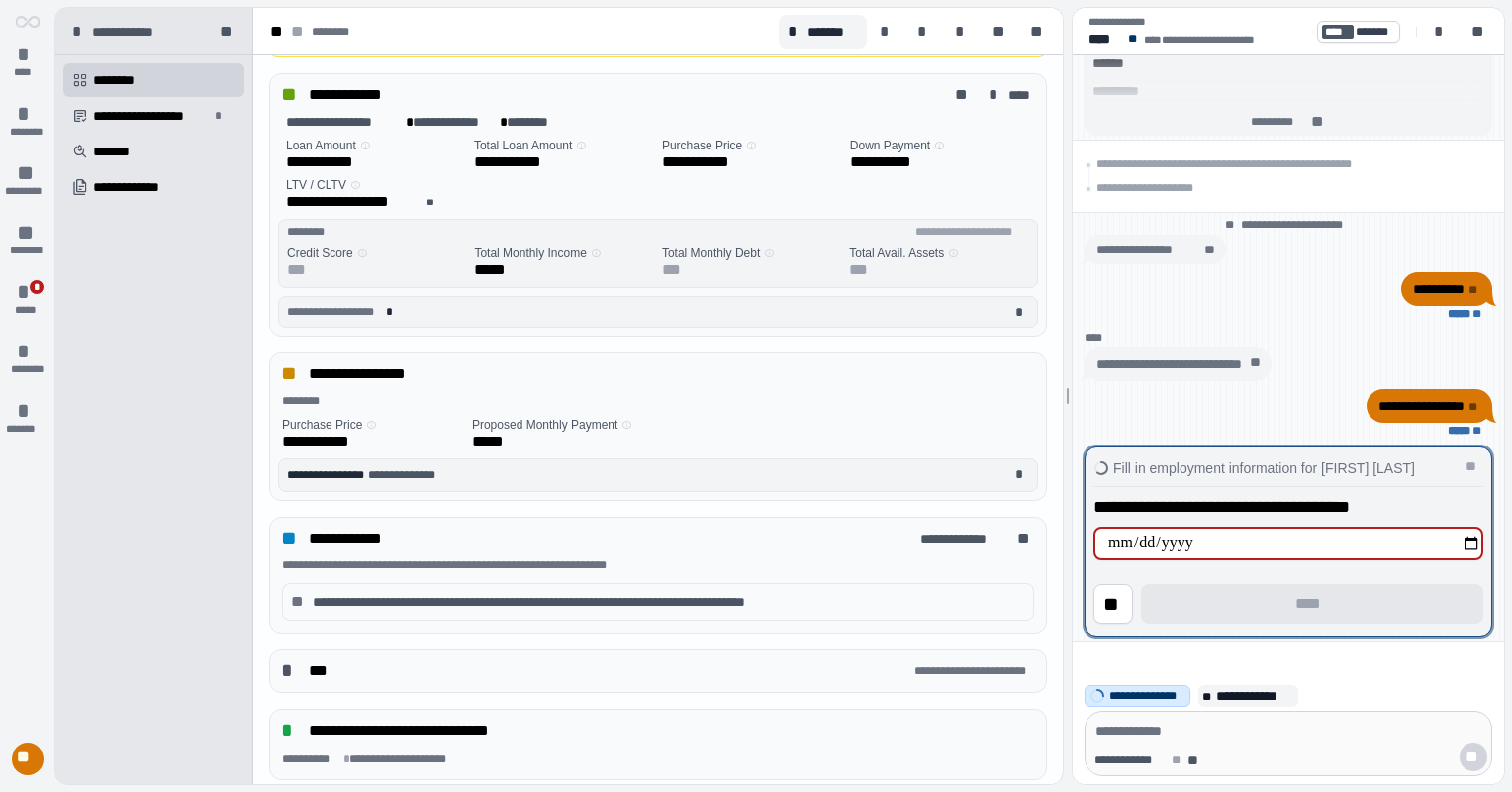 type on "**********" 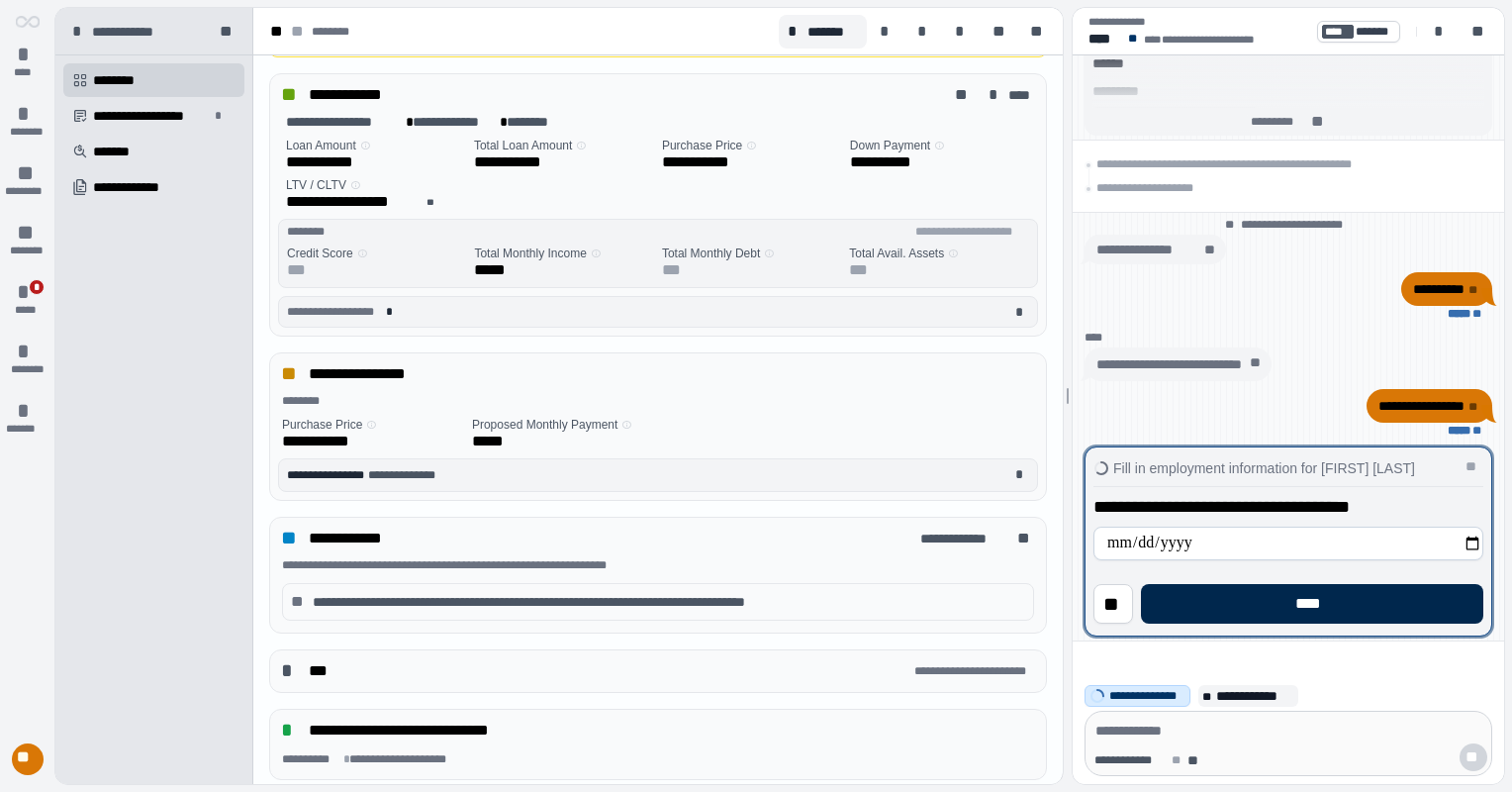click on "****" at bounding box center (1312, 604) 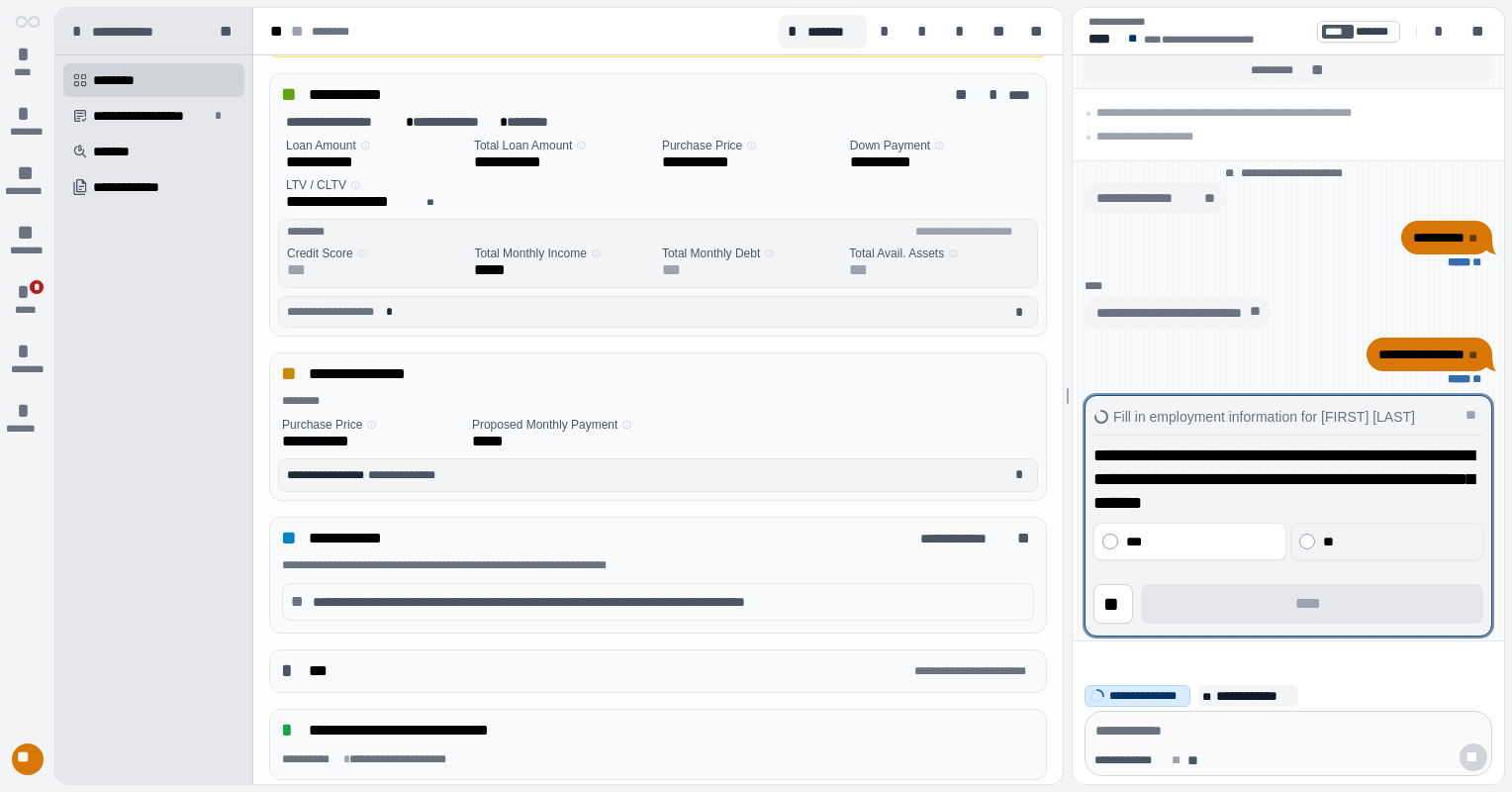 click on "**" at bounding box center (1396, 542) 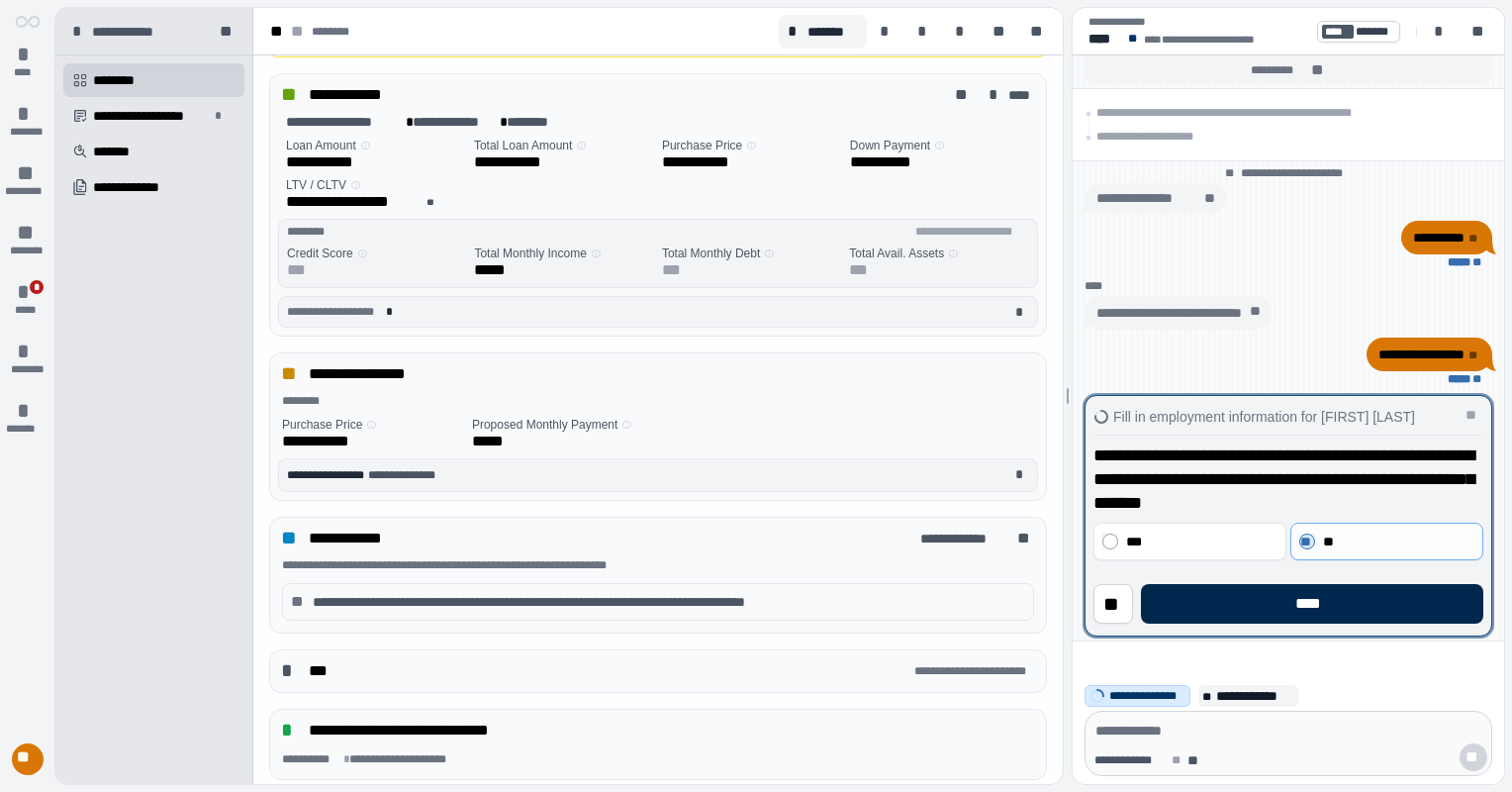click on "****" at bounding box center (1312, 604) 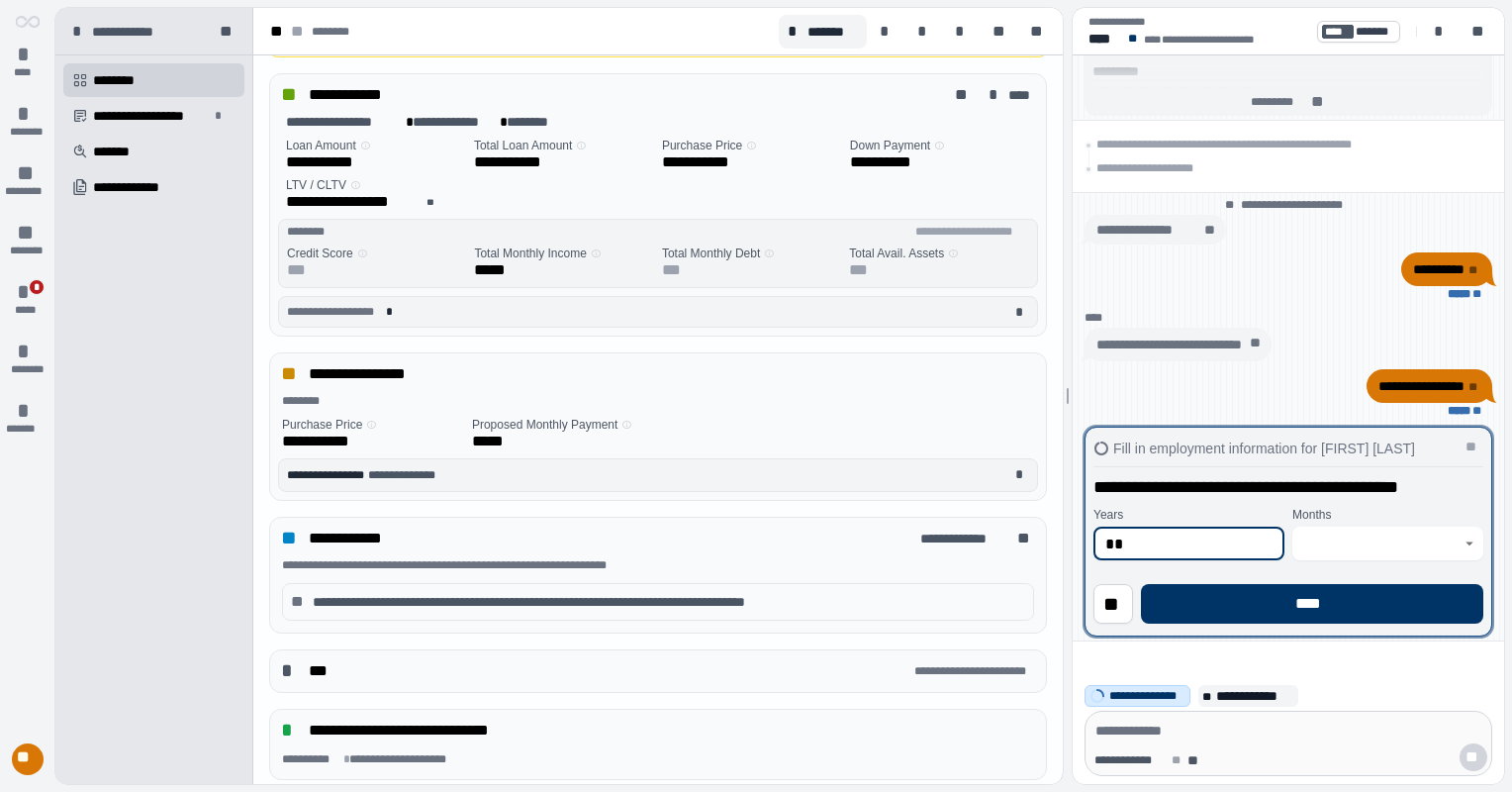 type on "**" 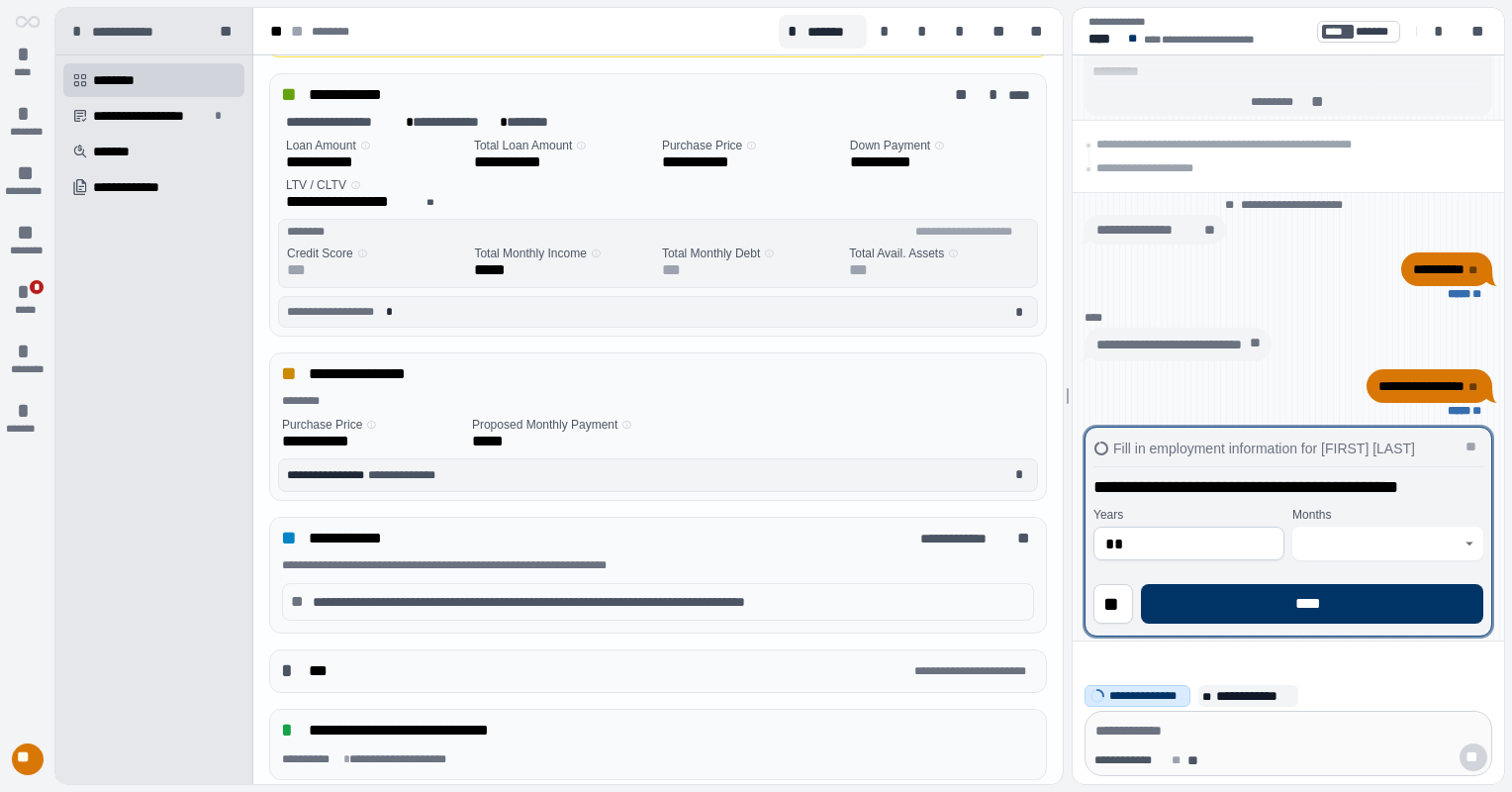 click on "Months" at bounding box center [1387, 515] 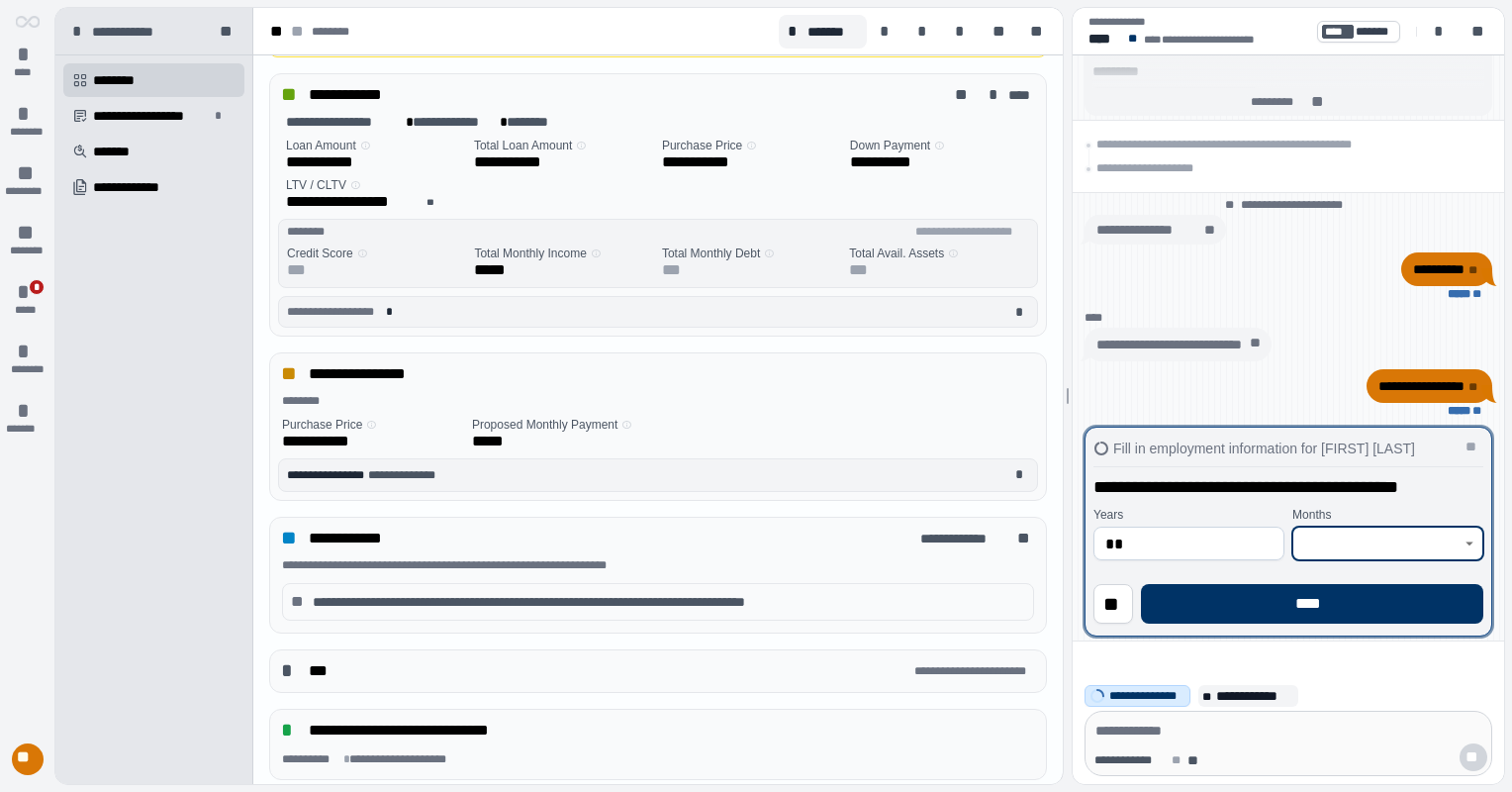 click at bounding box center (1376, 544) 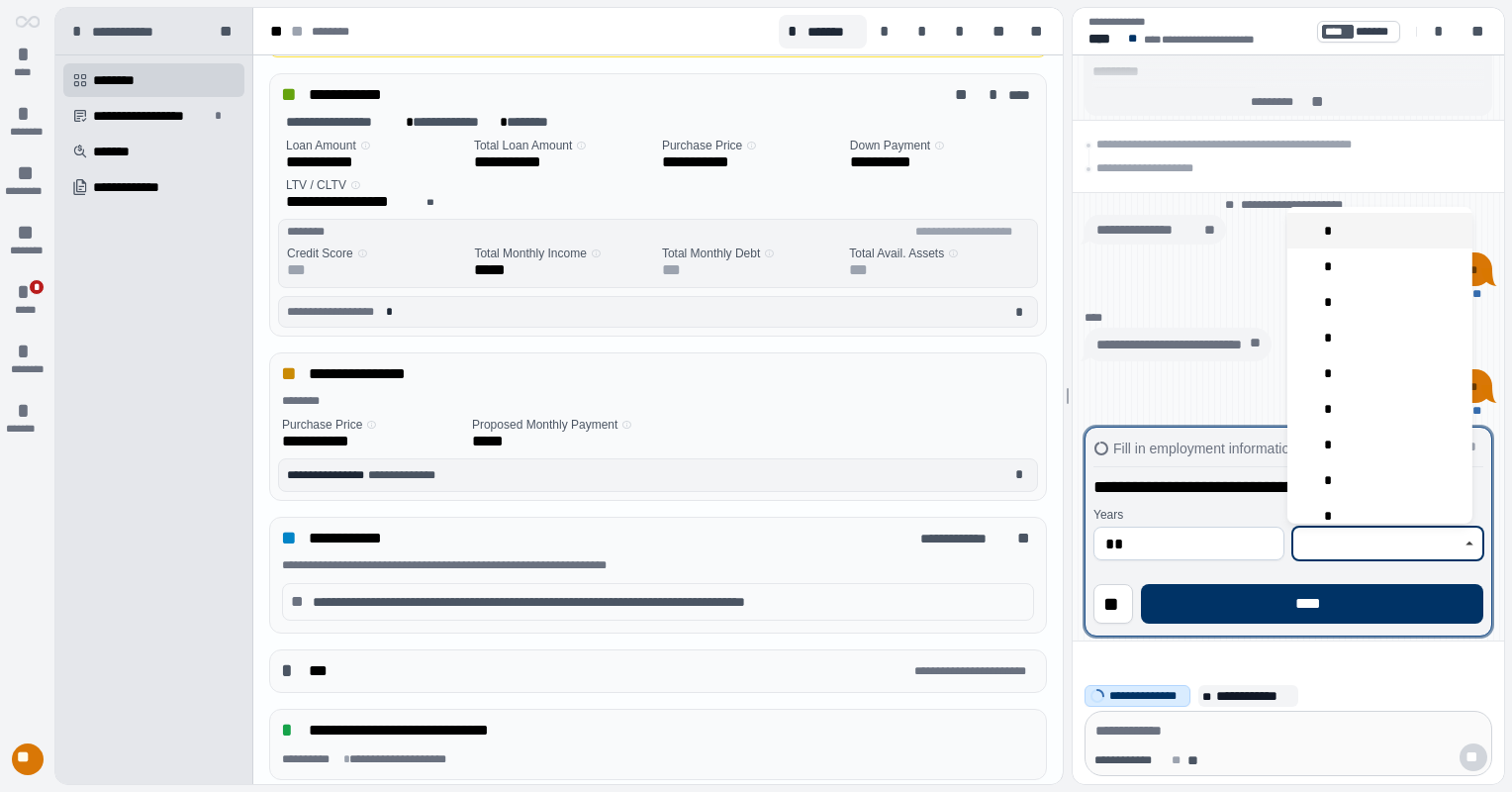 click on "*" at bounding box center [1379, 231] 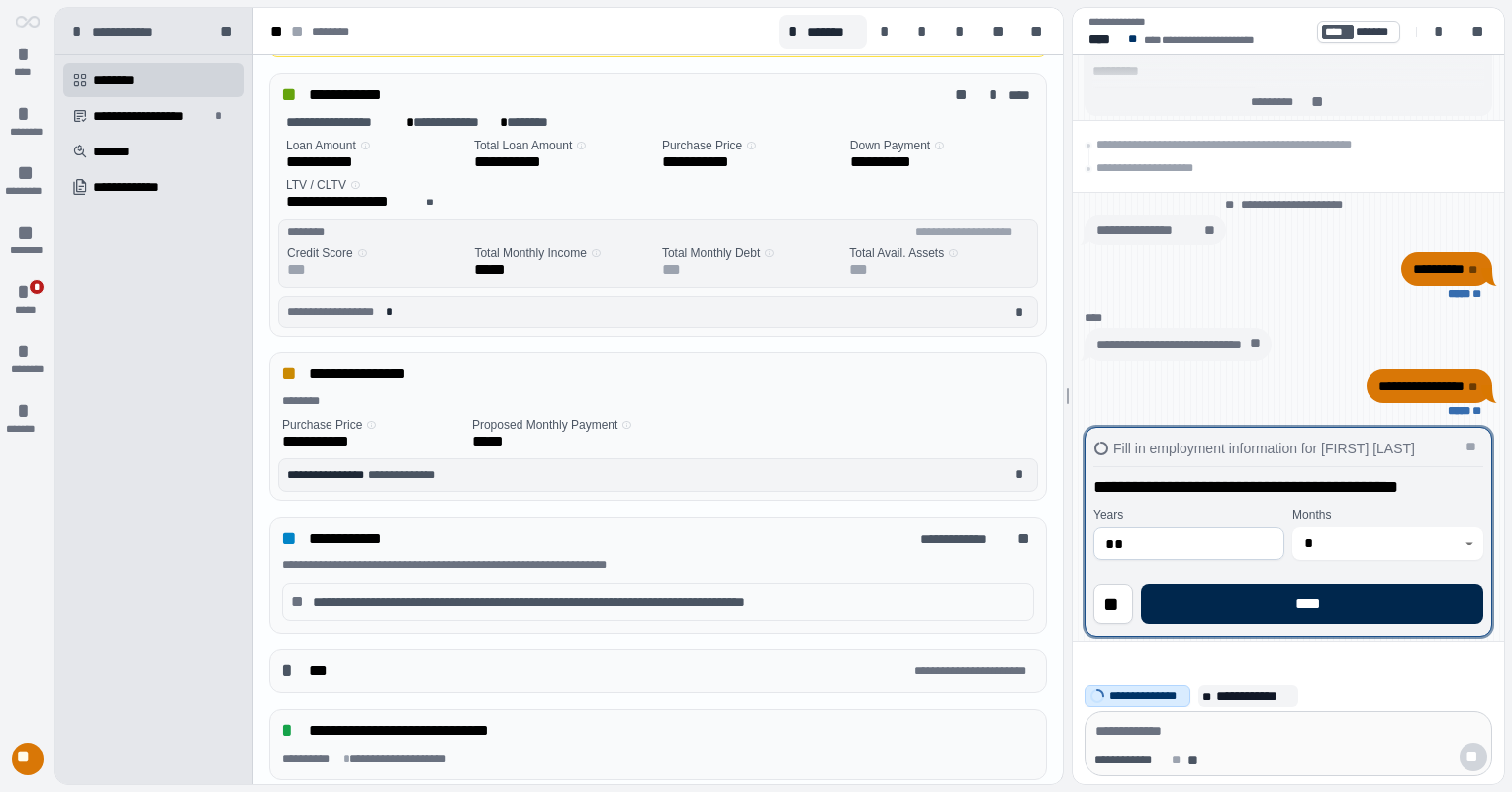 click on "****" at bounding box center [1312, 604] 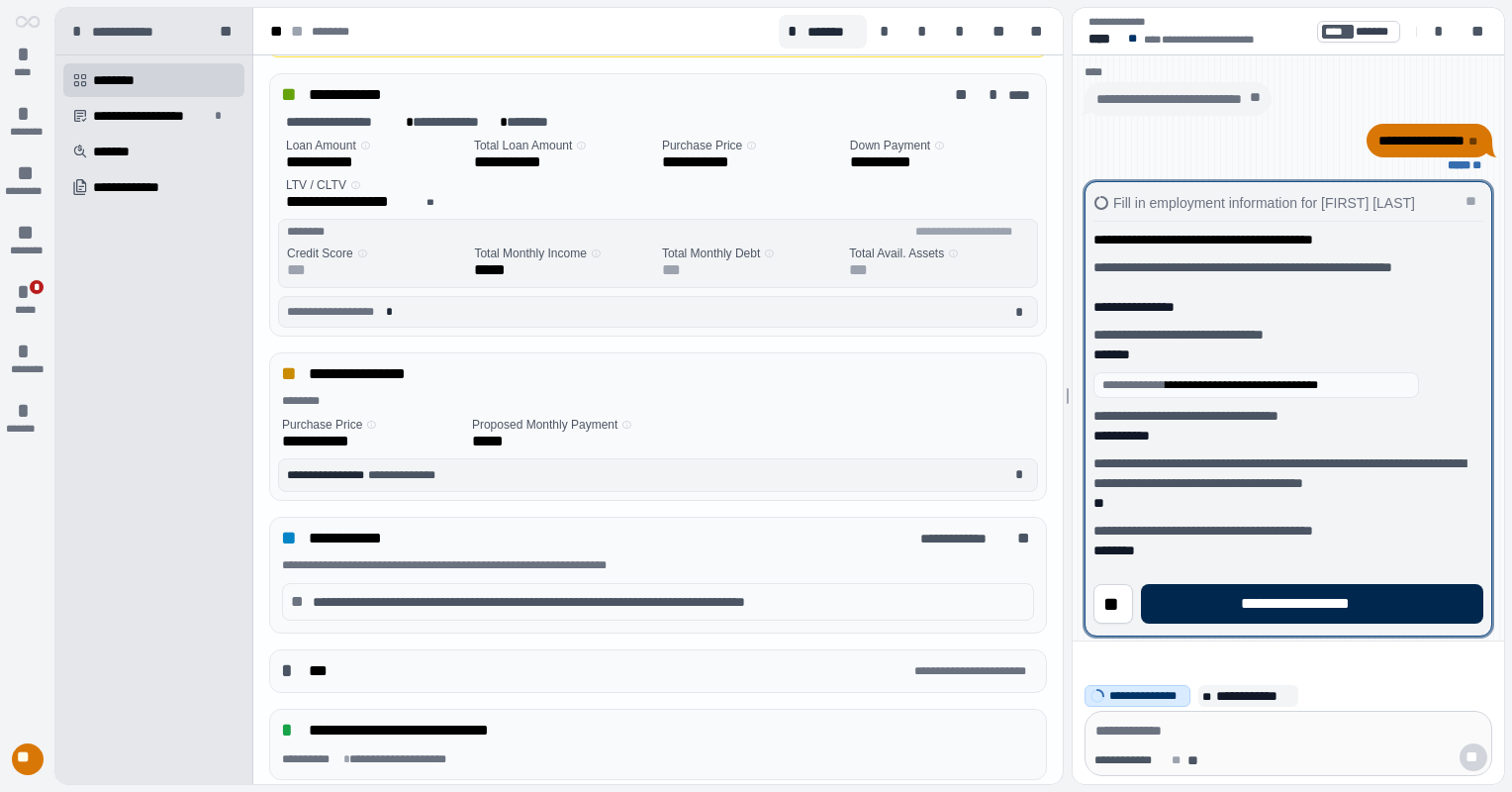 click on "**********" at bounding box center (1311, 604) 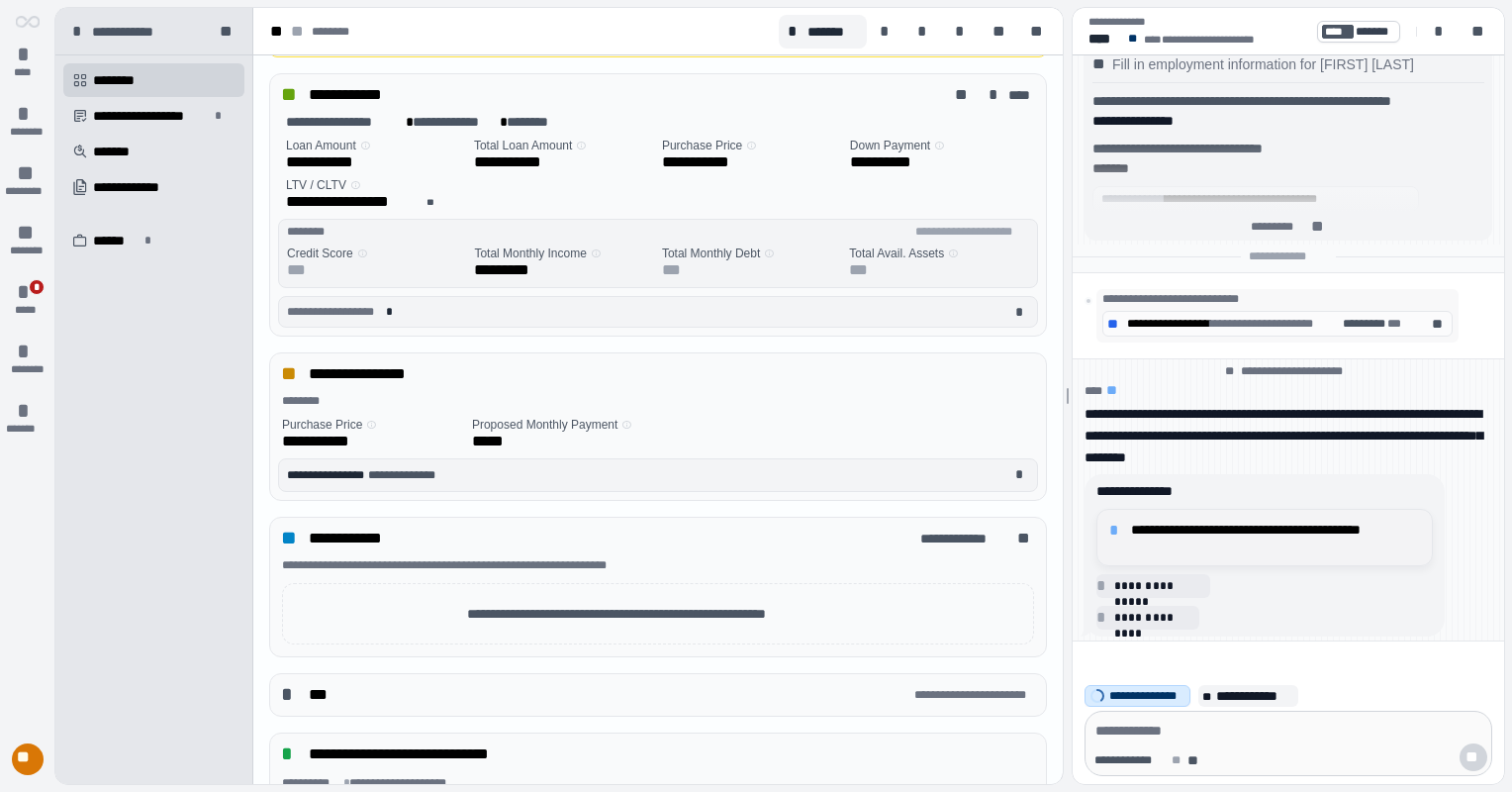 click on "**********" at bounding box center [1276, 538] 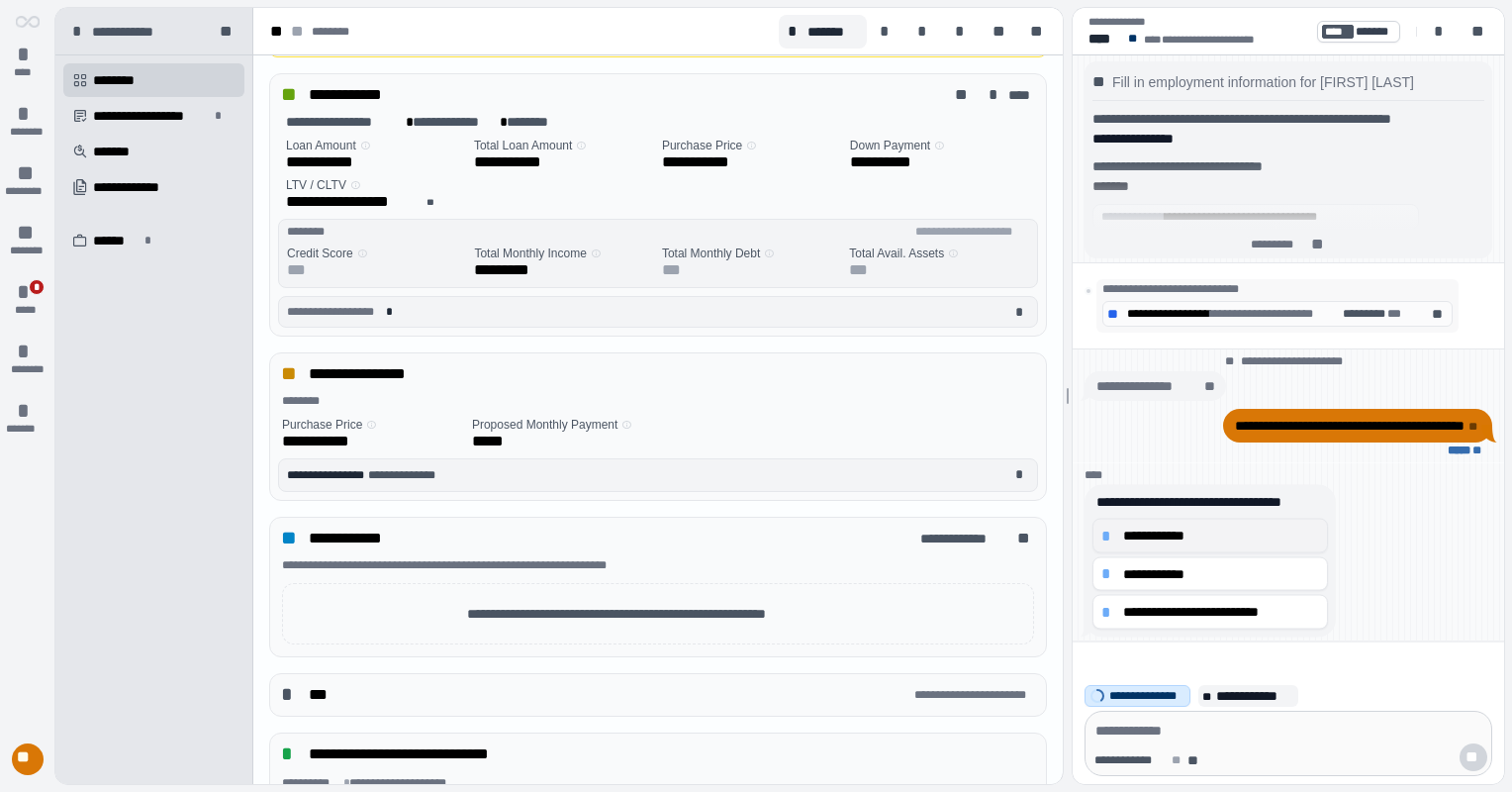 click on "**********" at bounding box center (1221, 536) 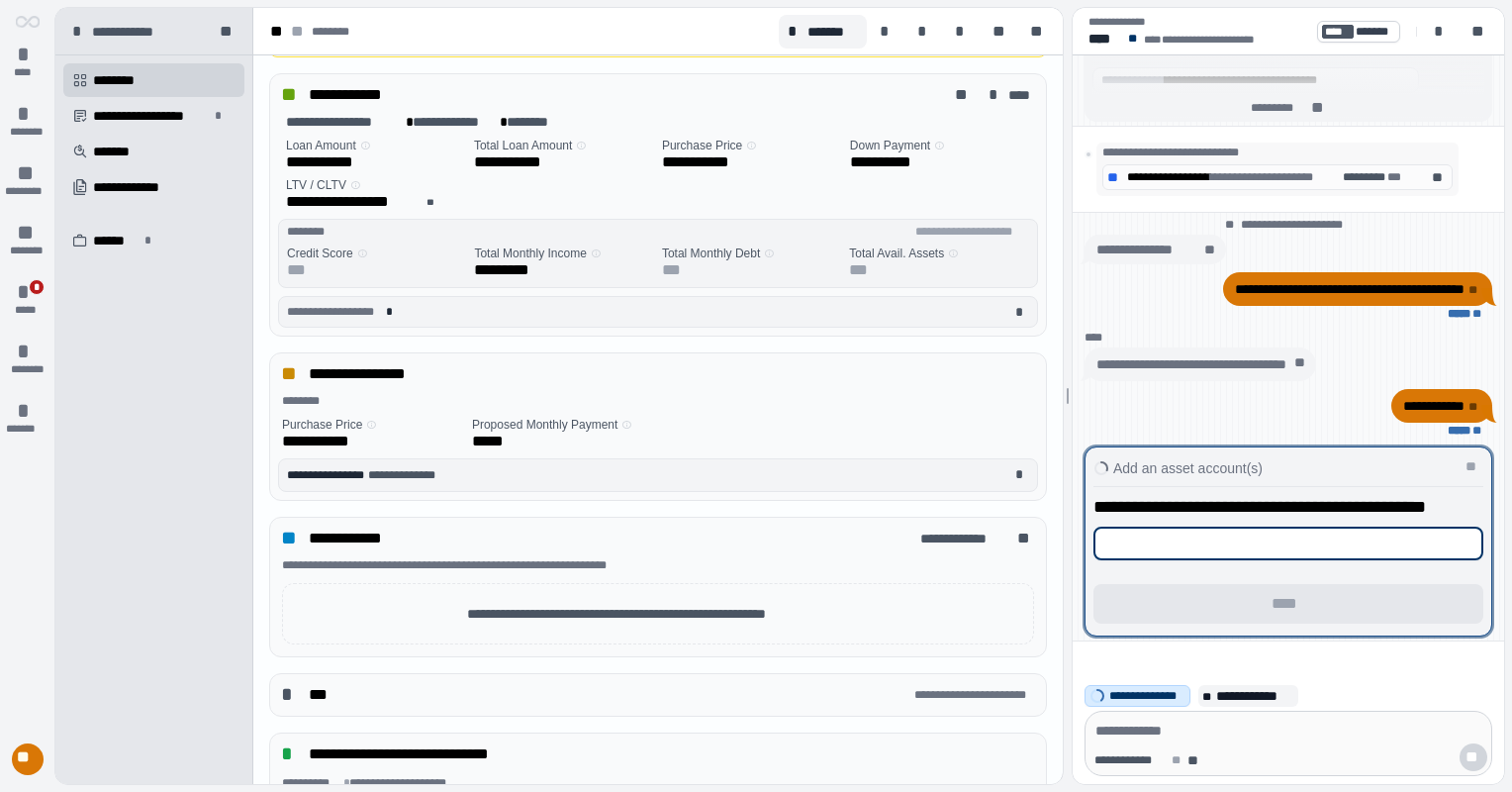 click at bounding box center (1288, 544) 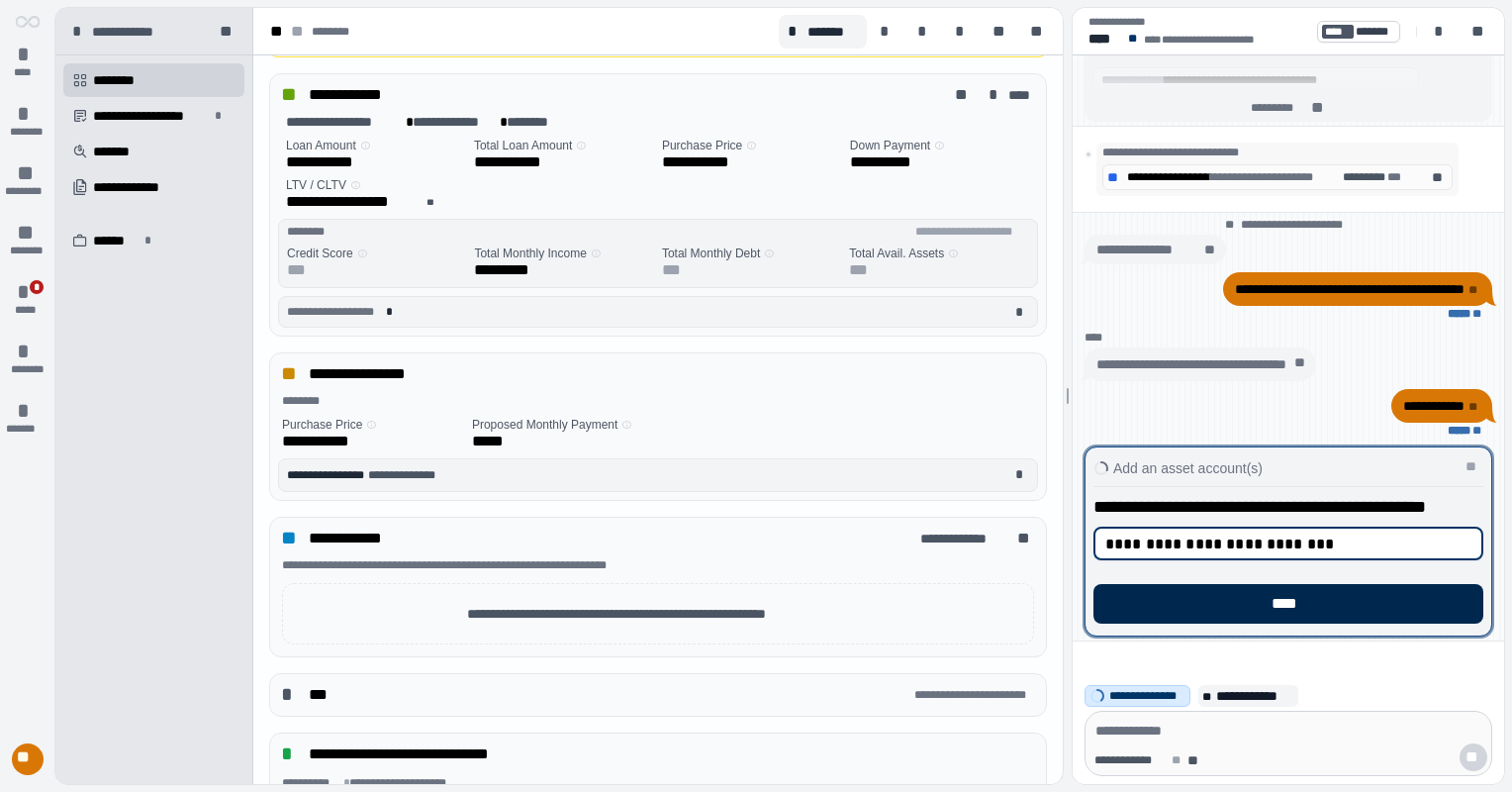 type on "**********" 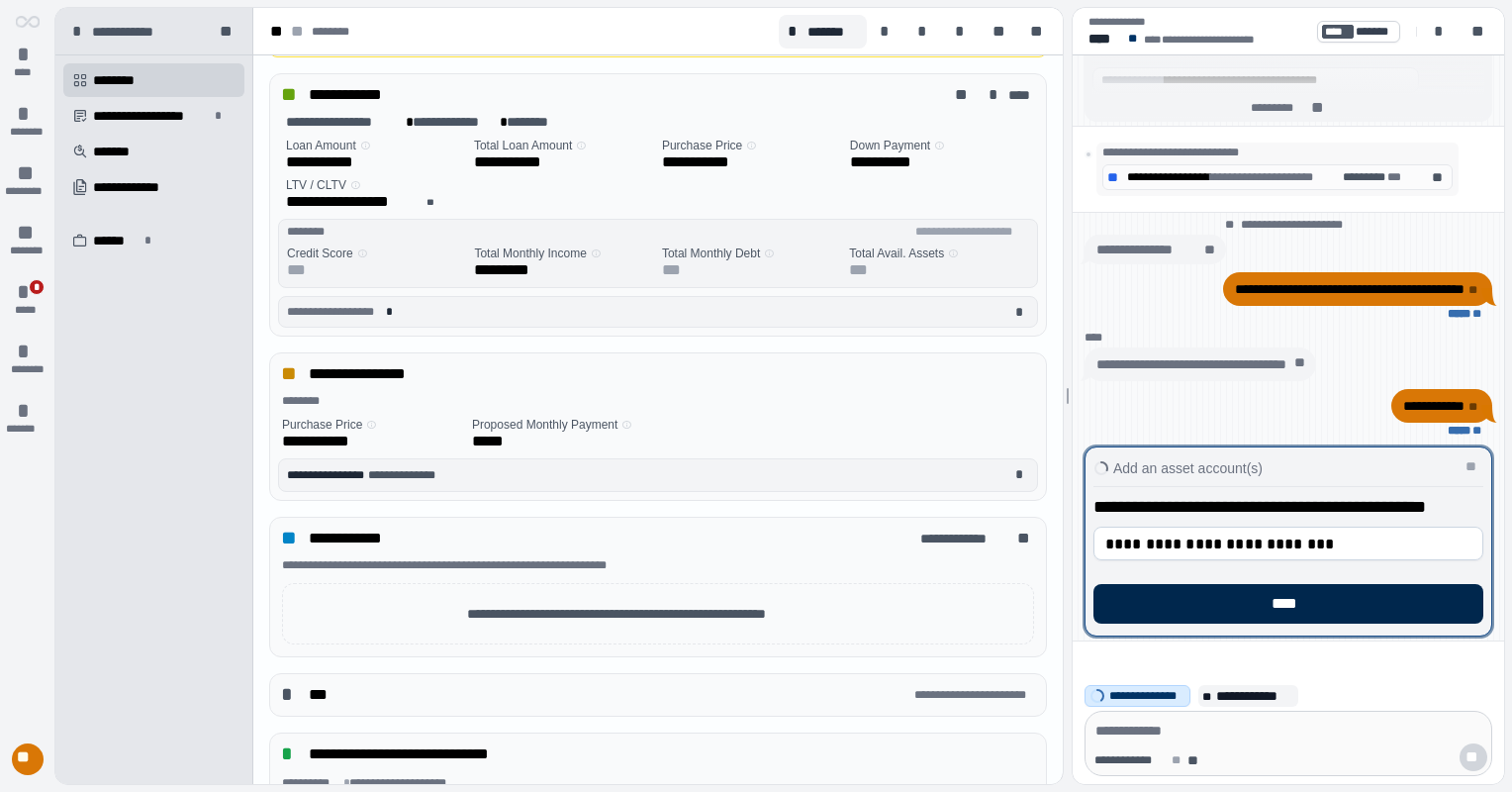 click on "****" at bounding box center [1288, 604] 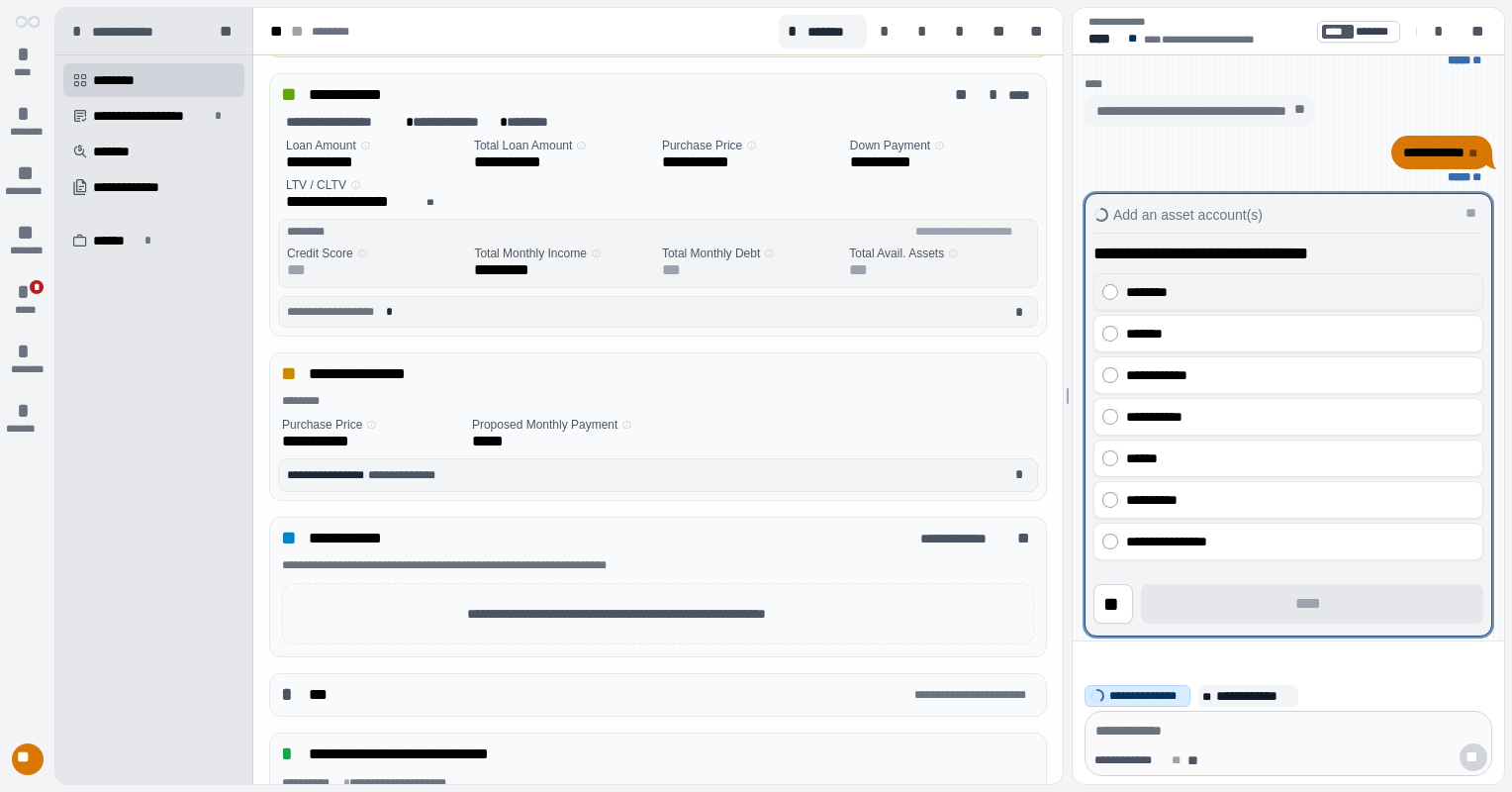 click on "********" at bounding box center [1295, 292] 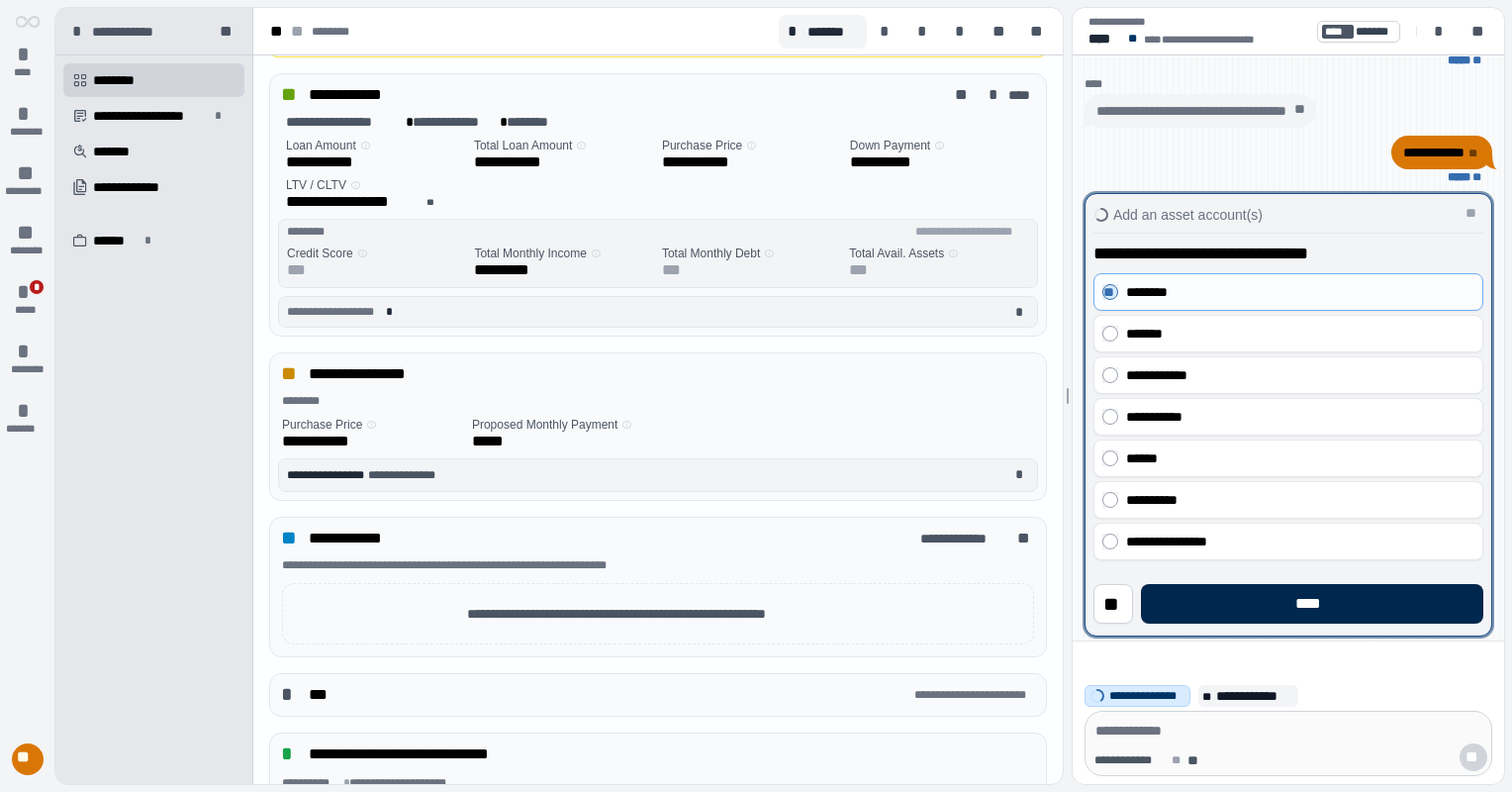 click on "****" at bounding box center [1312, 604] 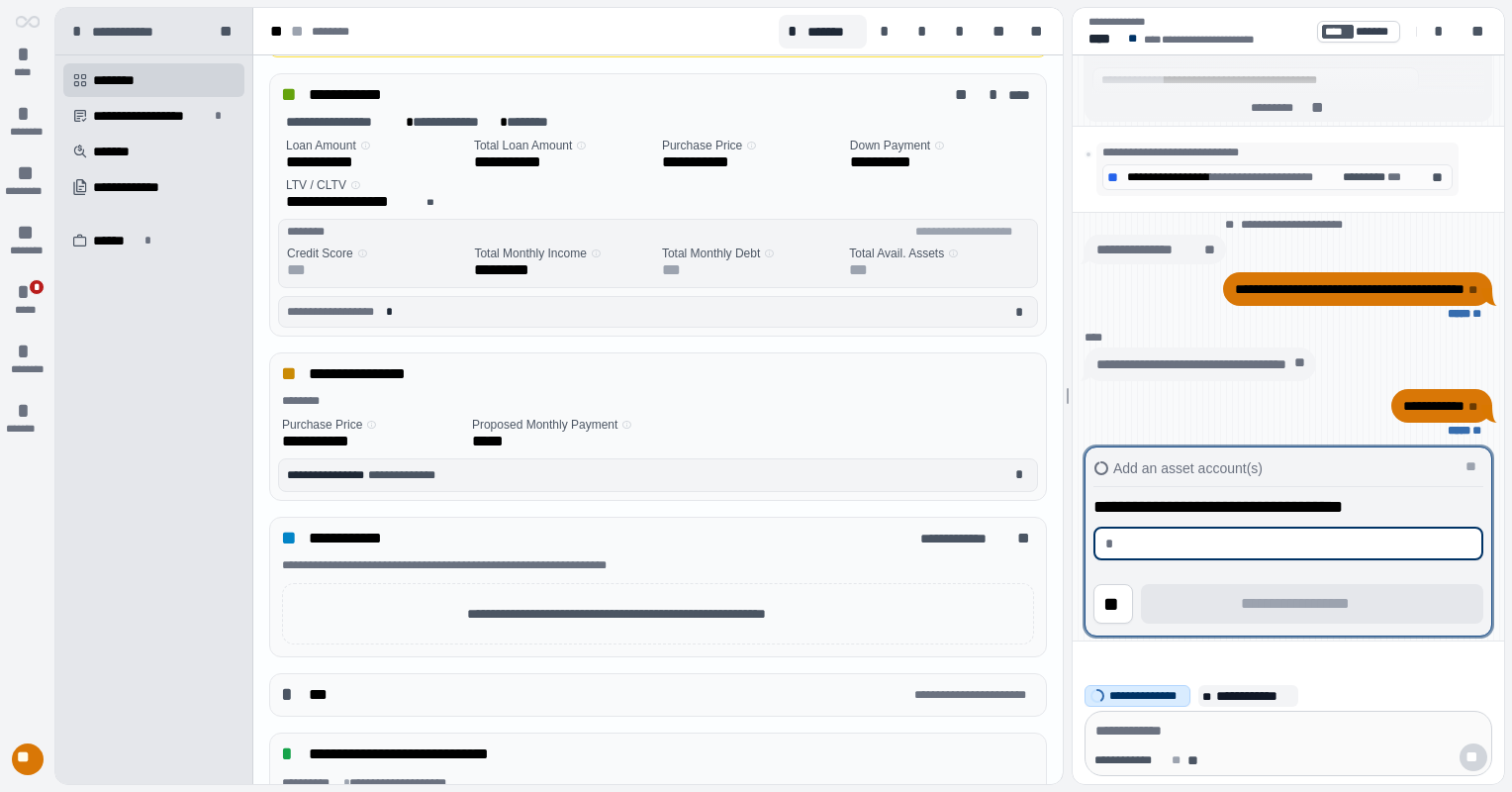 click at bounding box center (1295, 544) 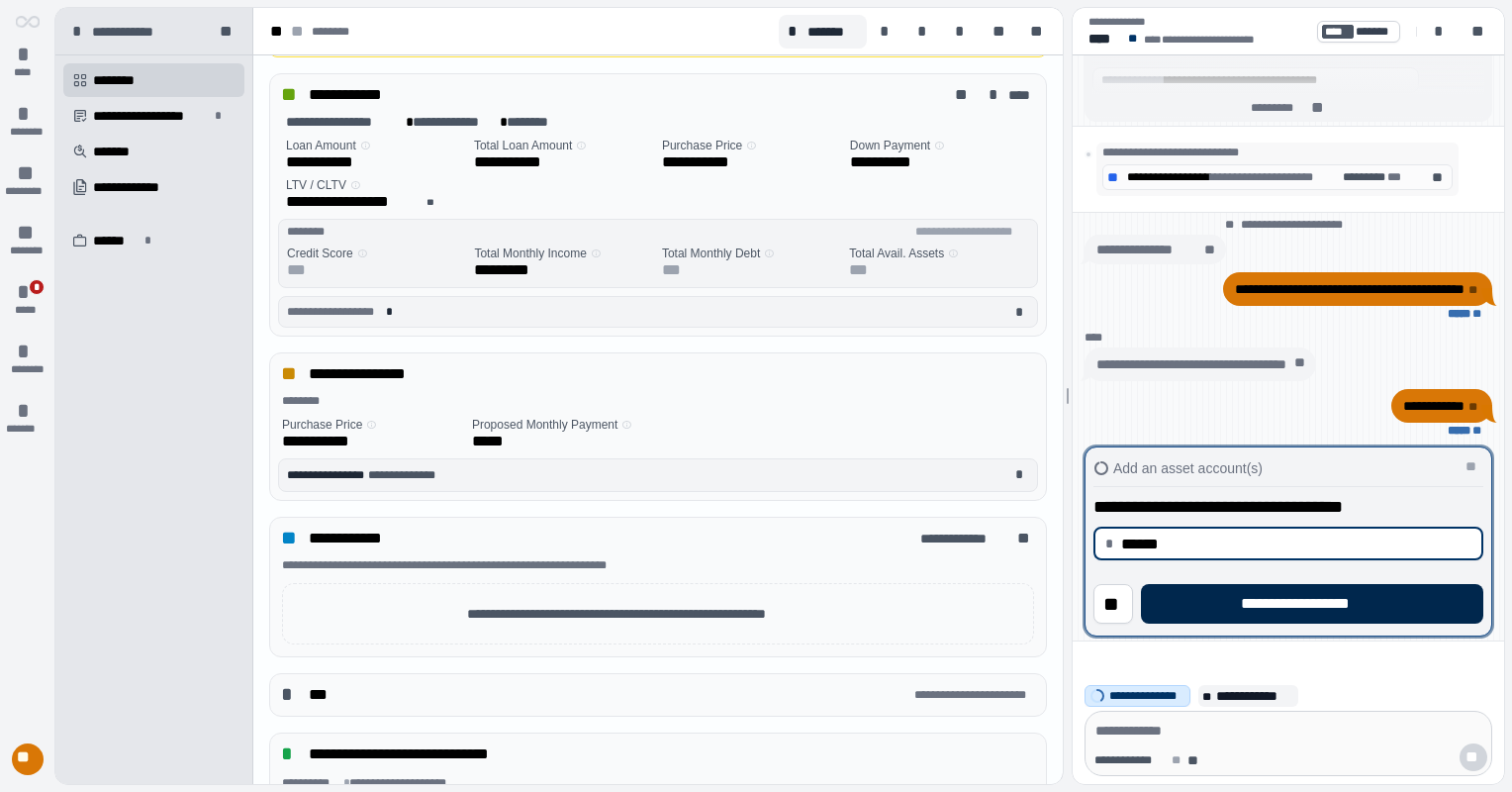 type on "*********" 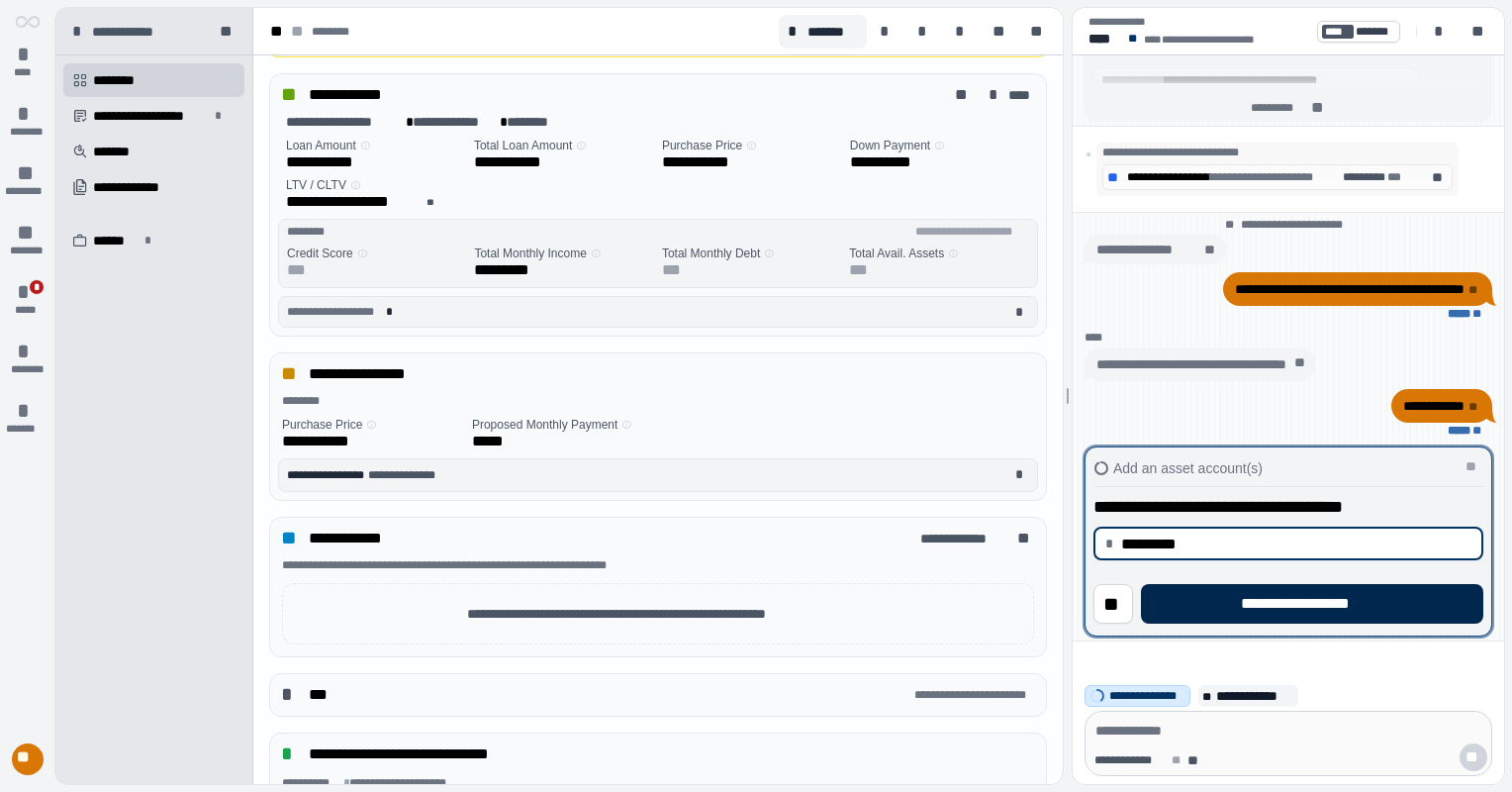click on "**********" at bounding box center [1311, 604] 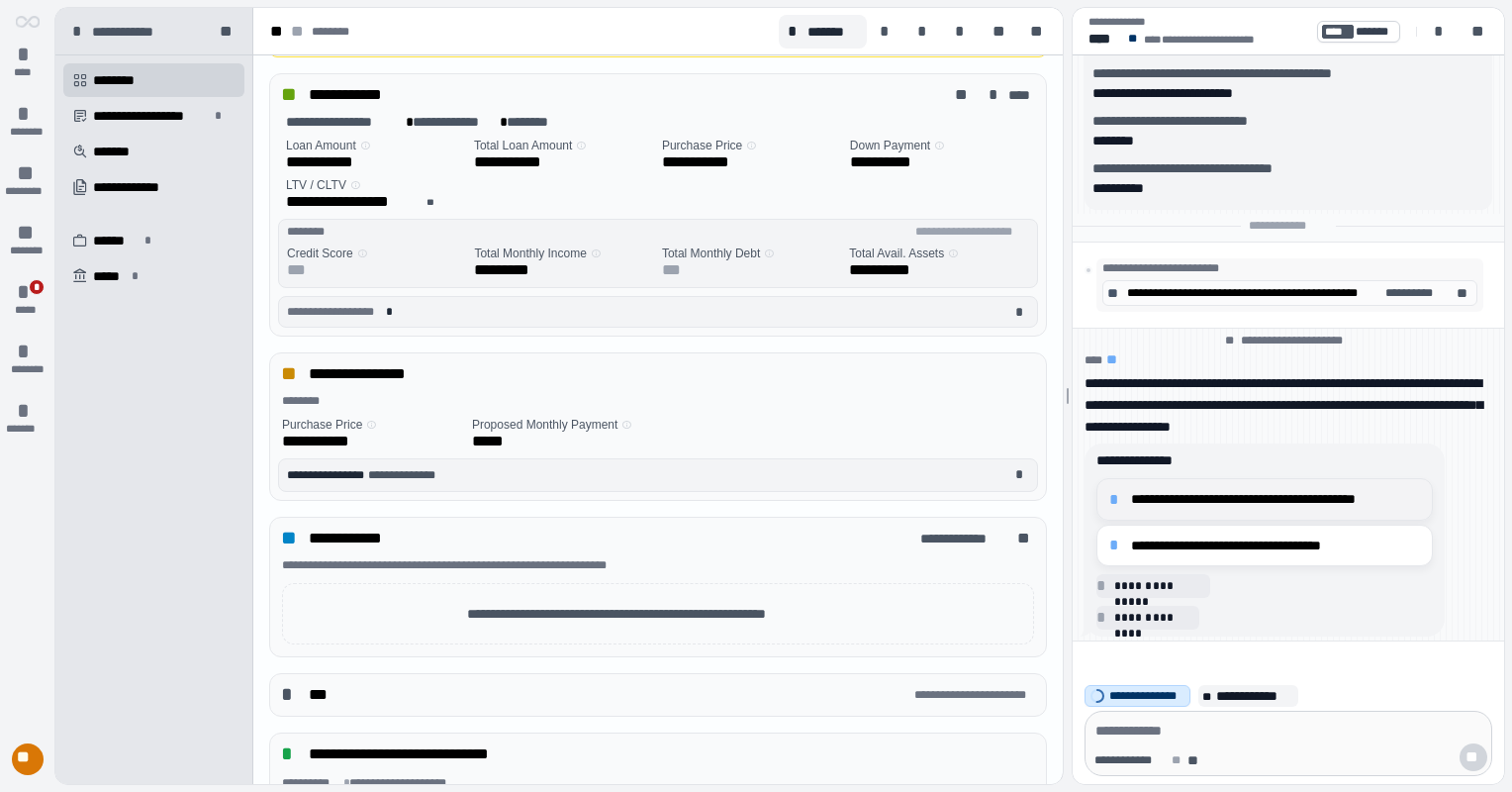 click on "**********" at bounding box center [1276, 499] 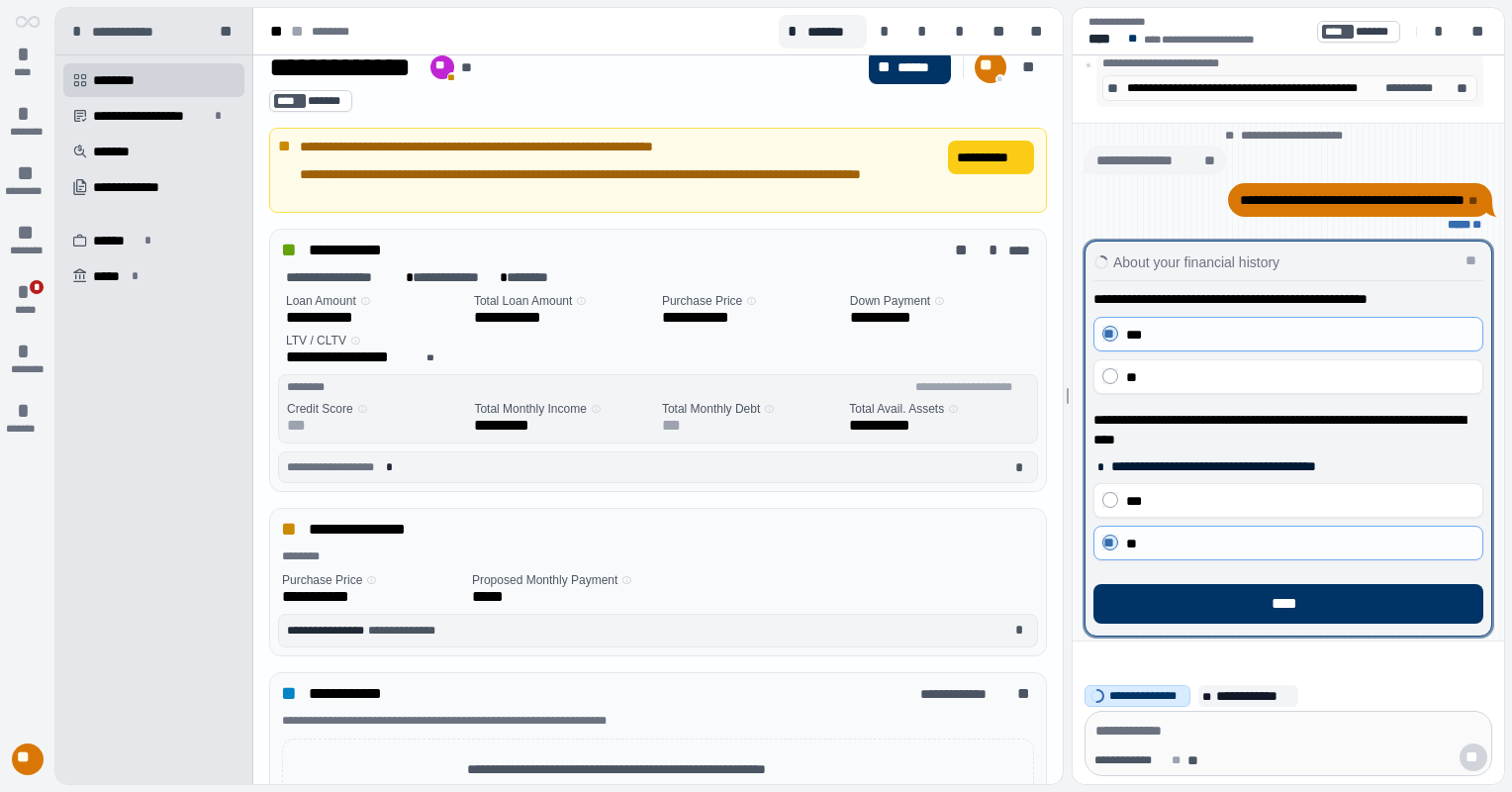 scroll, scrollTop: 32, scrollLeft: 0, axis: vertical 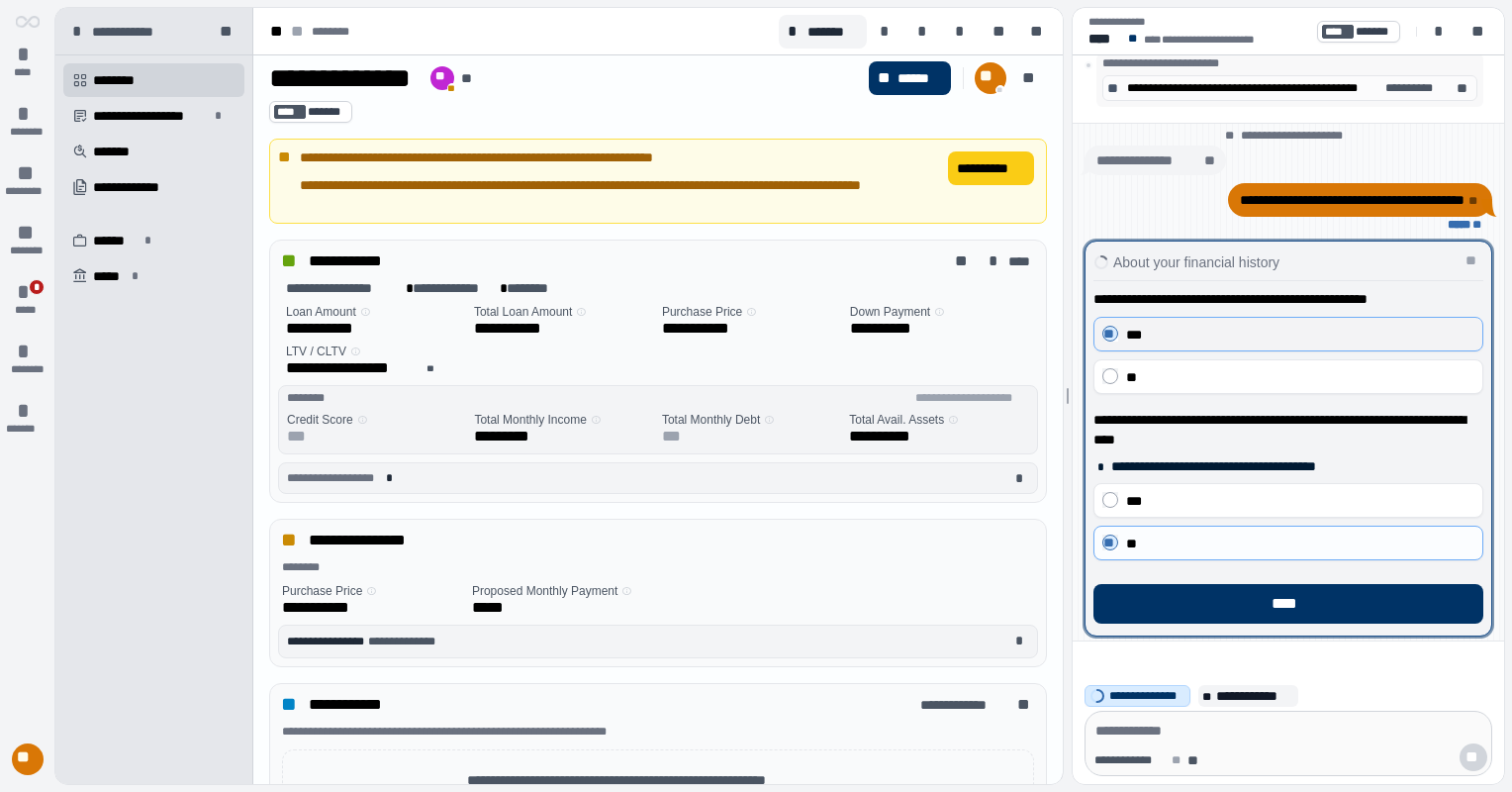 click on "***" at bounding box center (1300, 335) 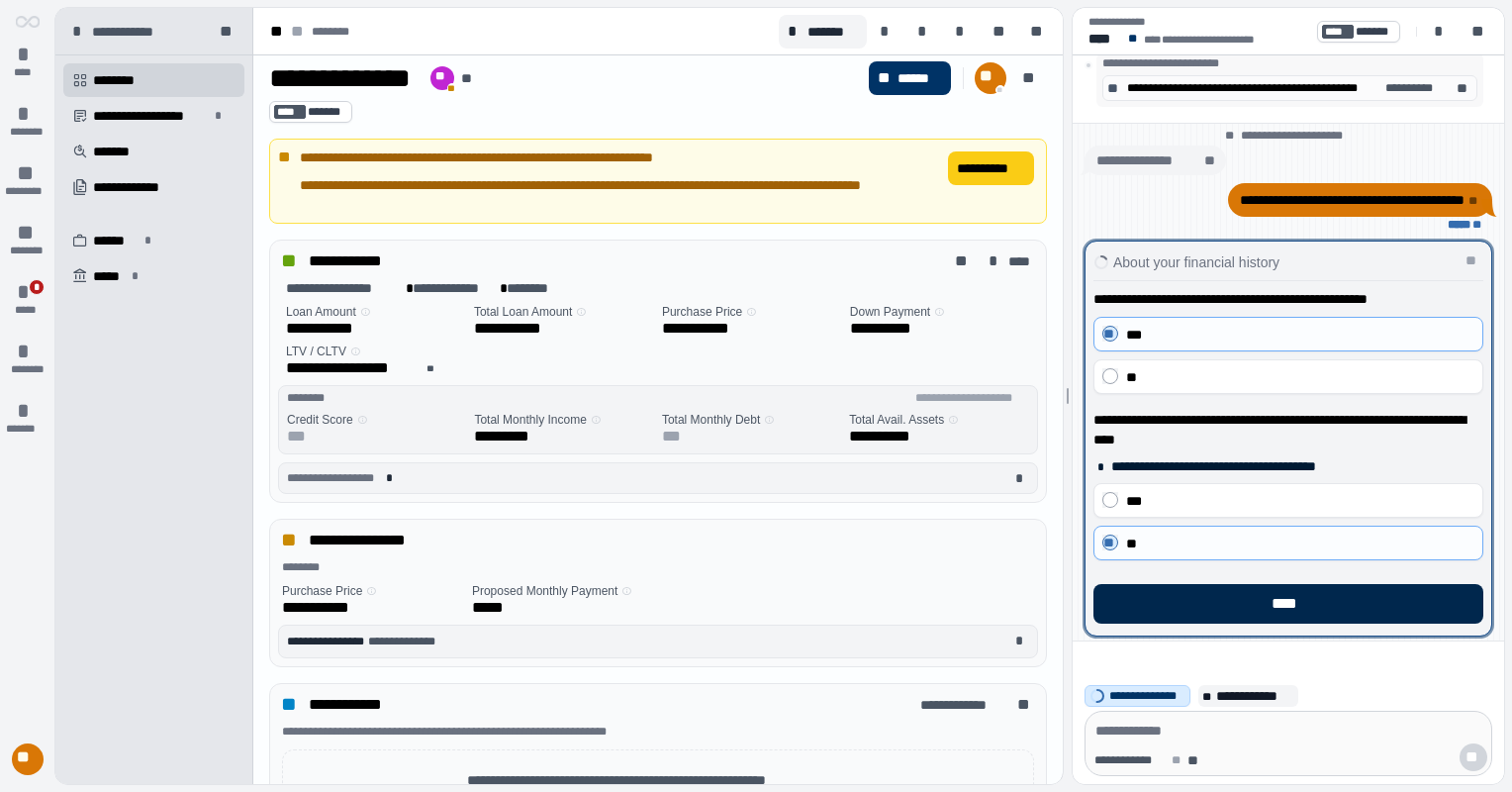 click on "****" at bounding box center [1288, 604] 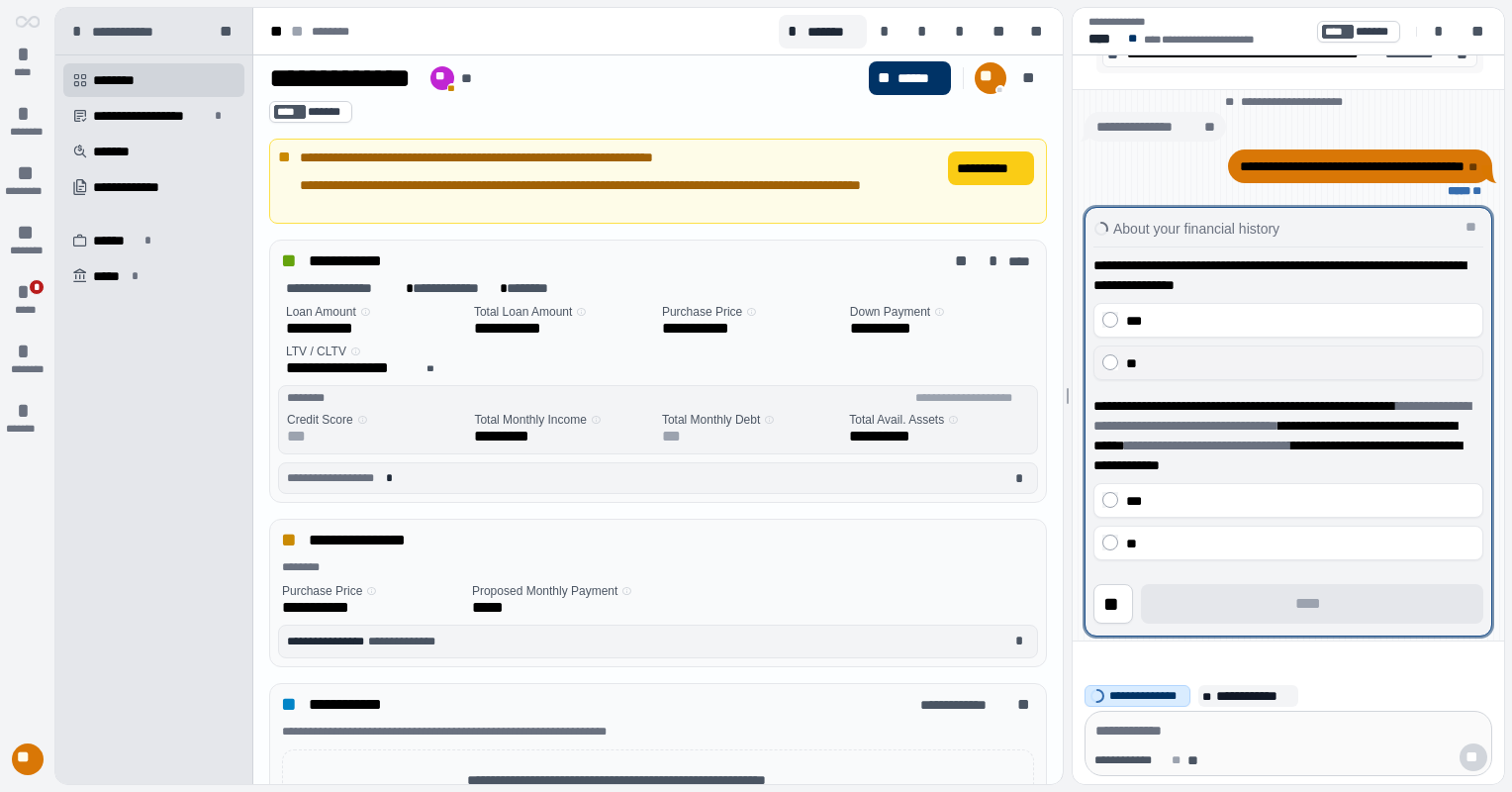 click on "**" at bounding box center [1300, 363] 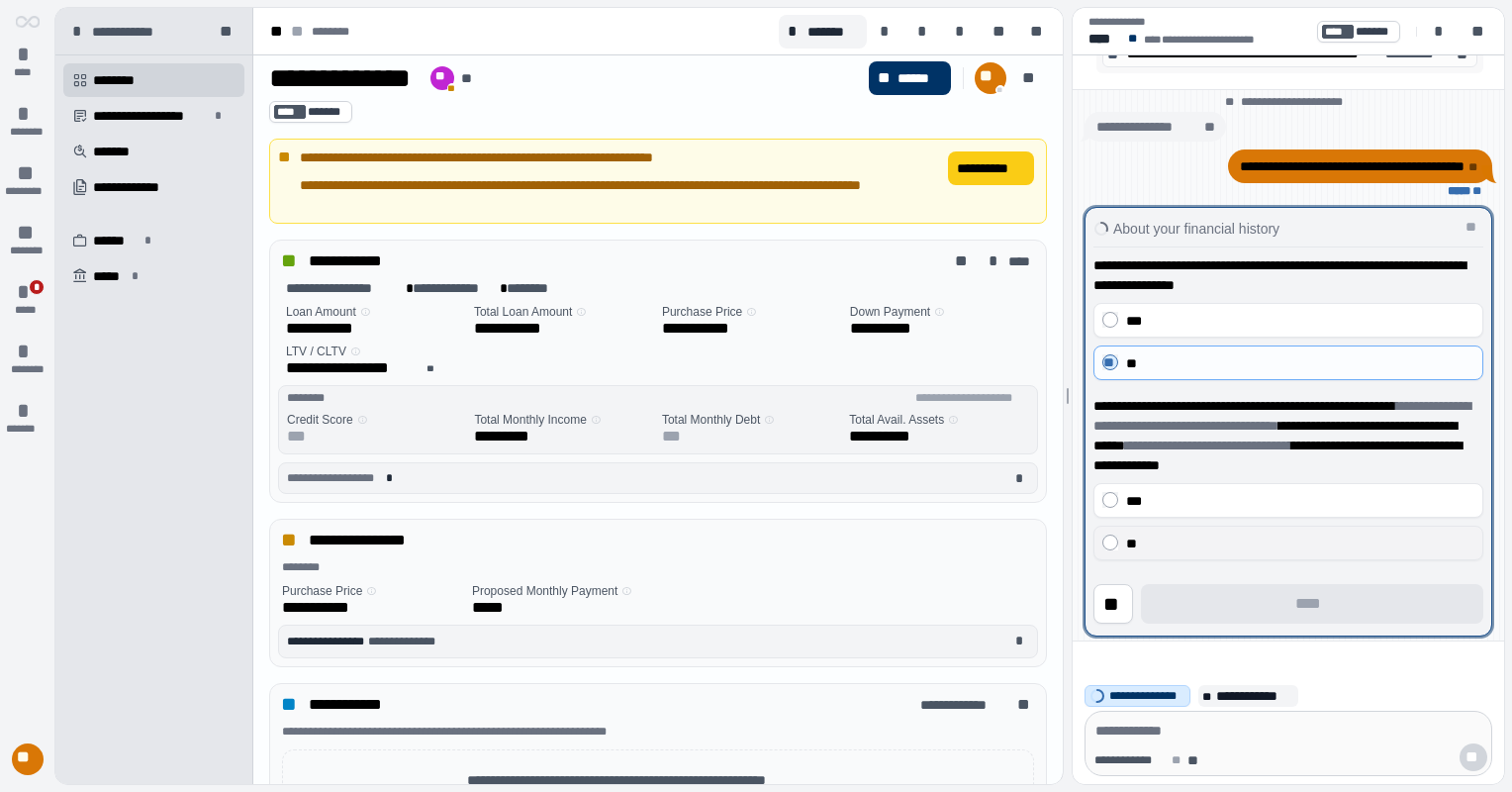 click on "**" at bounding box center (1300, 544) 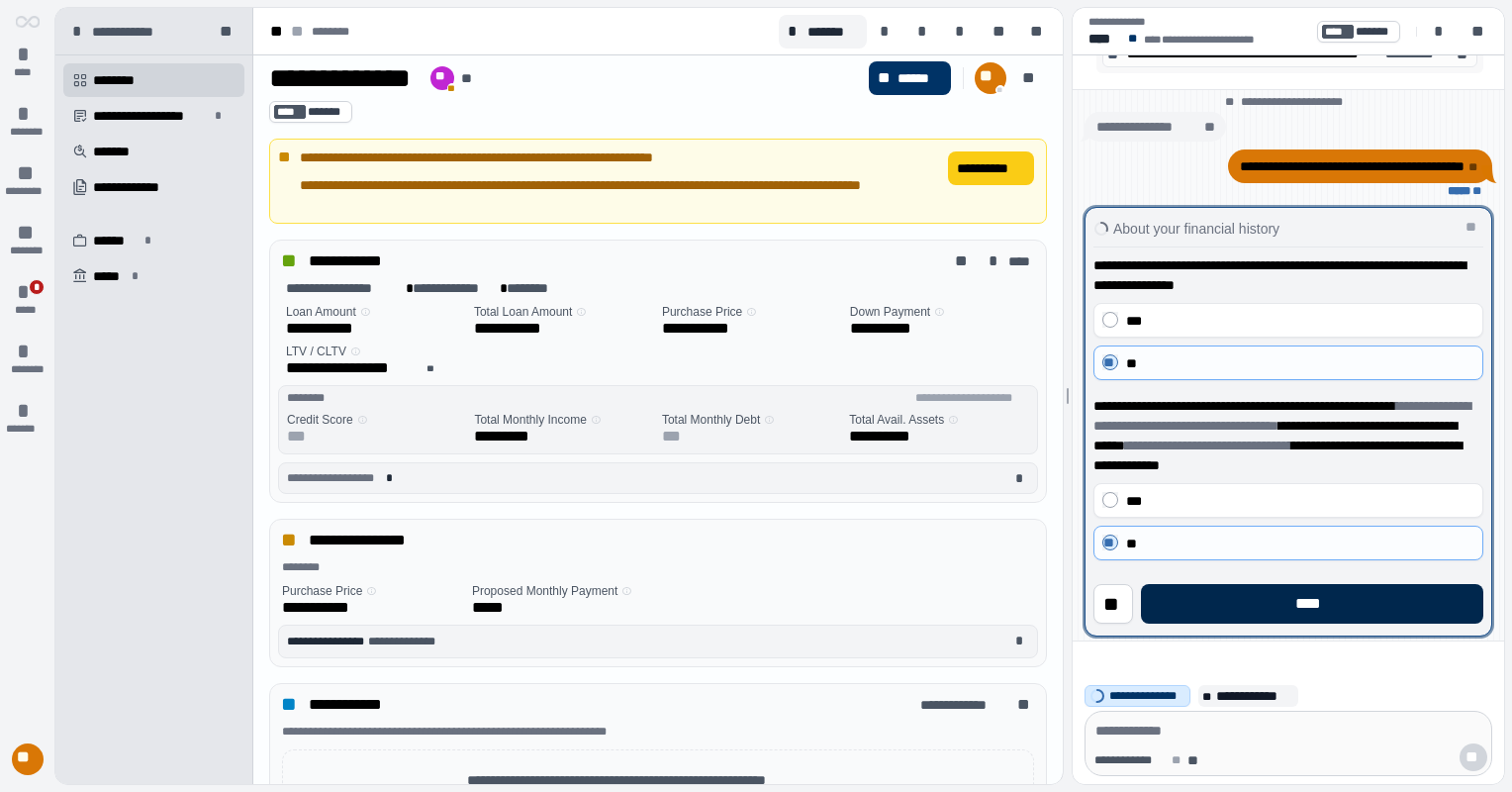 click on "****" at bounding box center [1312, 604] 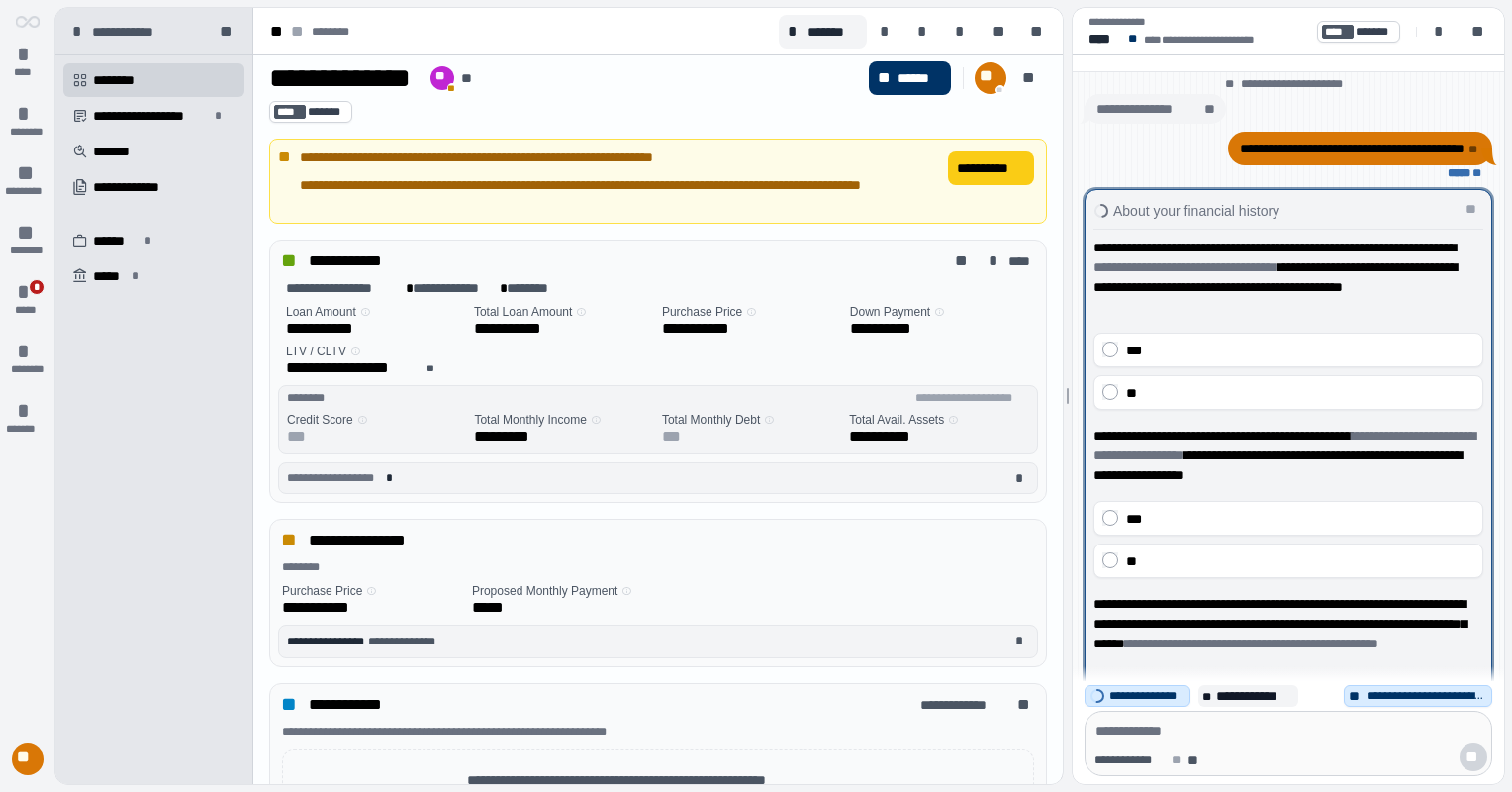 scroll, scrollTop: 99, scrollLeft: 0, axis: vertical 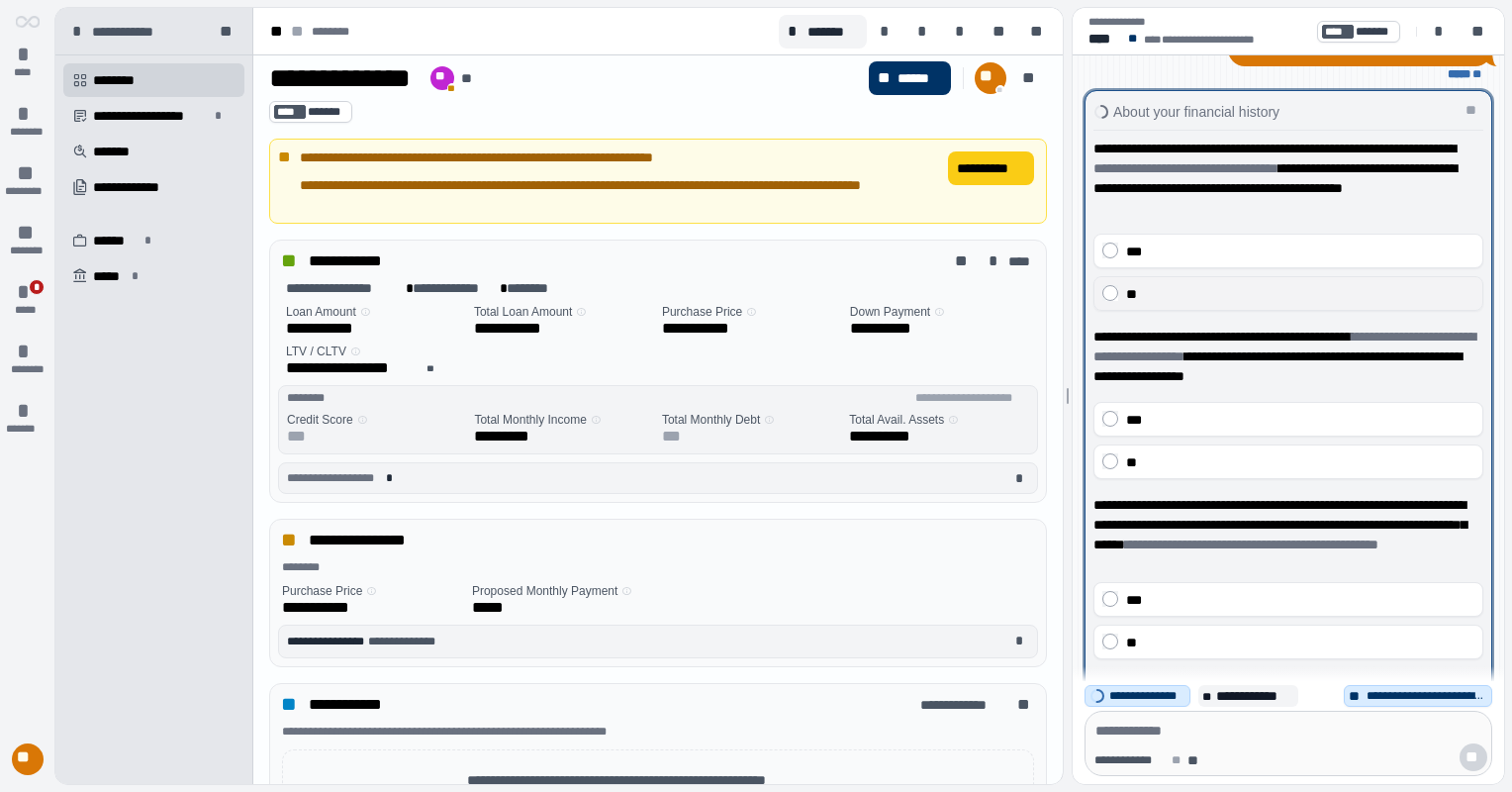 click on "**" at bounding box center [1300, 294] 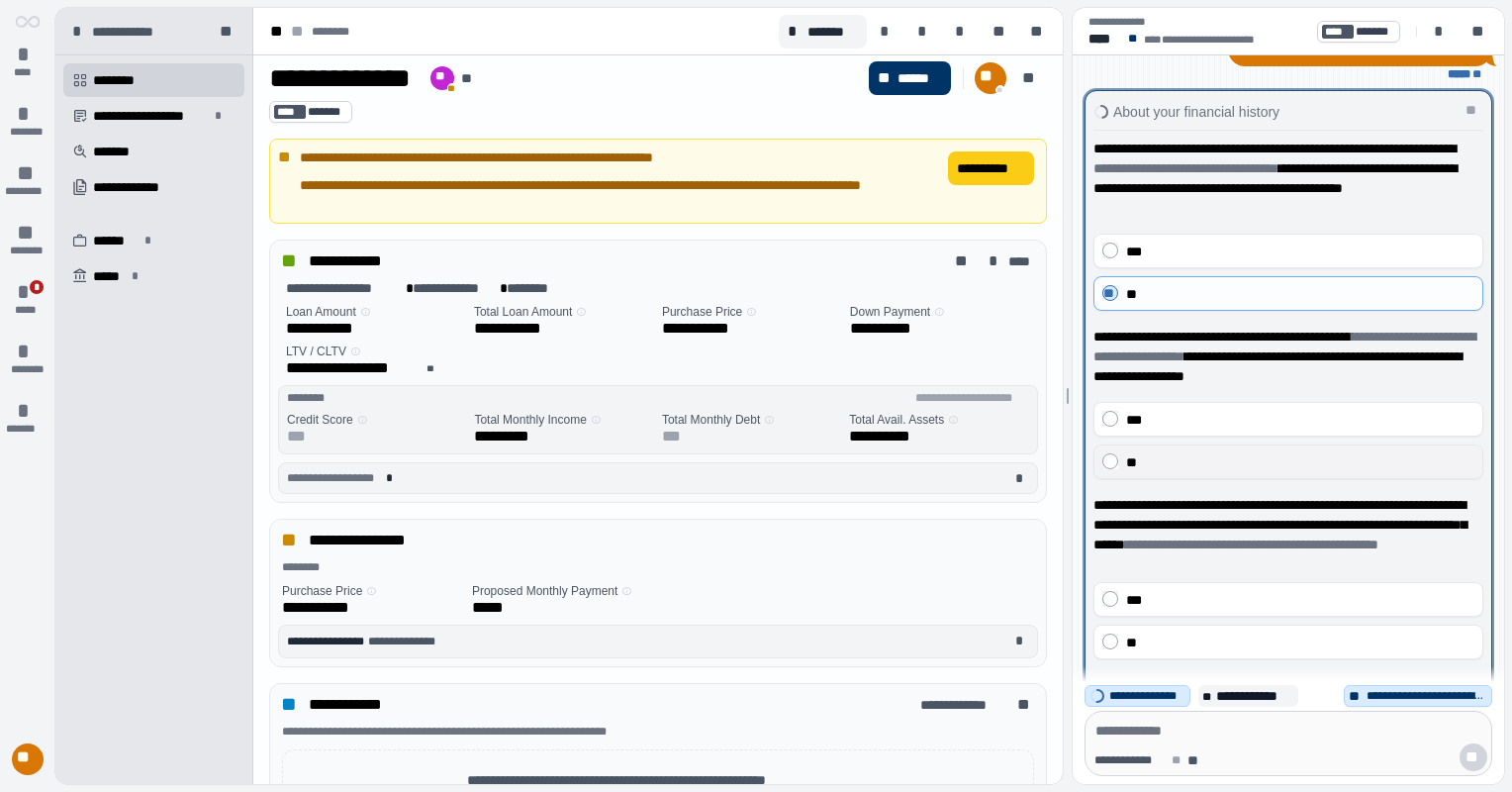 click on "**" at bounding box center (1300, 462) 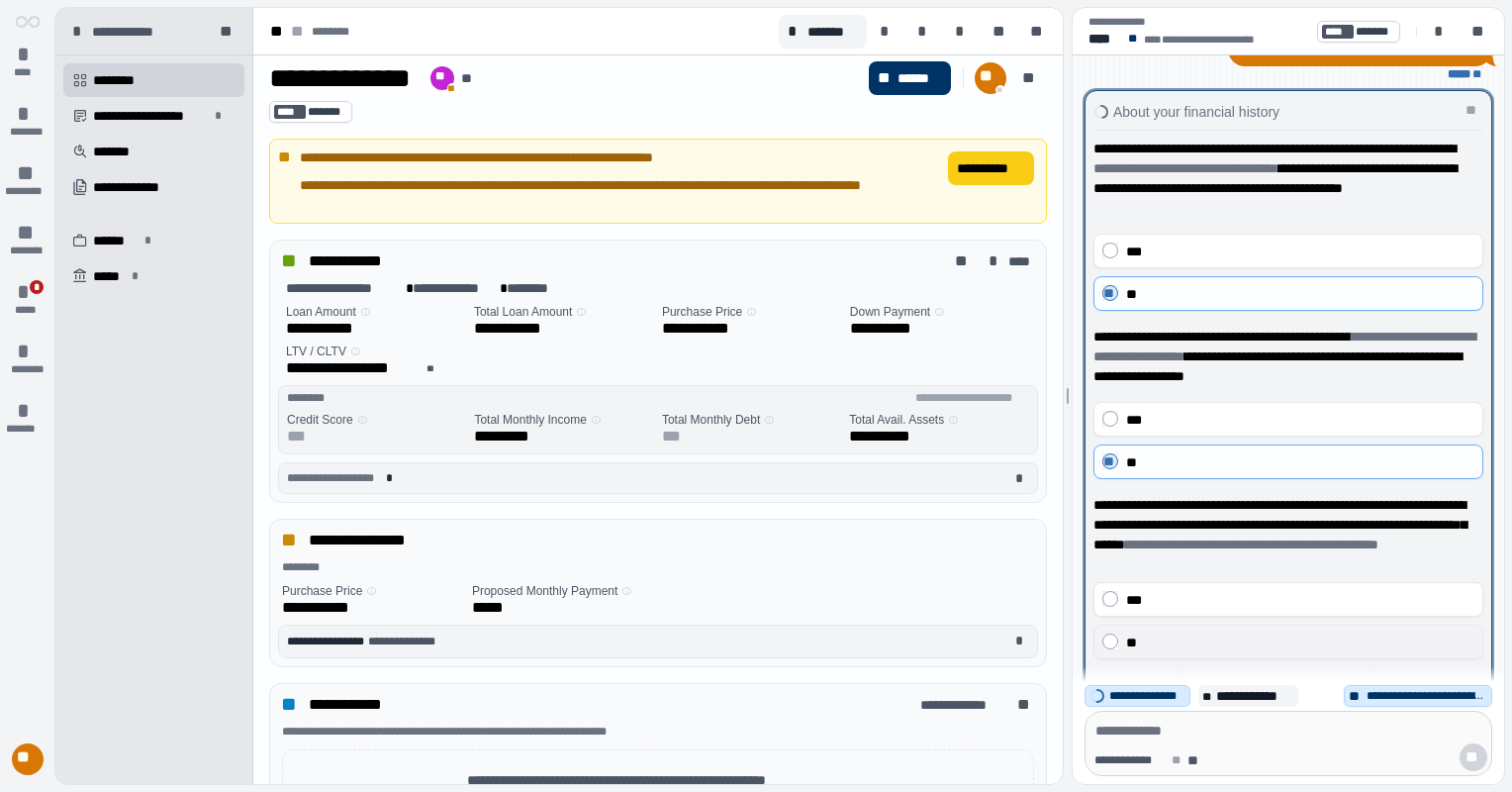 click on "**" at bounding box center (1300, 643) 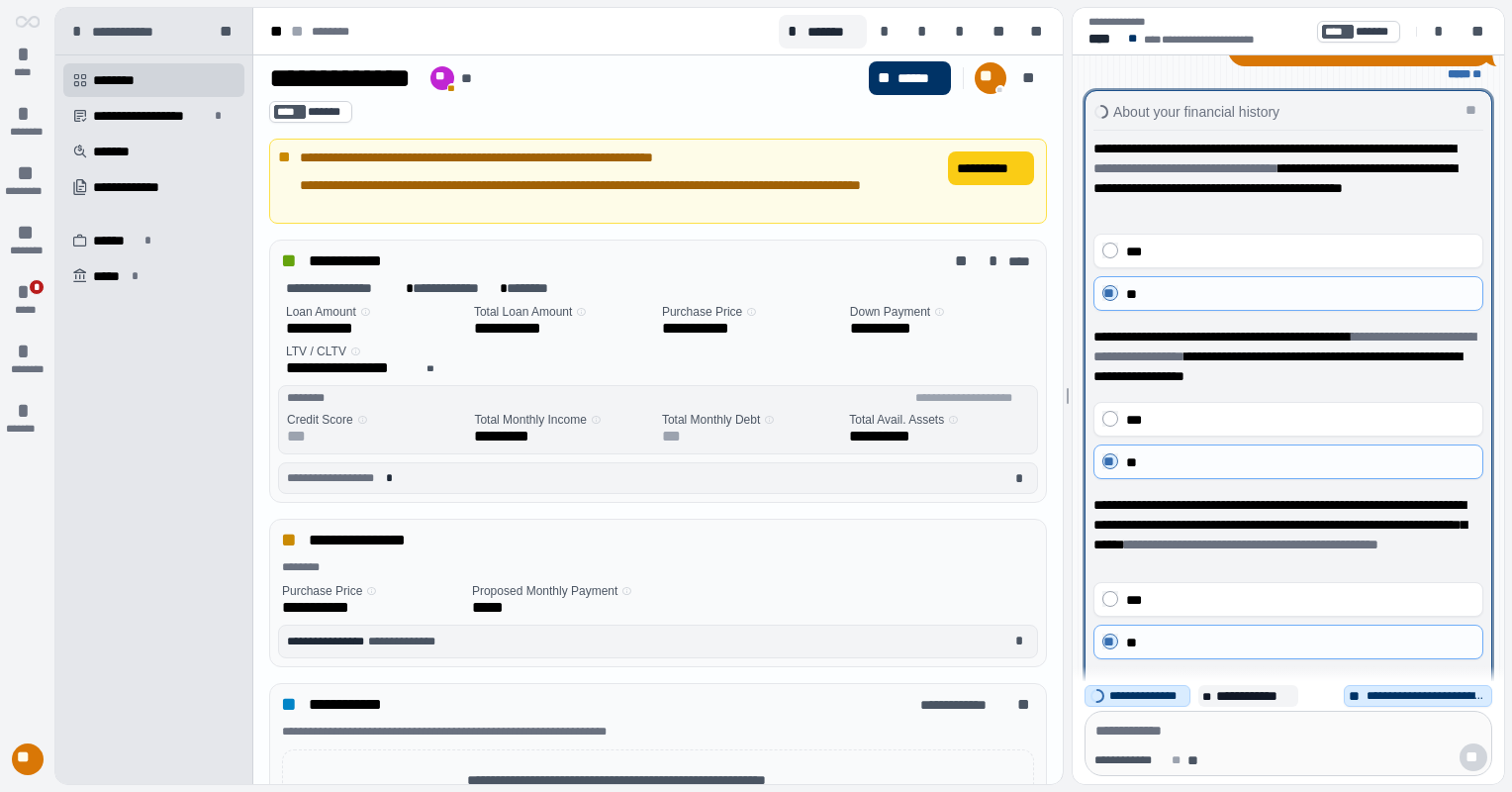 scroll, scrollTop: 0, scrollLeft: 0, axis: both 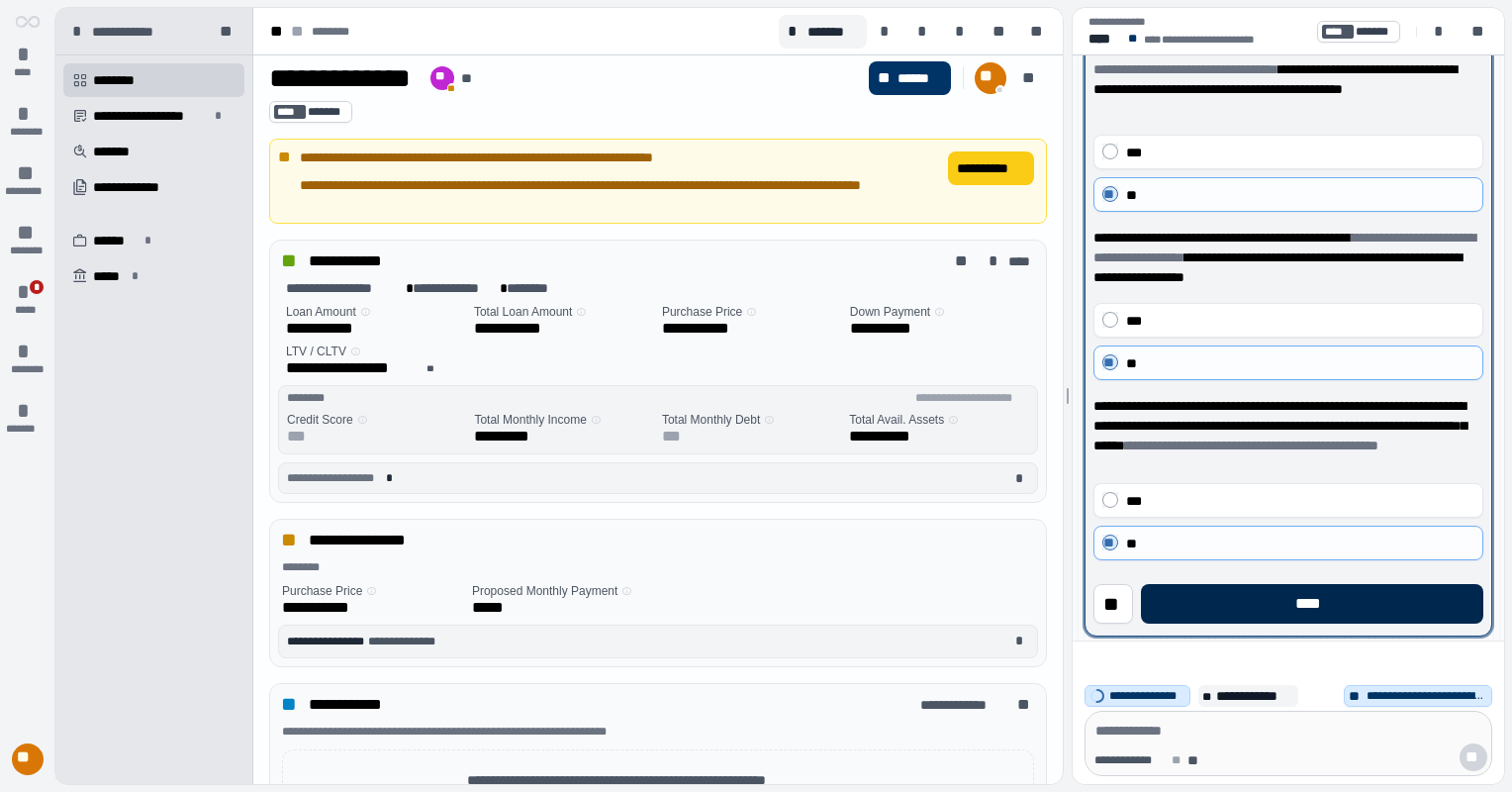click on "****" at bounding box center (1312, 604) 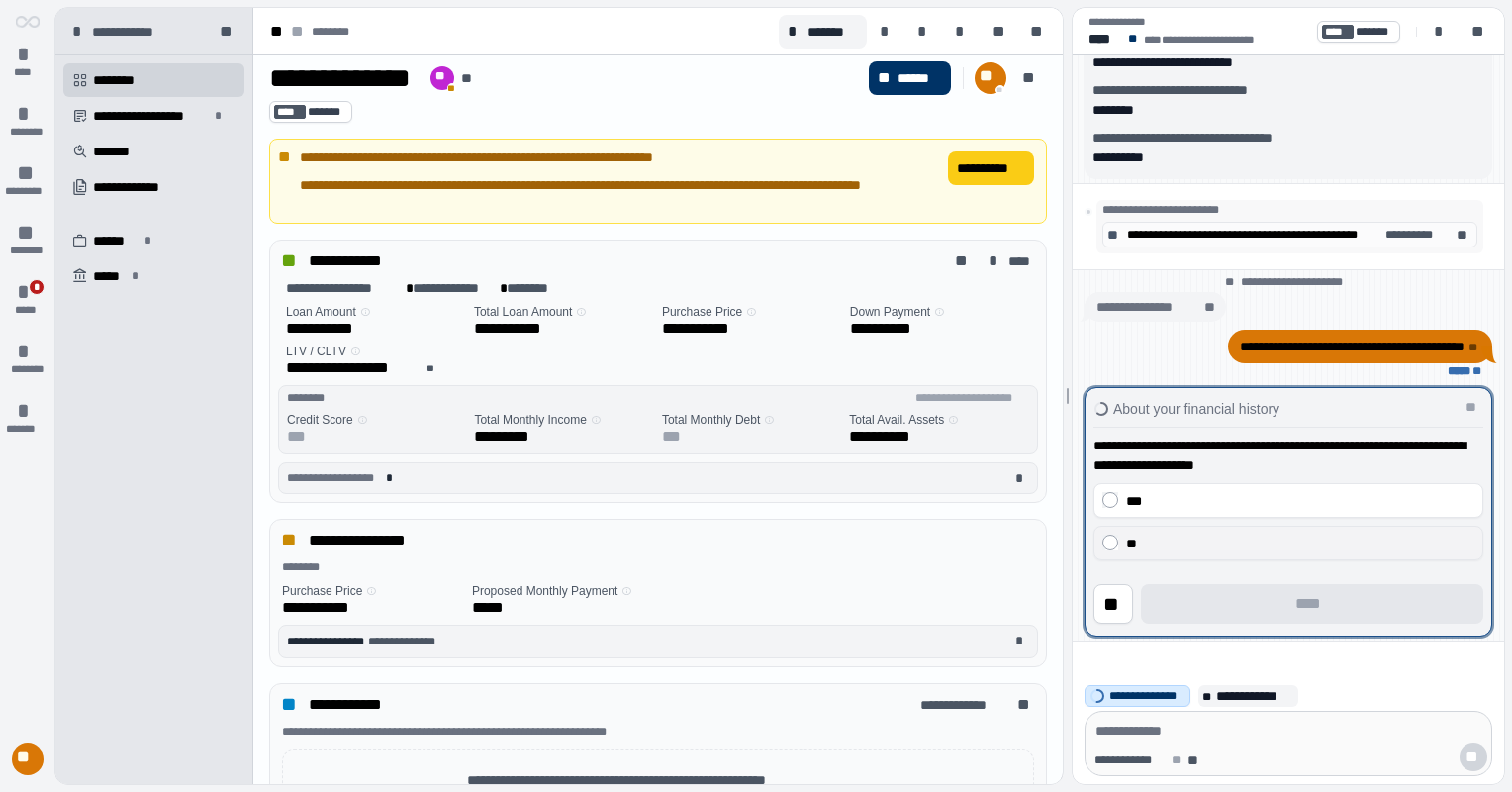 click on "**" at bounding box center (1300, 544) 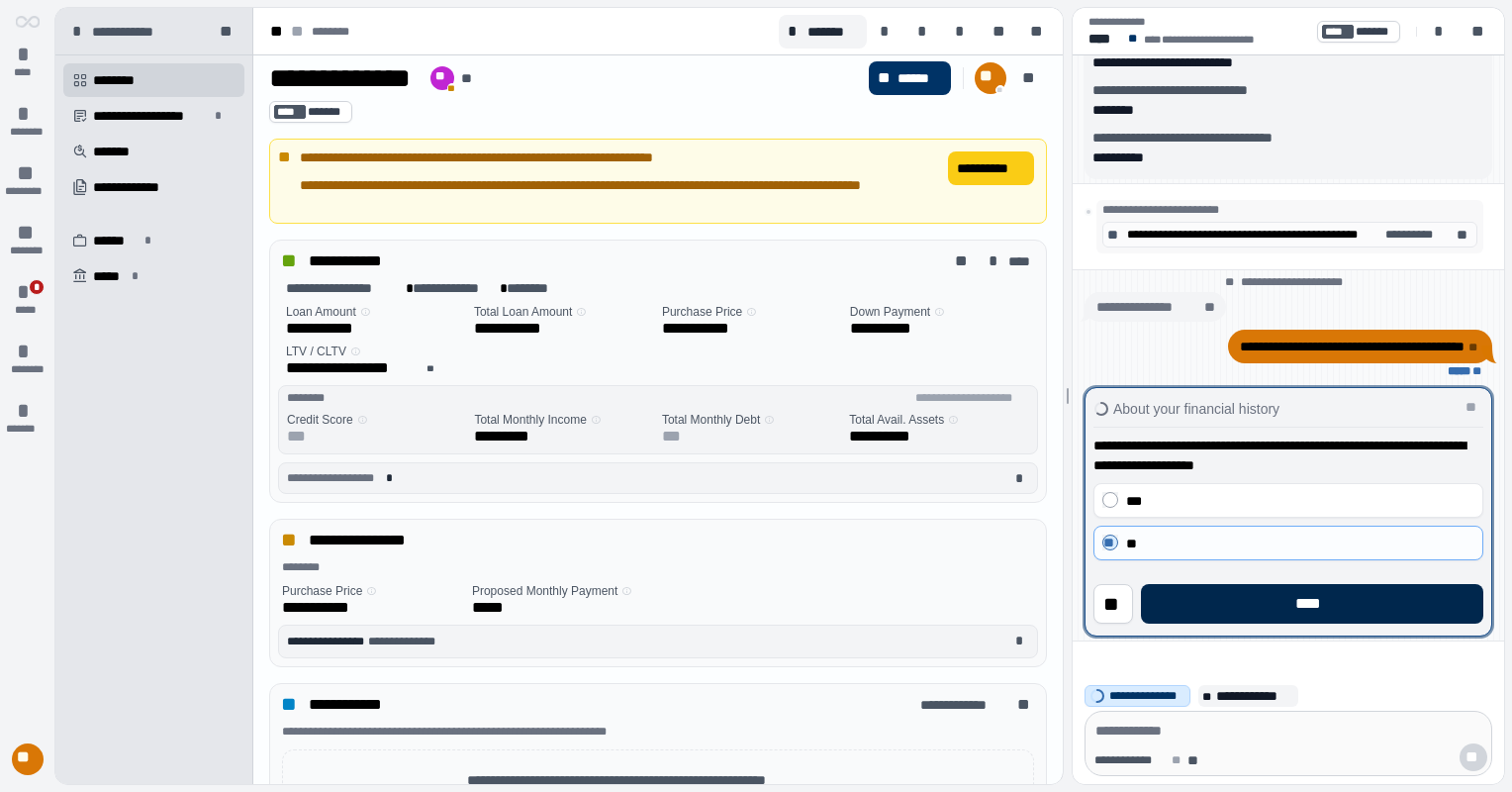 click on "****" at bounding box center (1312, 604) 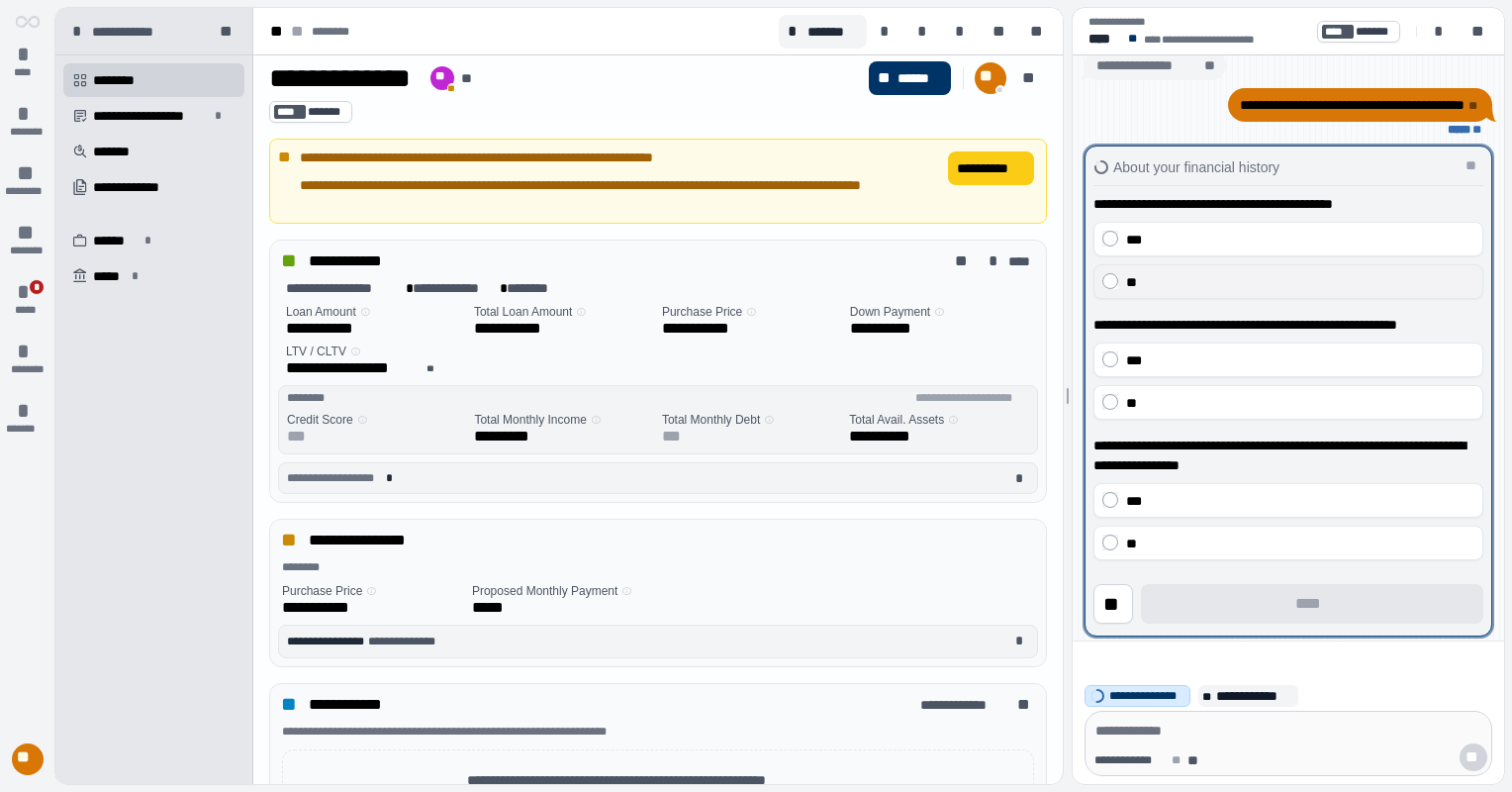 click on "**" at bounding box center [1300, 282] 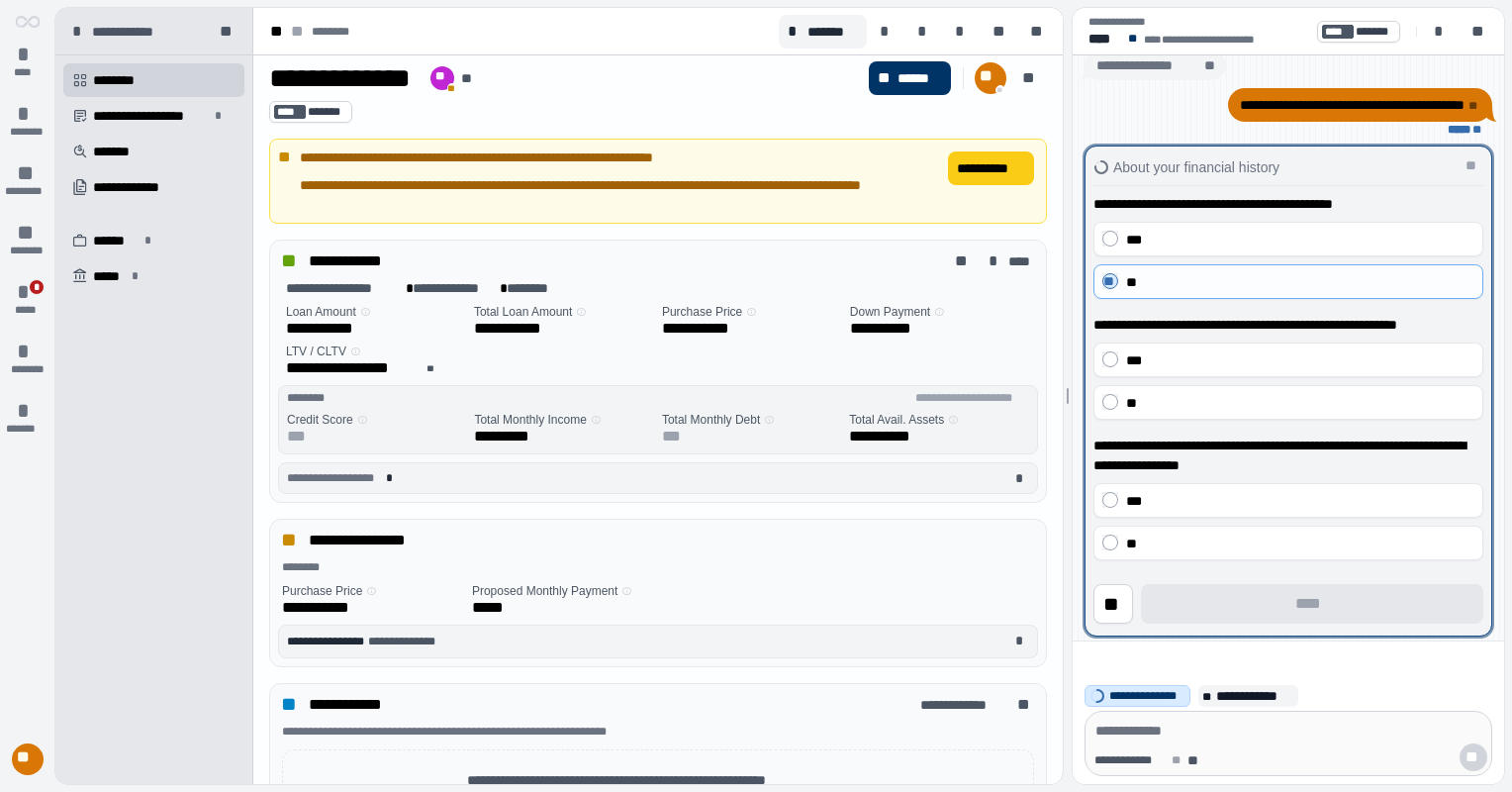 click on "**" at bounding box center [1288, 402] 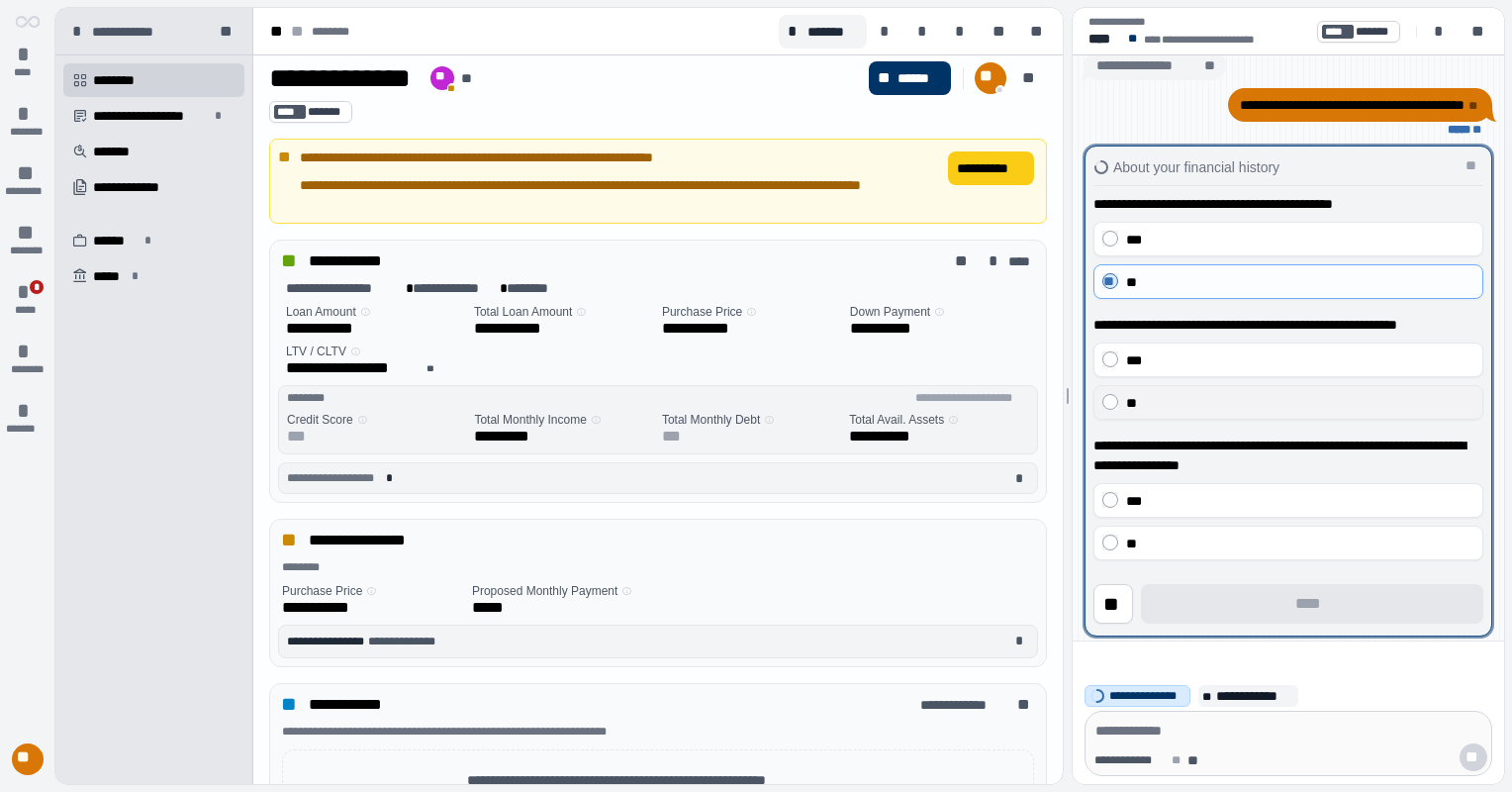 click on "**" at bounding box center [1300, 403] 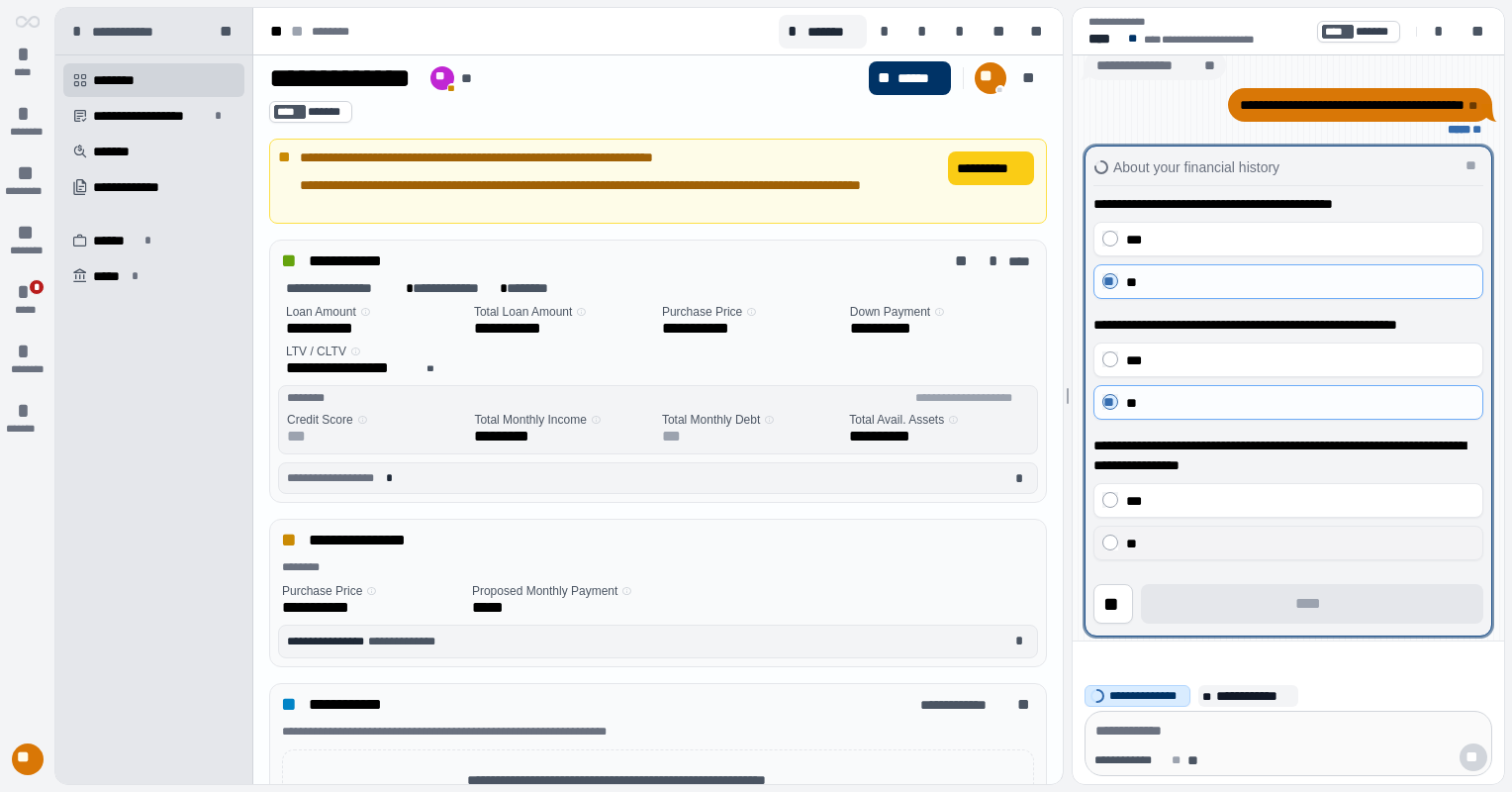 click on "**" at bounding box center (1300, 544) 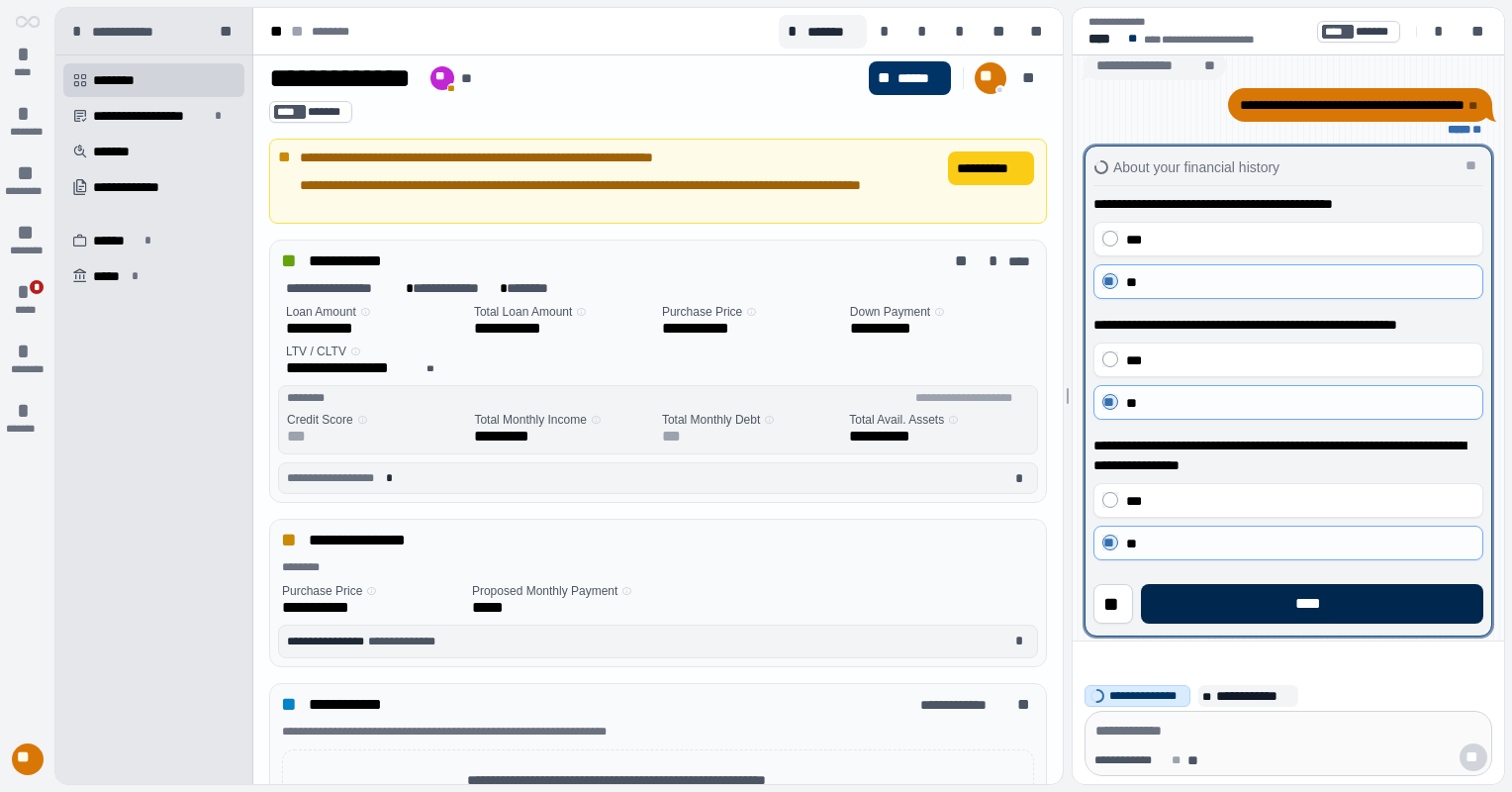 click on "****" at bounding box center [1312, 604] 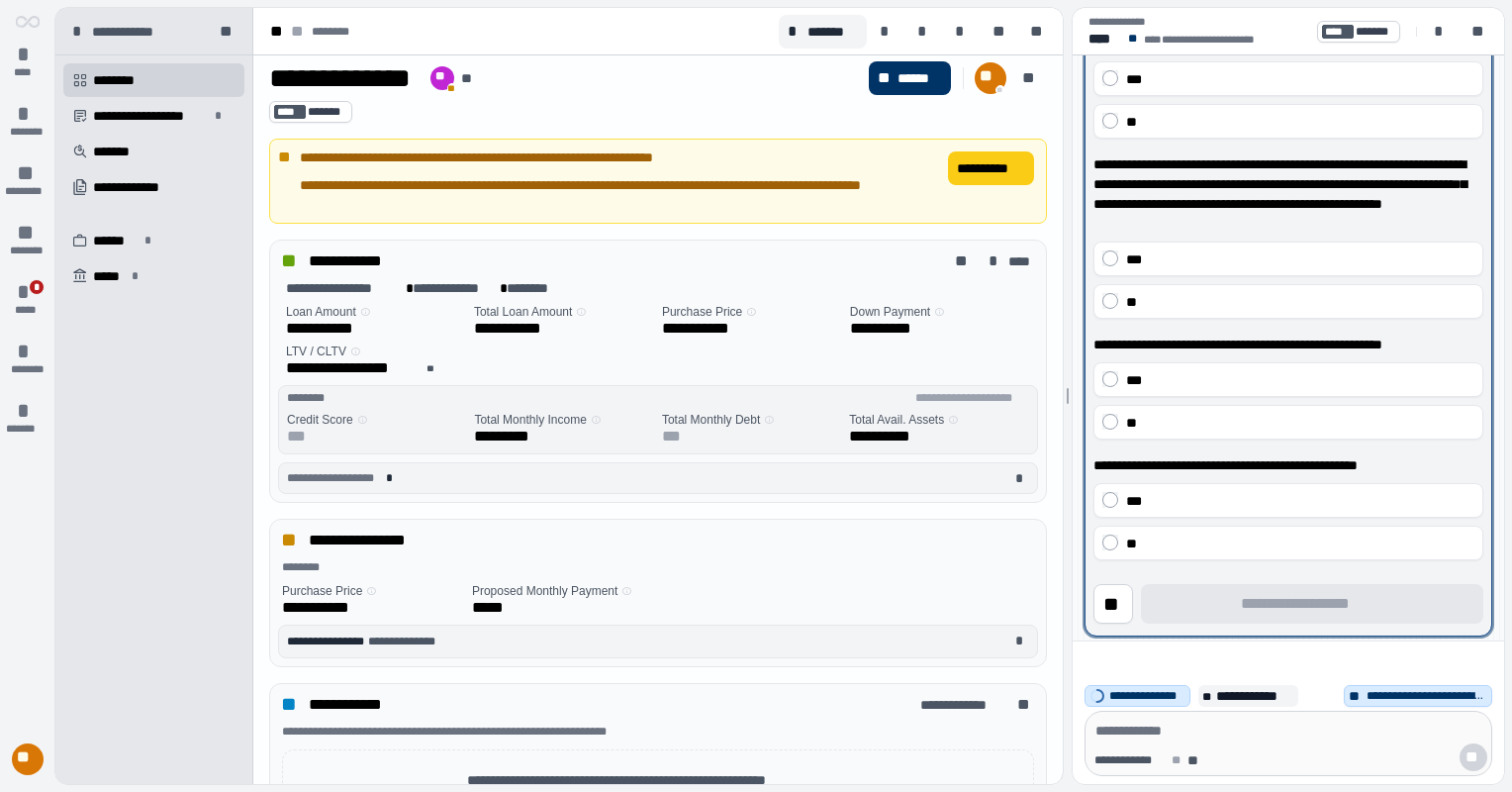 scroll, scrollTop: 198, scrollLeft: 0, axis: vertical 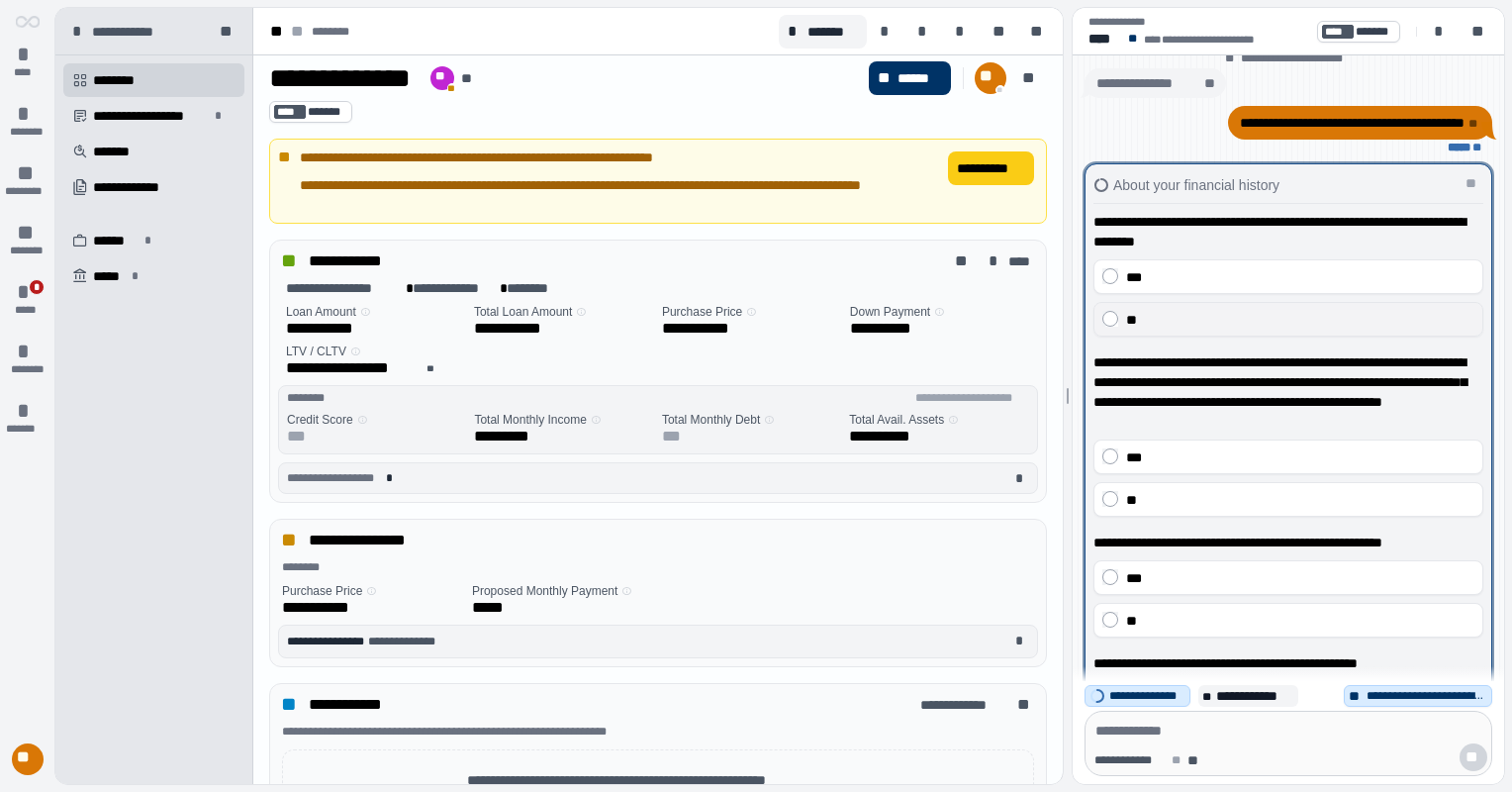 click on "**" at bounding box center [1131, 320] 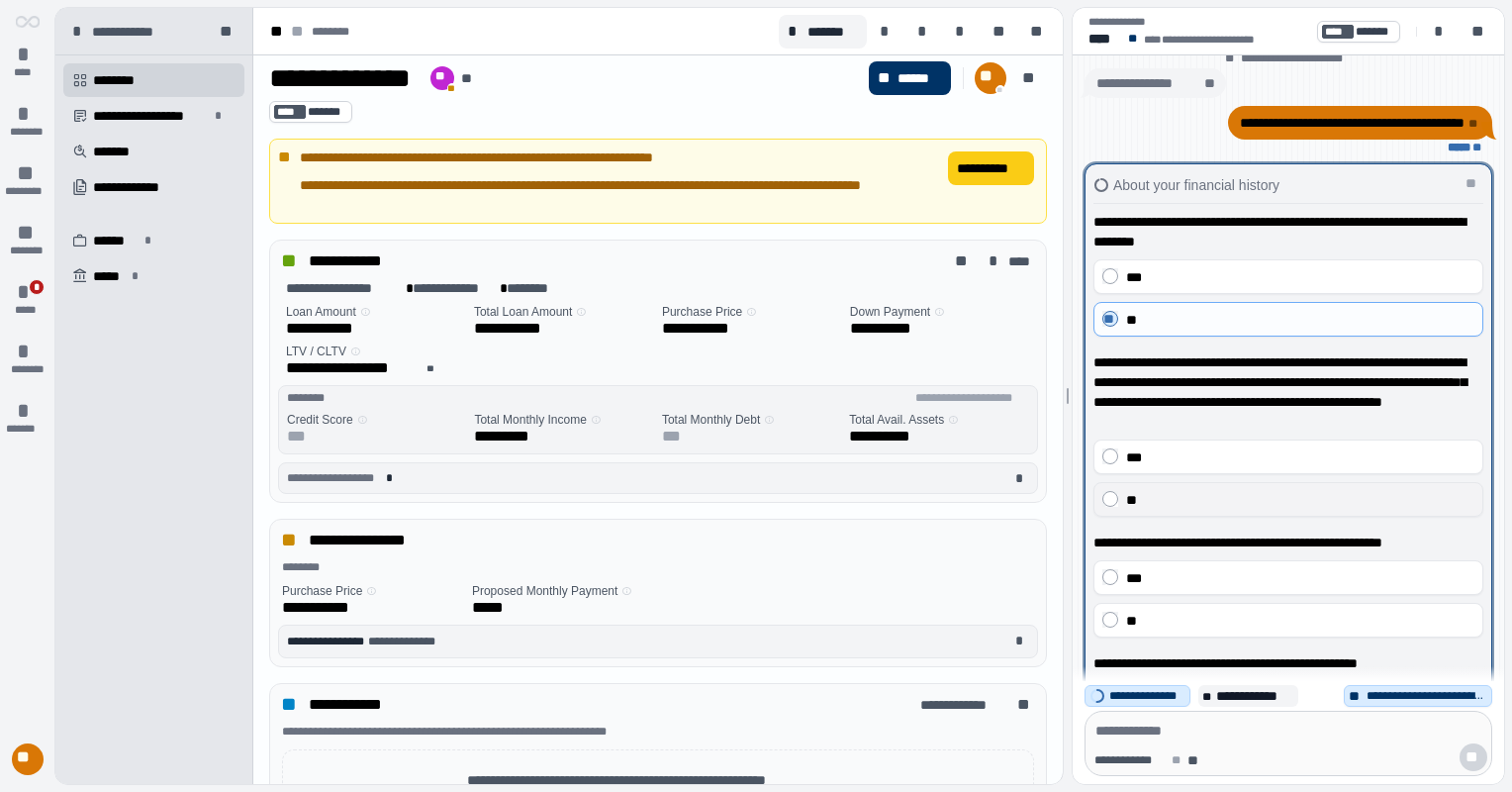 click on "**" at bounding box center [1300, 500] 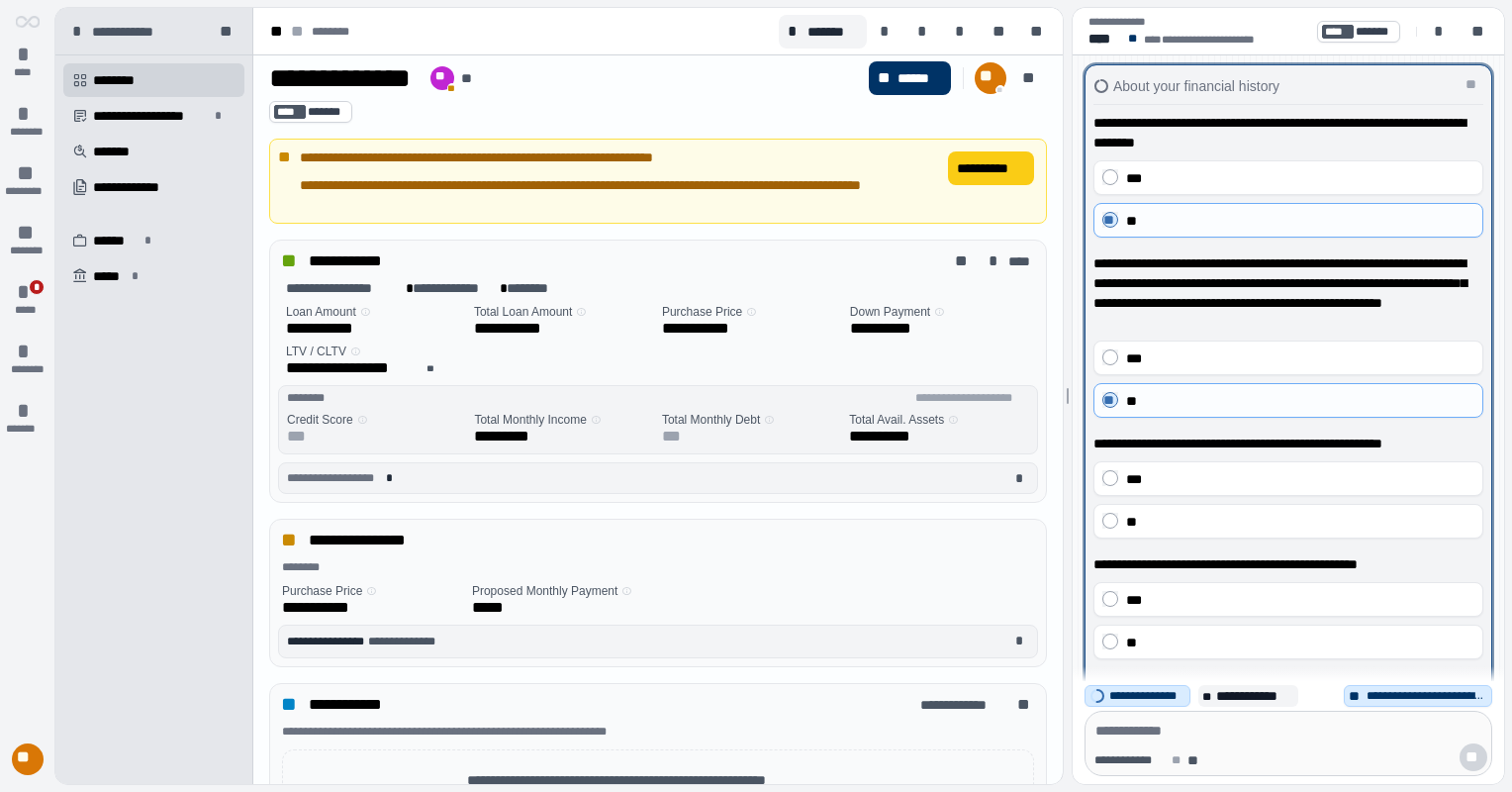 scroll, scrollTop: 0, scrollLeft: 0, axis: both 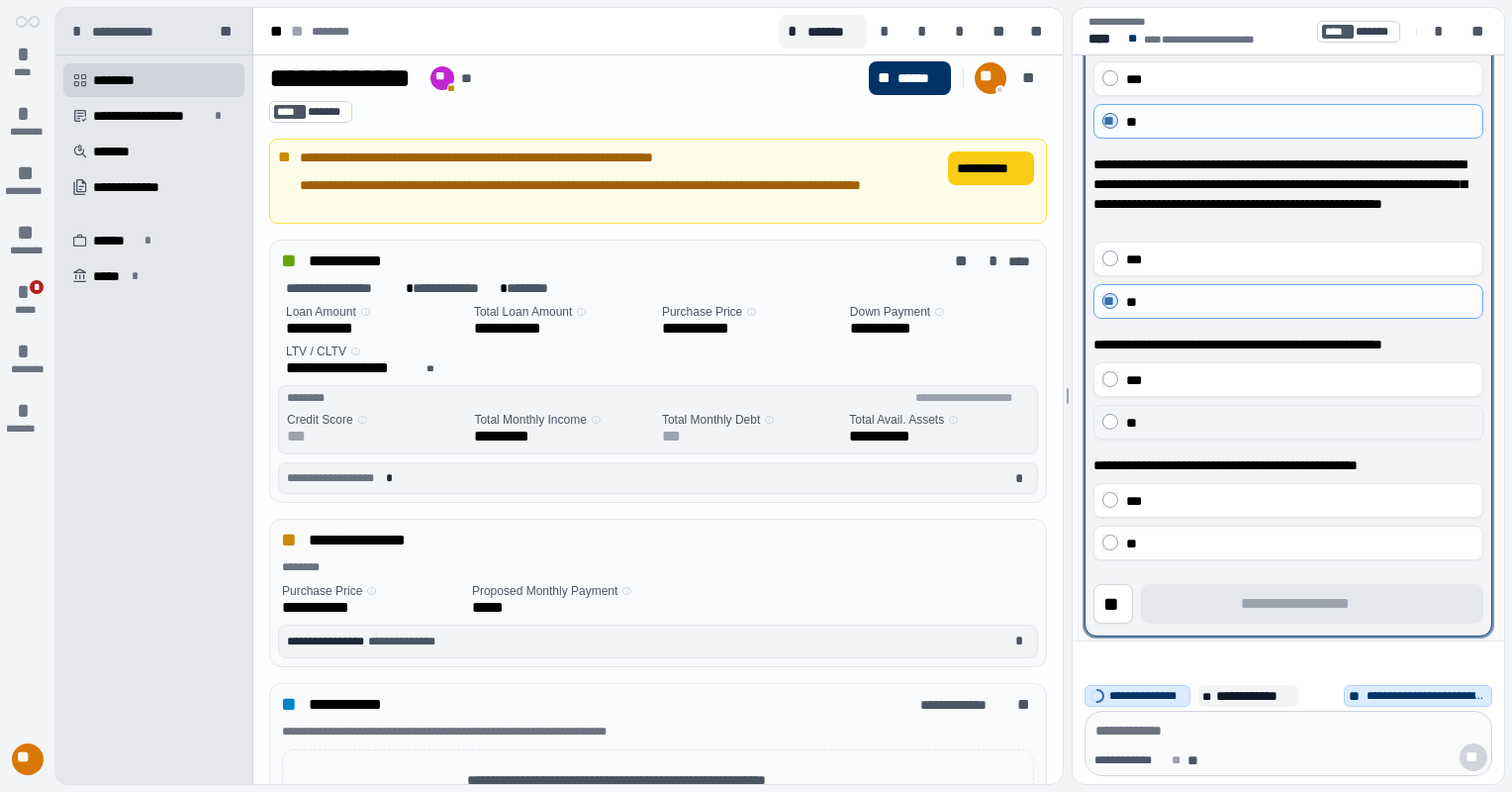 click on "**" at bounding box center (1300, 423) 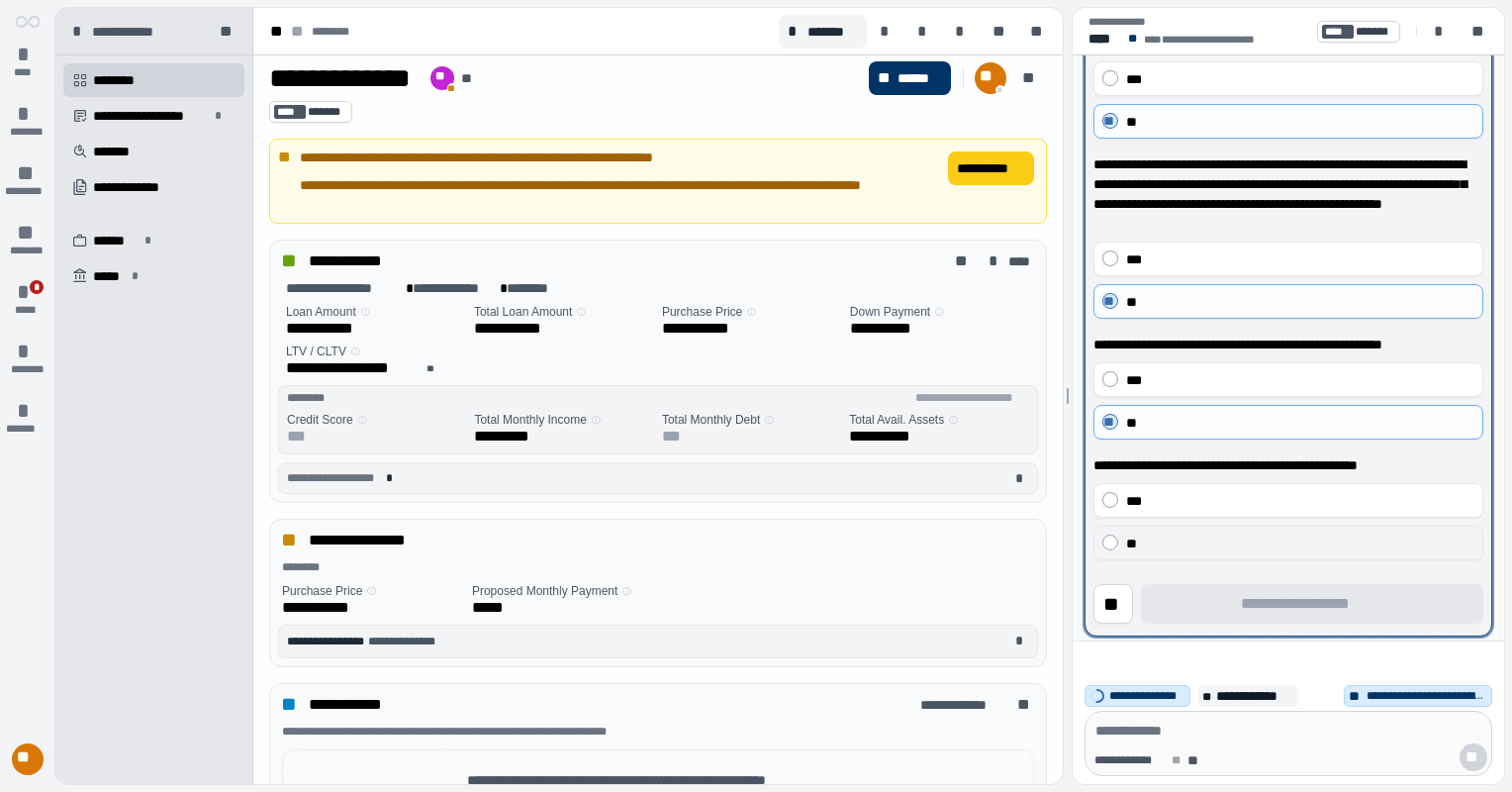 click on "**" at bounding box center [1300, 544] 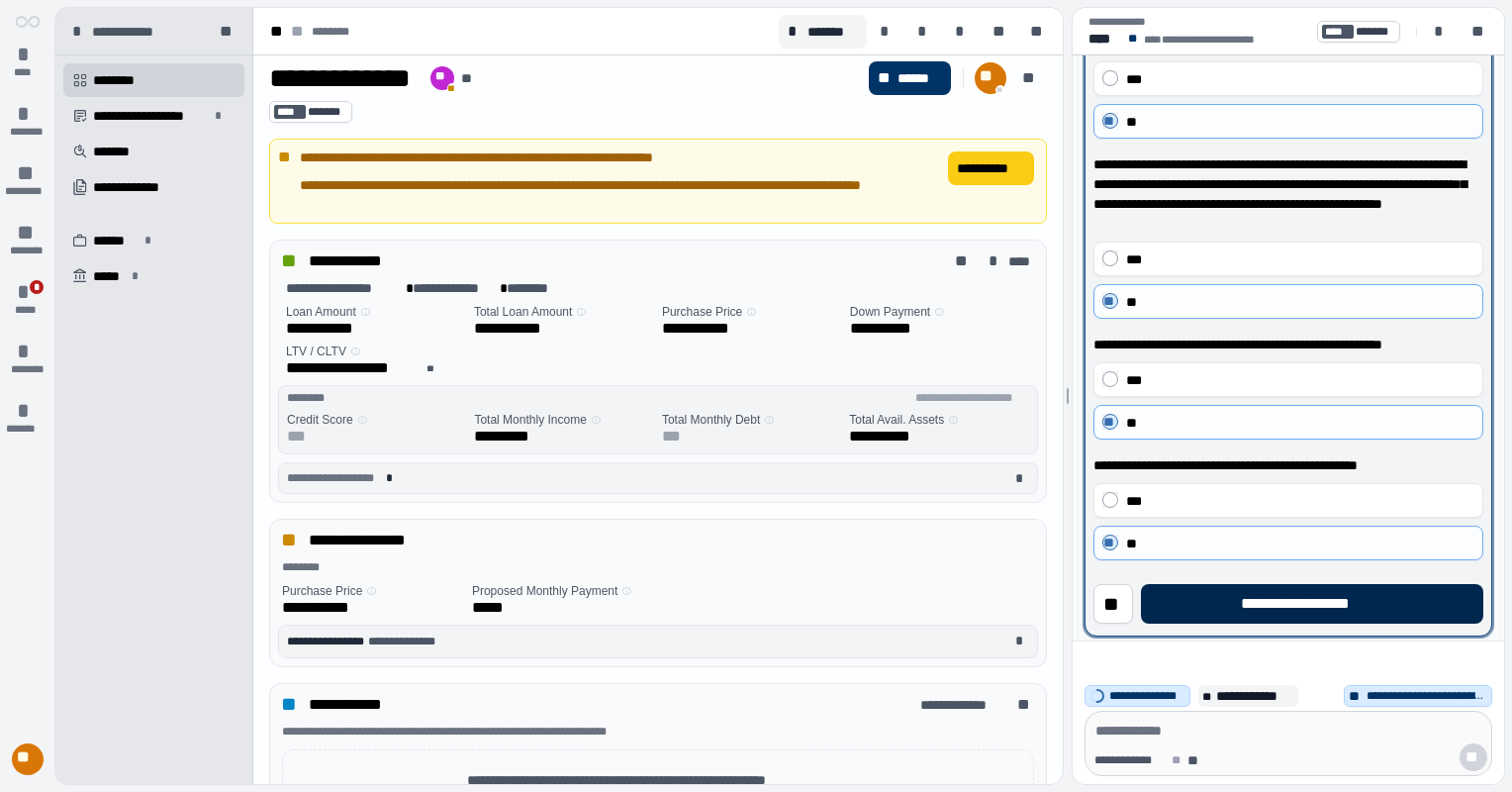 click on "**********" at bounding box center [1311, 604] 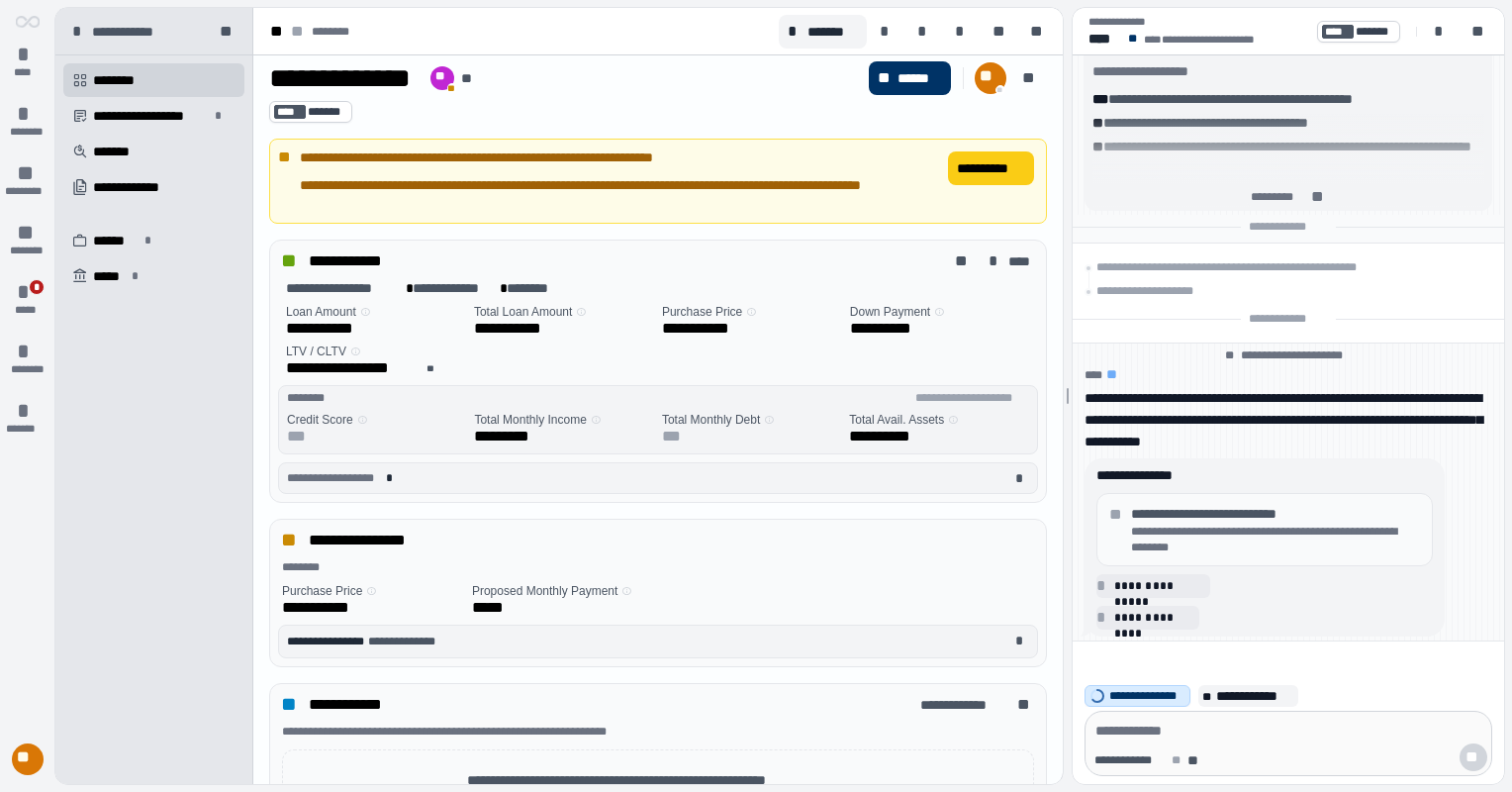 click on "**********" at bounding box center [1276, 514] 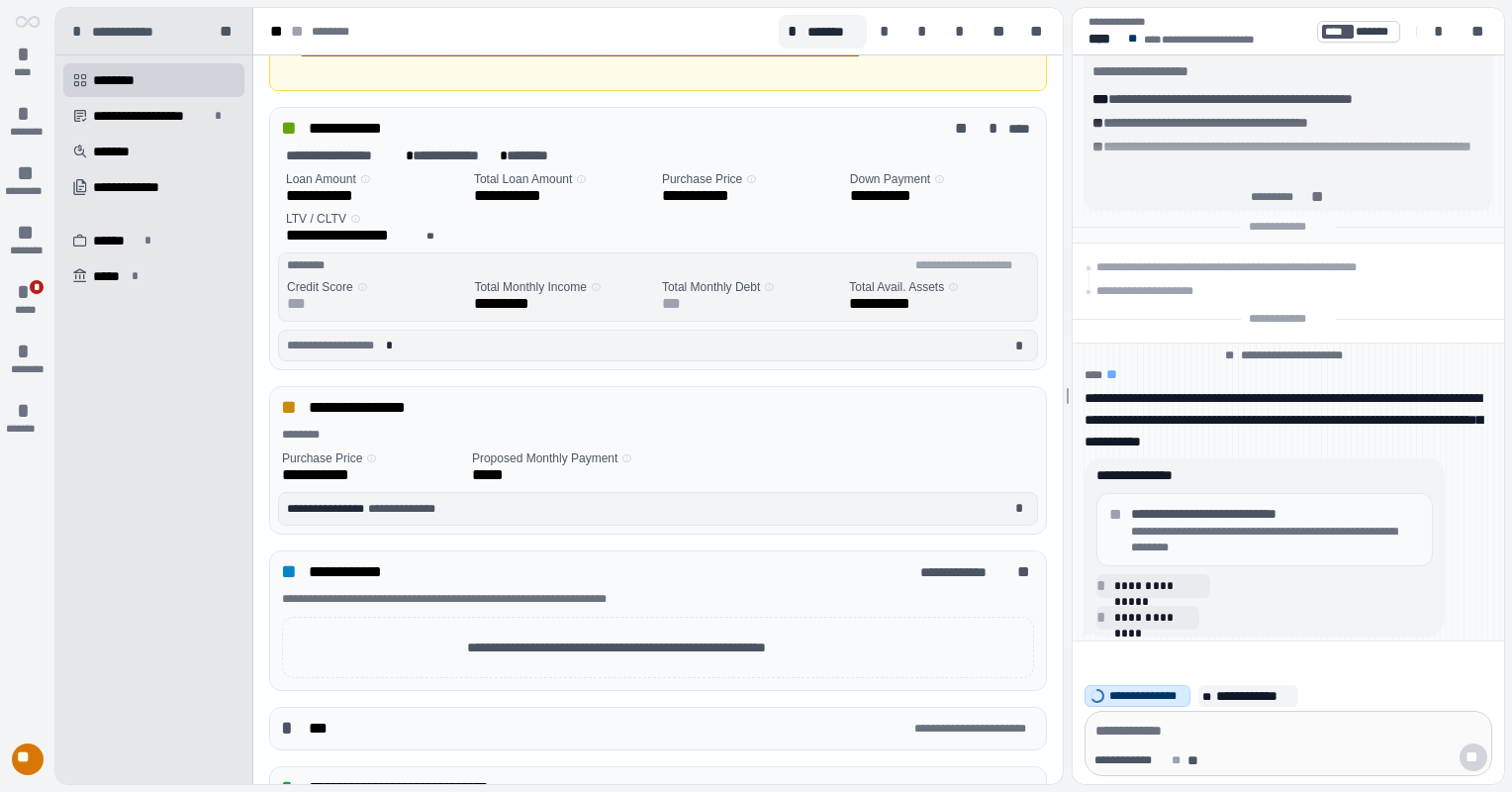 scroll, scrollTop: 131, scrollLeft: 0, axis: vertical 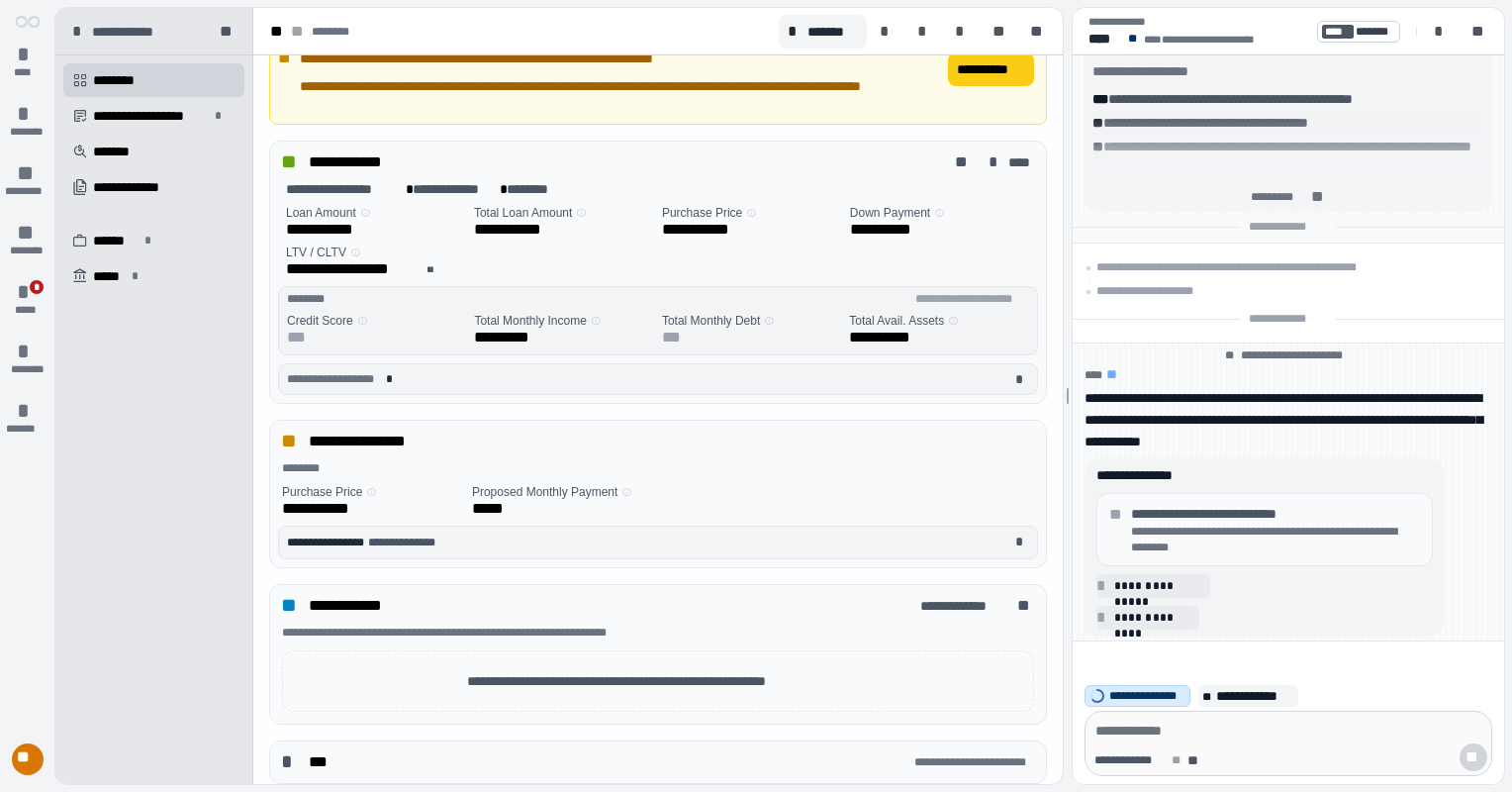 click on "**********" at bounding box center [658, 543] 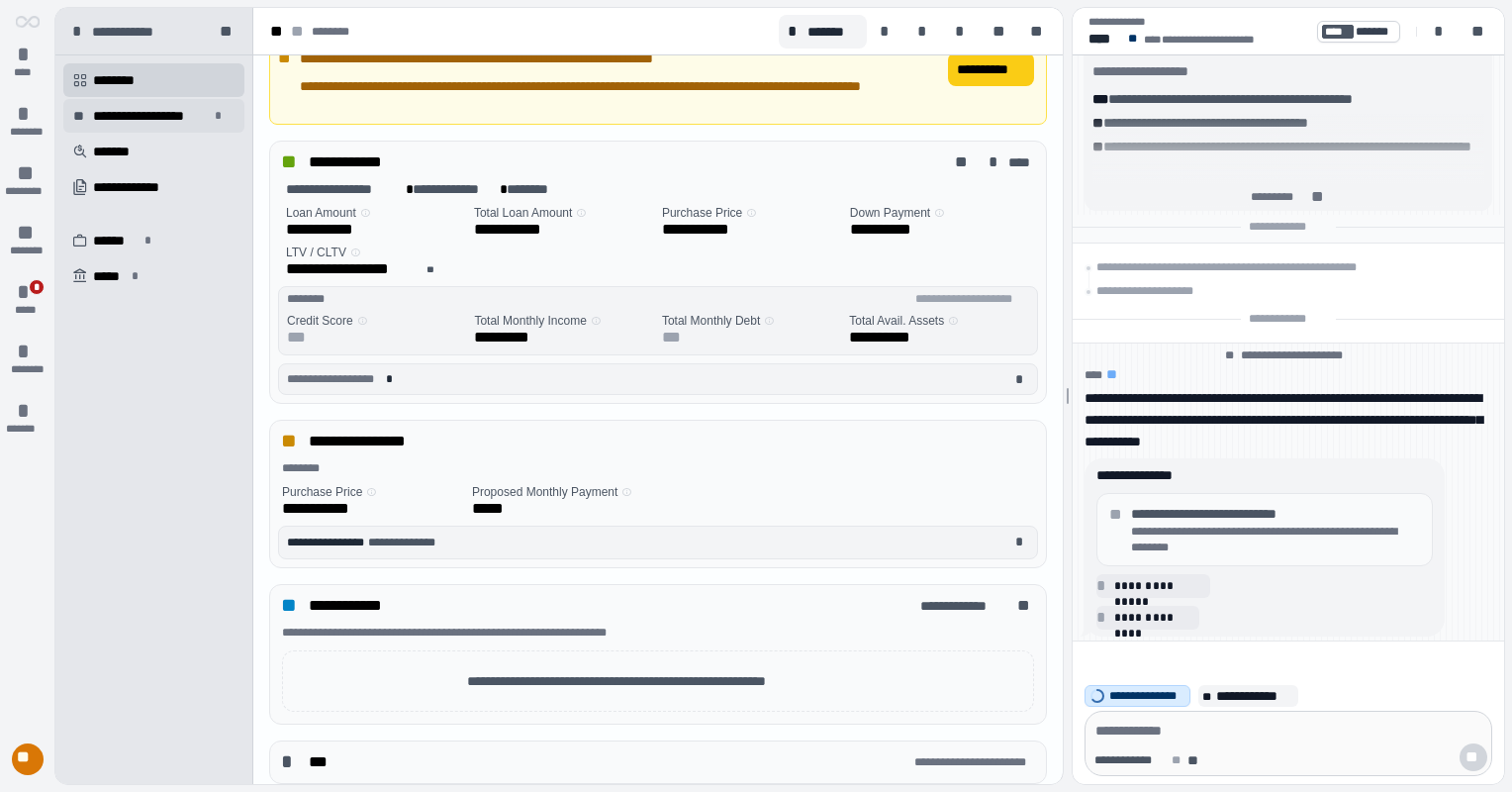click on "**********" at bounding box center [150, 116] 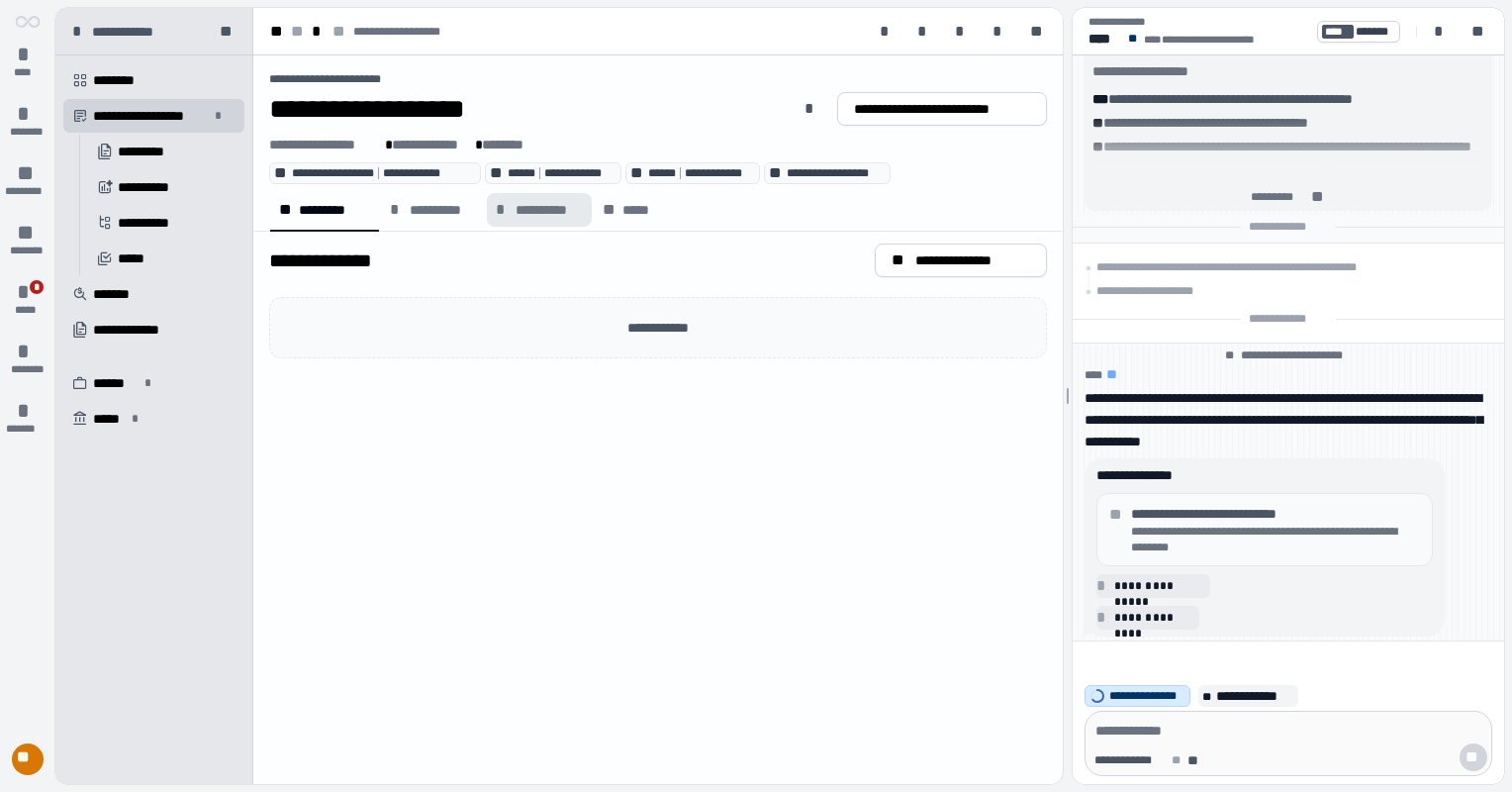 click on "**********" at bounding box center [549, 210] 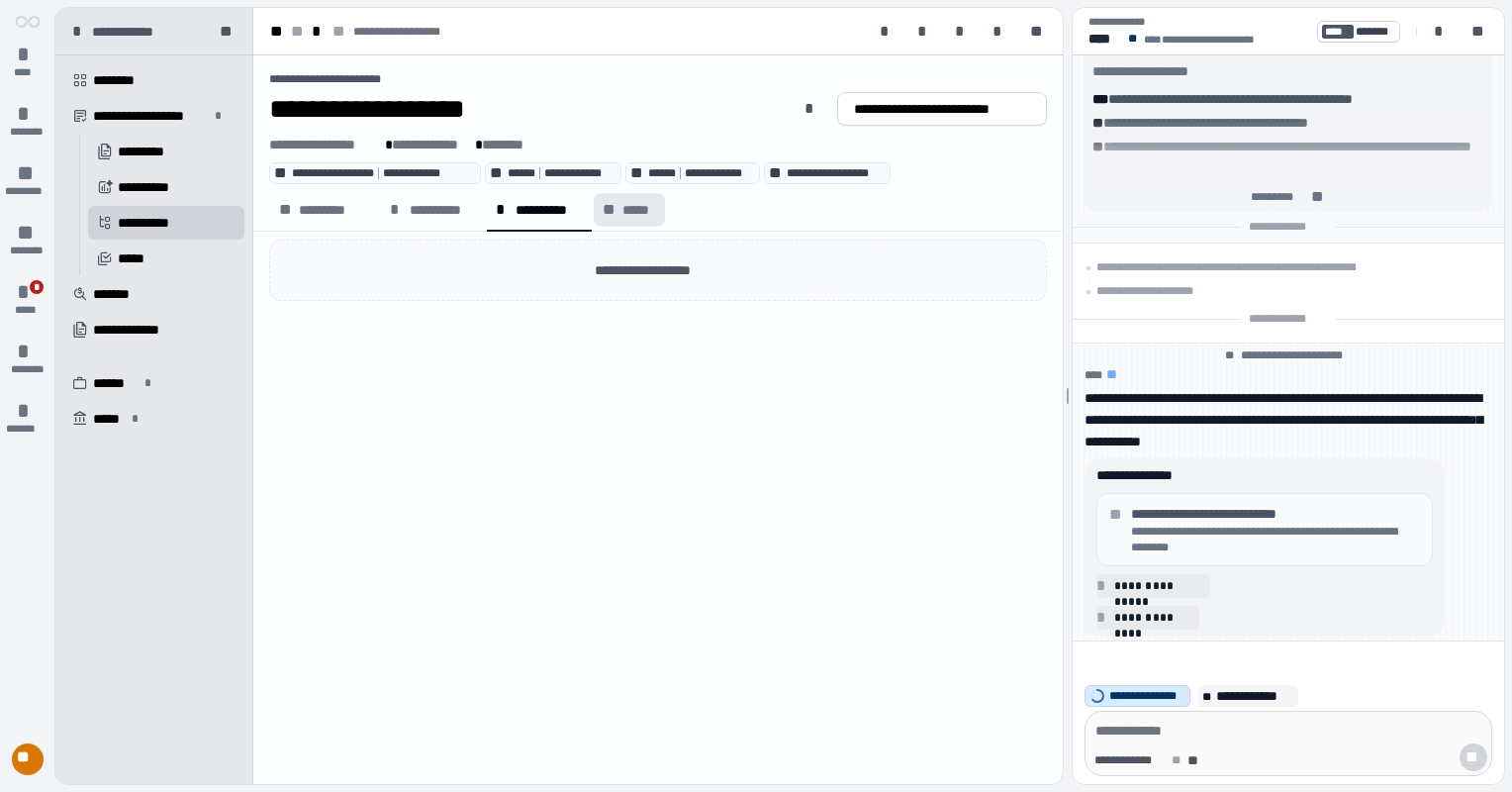click on "*****" at bounding box center [638, 210] 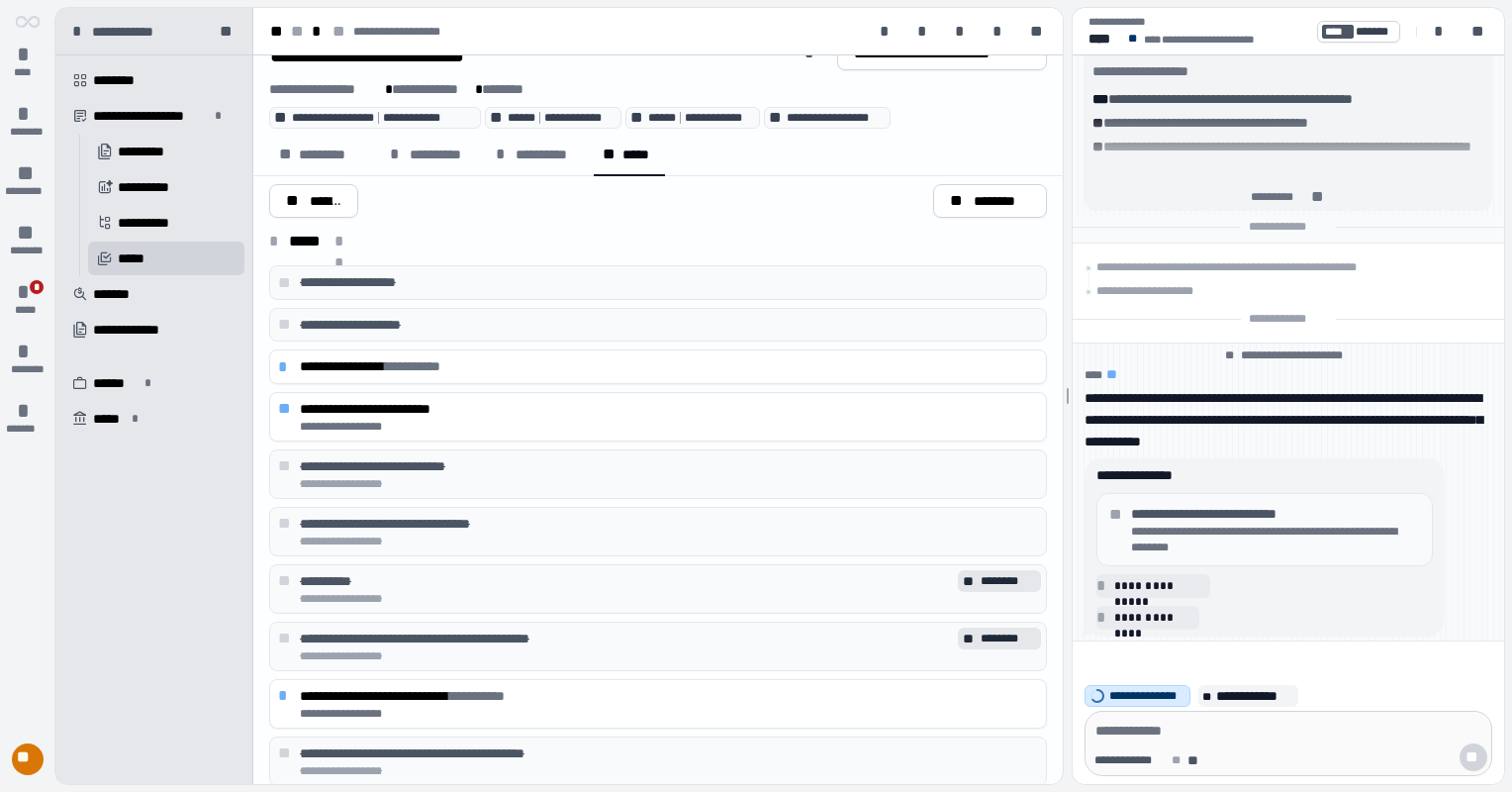 scroll, scrollTop: 35, scrollLeft: 0, axis: vertical 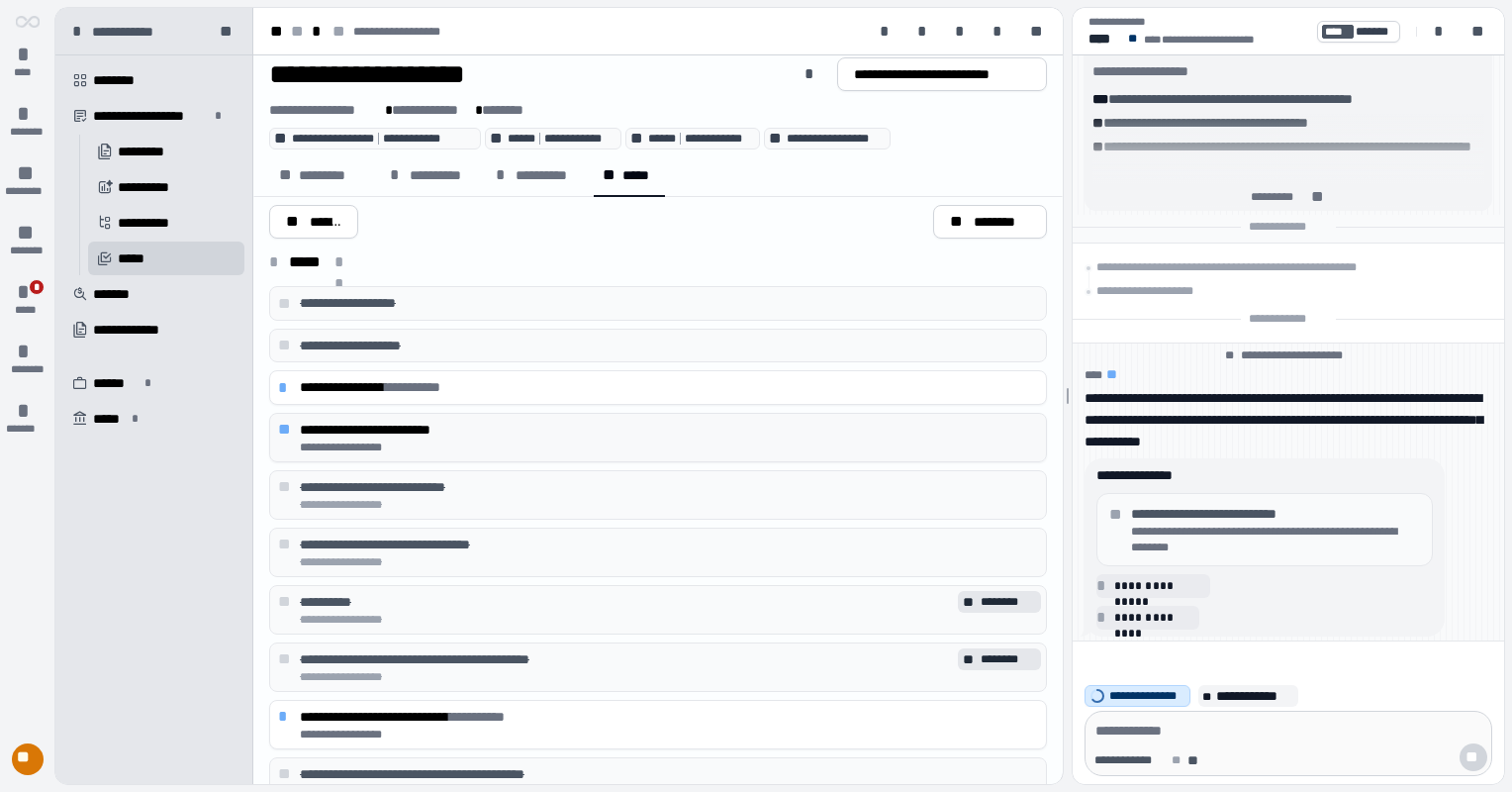 click on "**********" at bounding box center (669, 430) 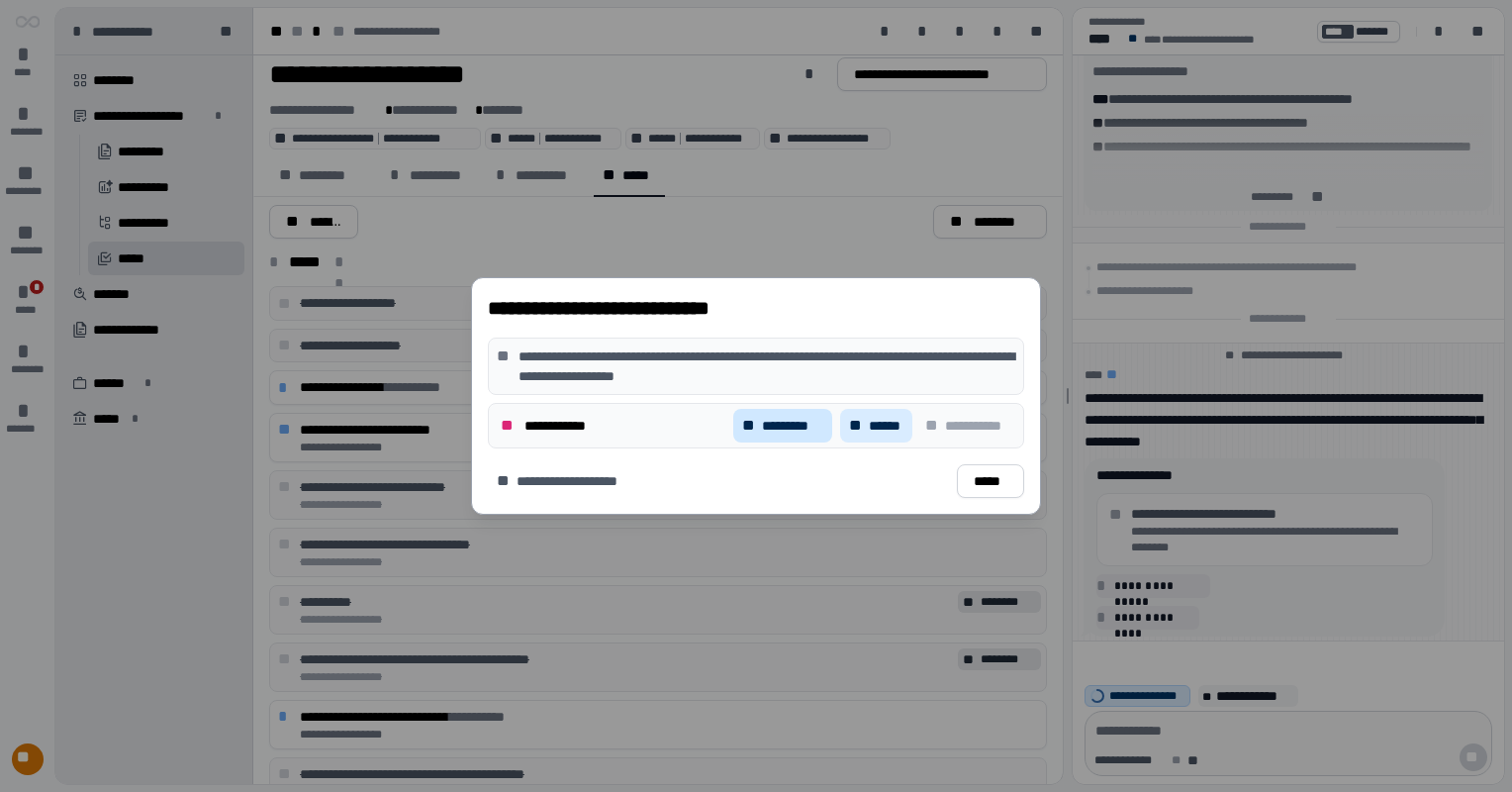 click on "*********" at bounding box center [793, 426] 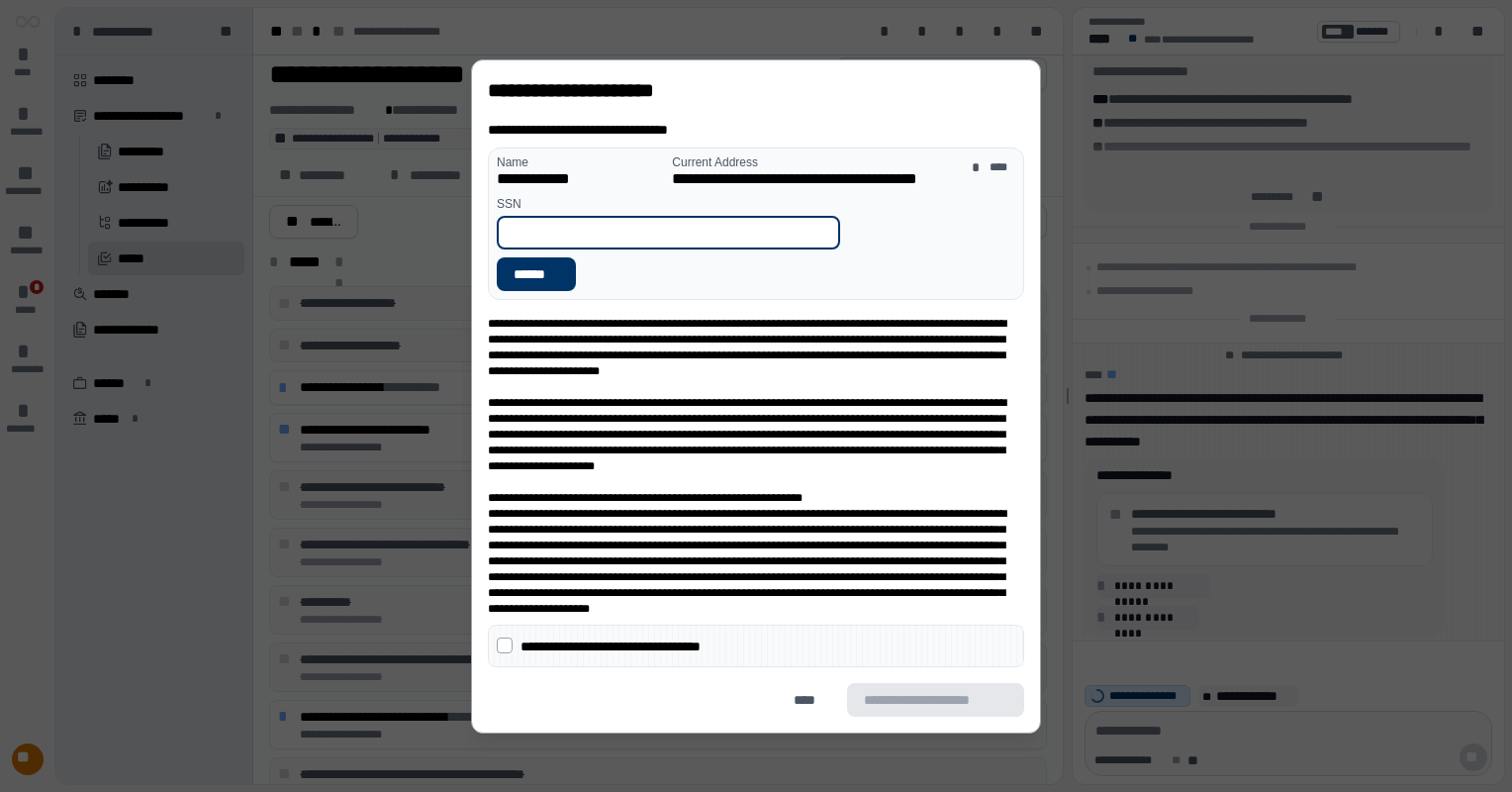 click at bounding box center (668, 233) 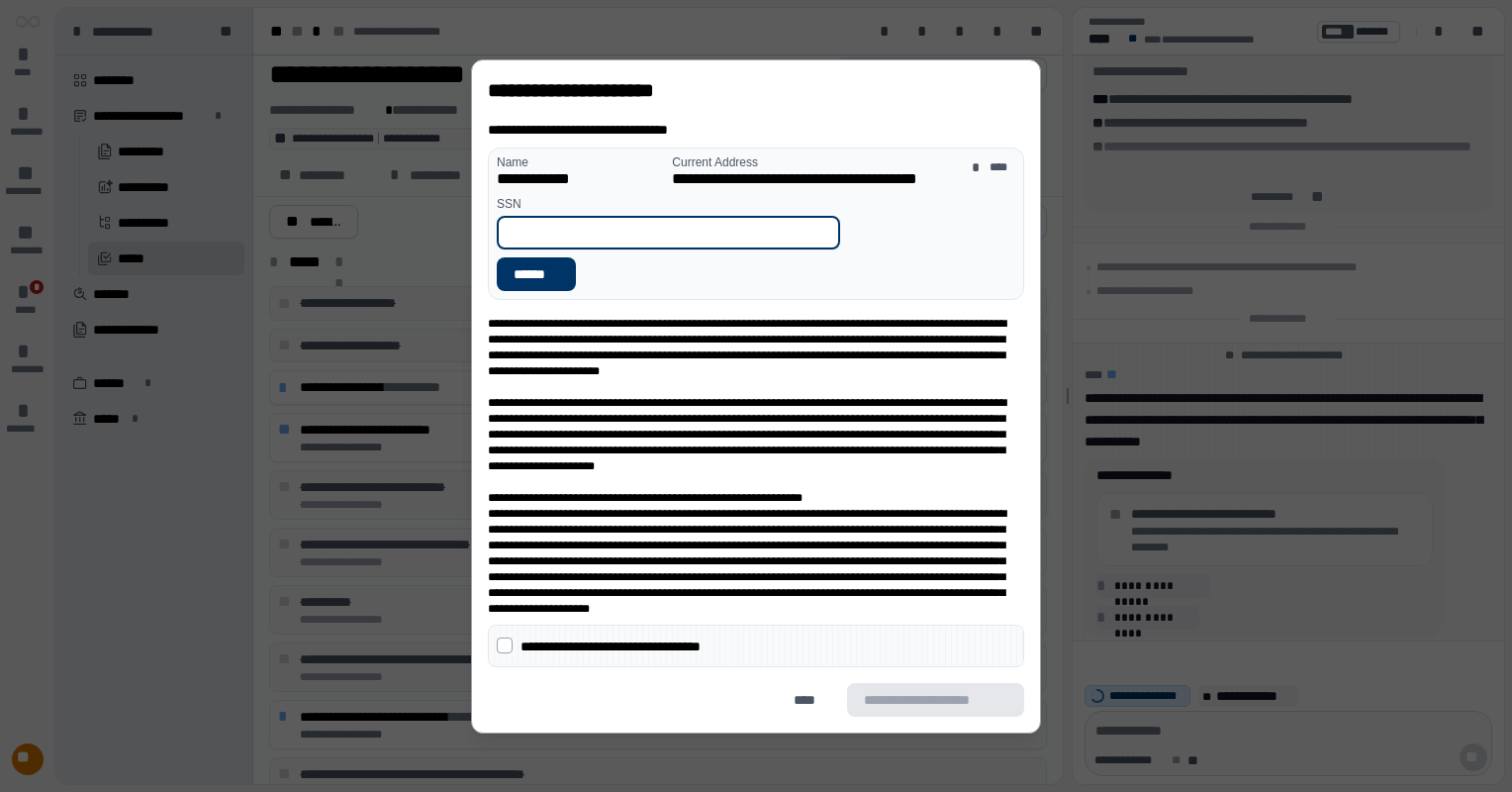 click at bounding box center [668, 233] 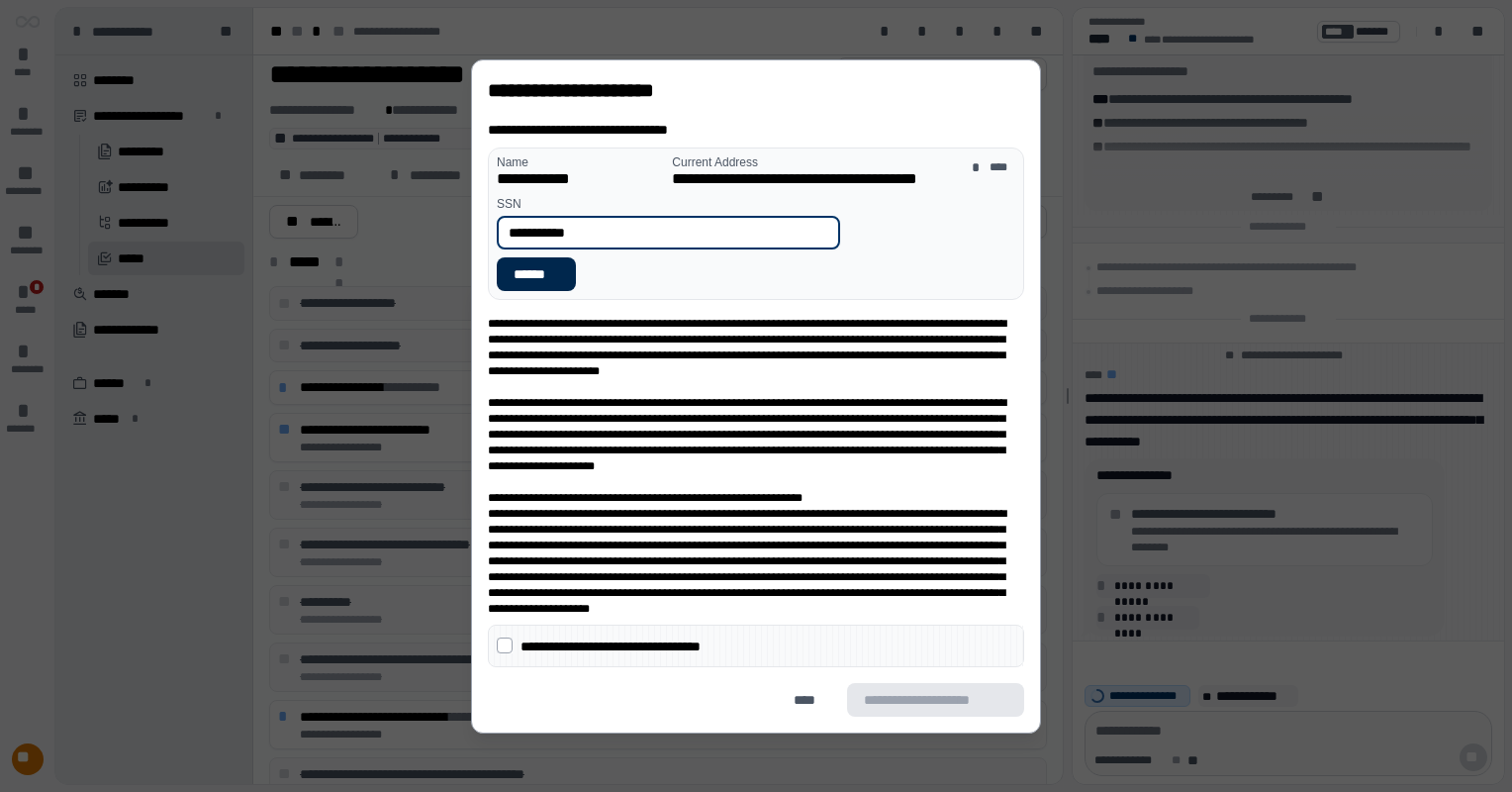 type on "**********" 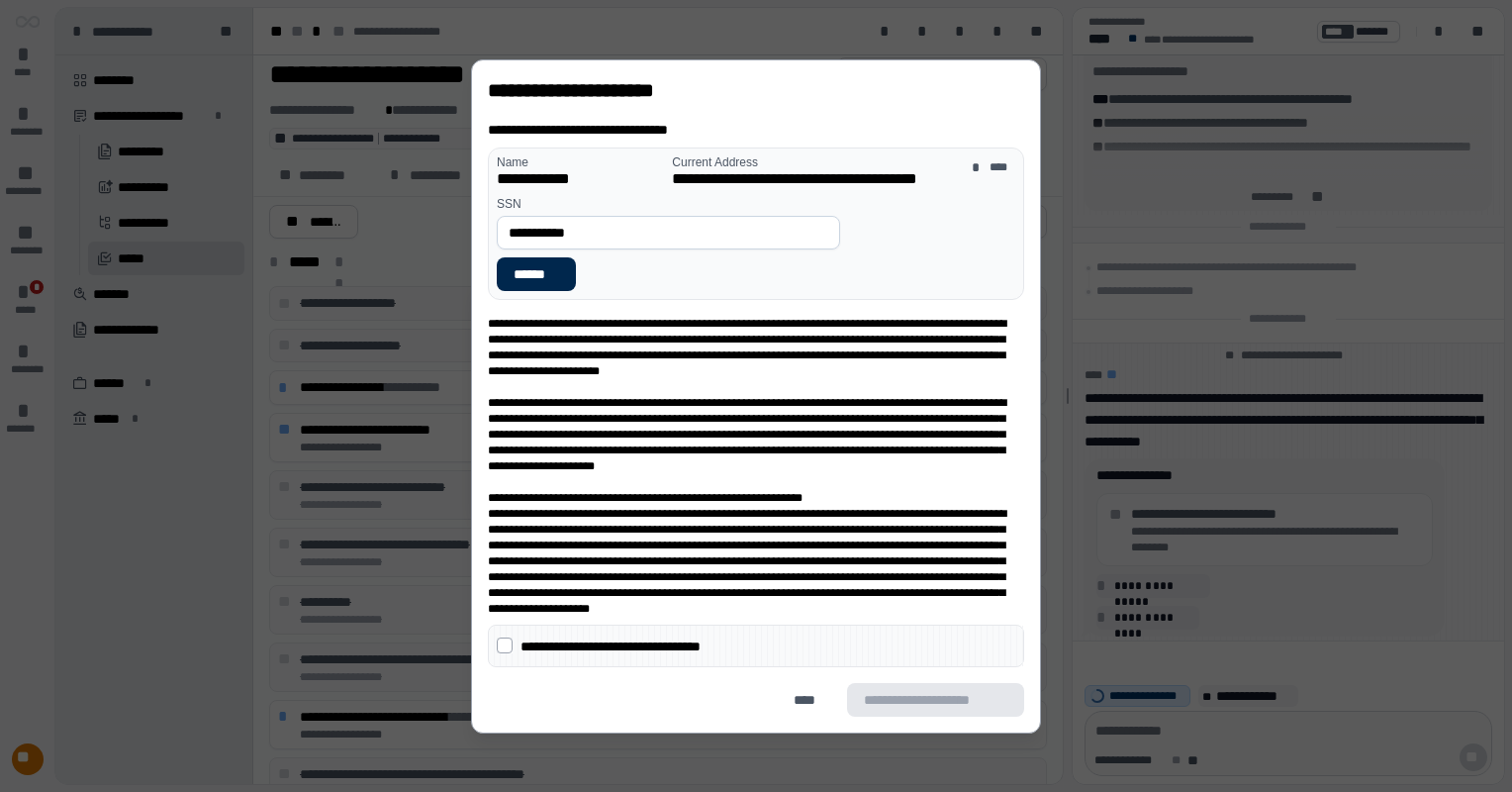 click on "******" at bounding box center (536, 274) 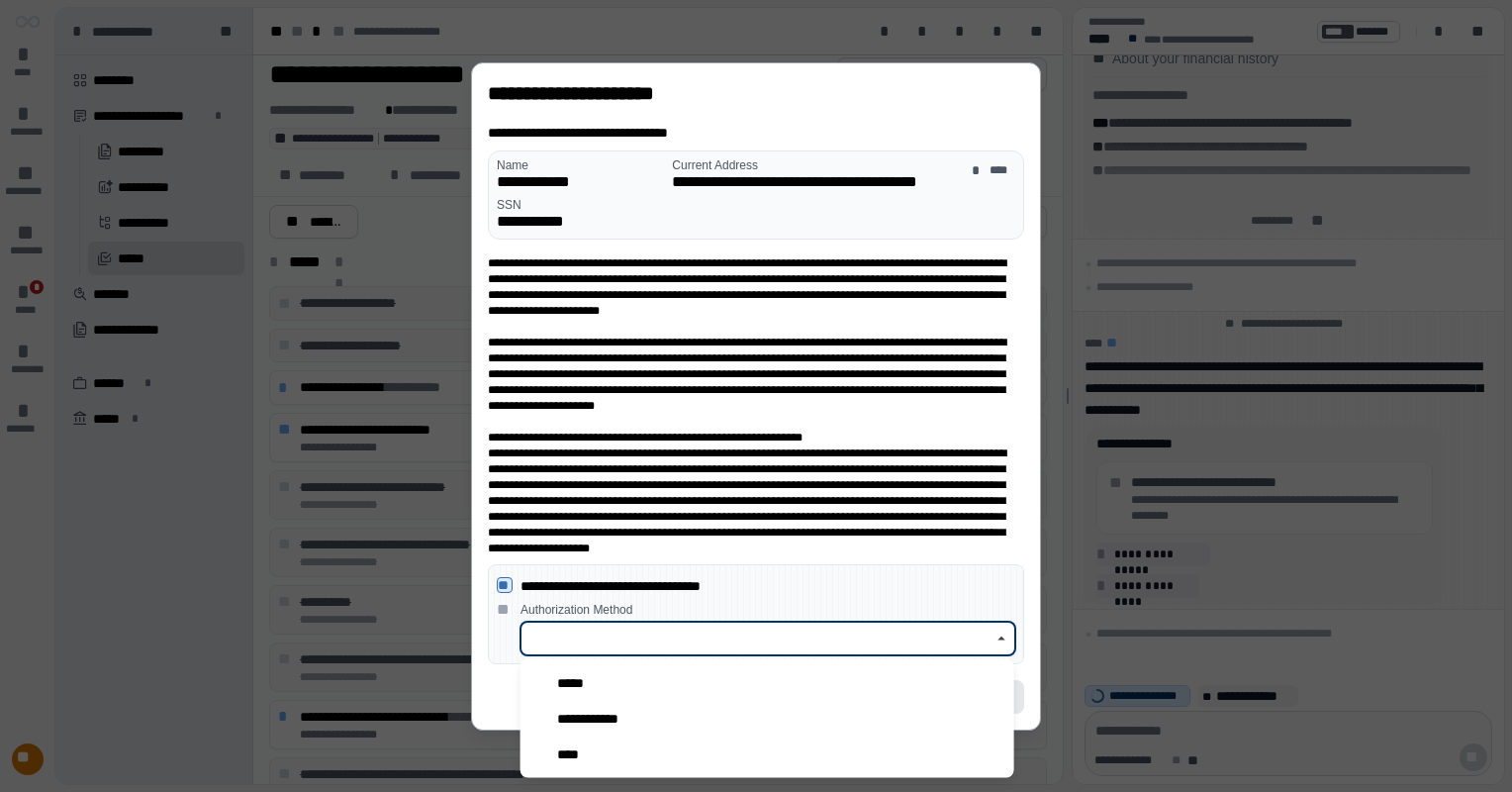 click at bounding box center (757, 639) 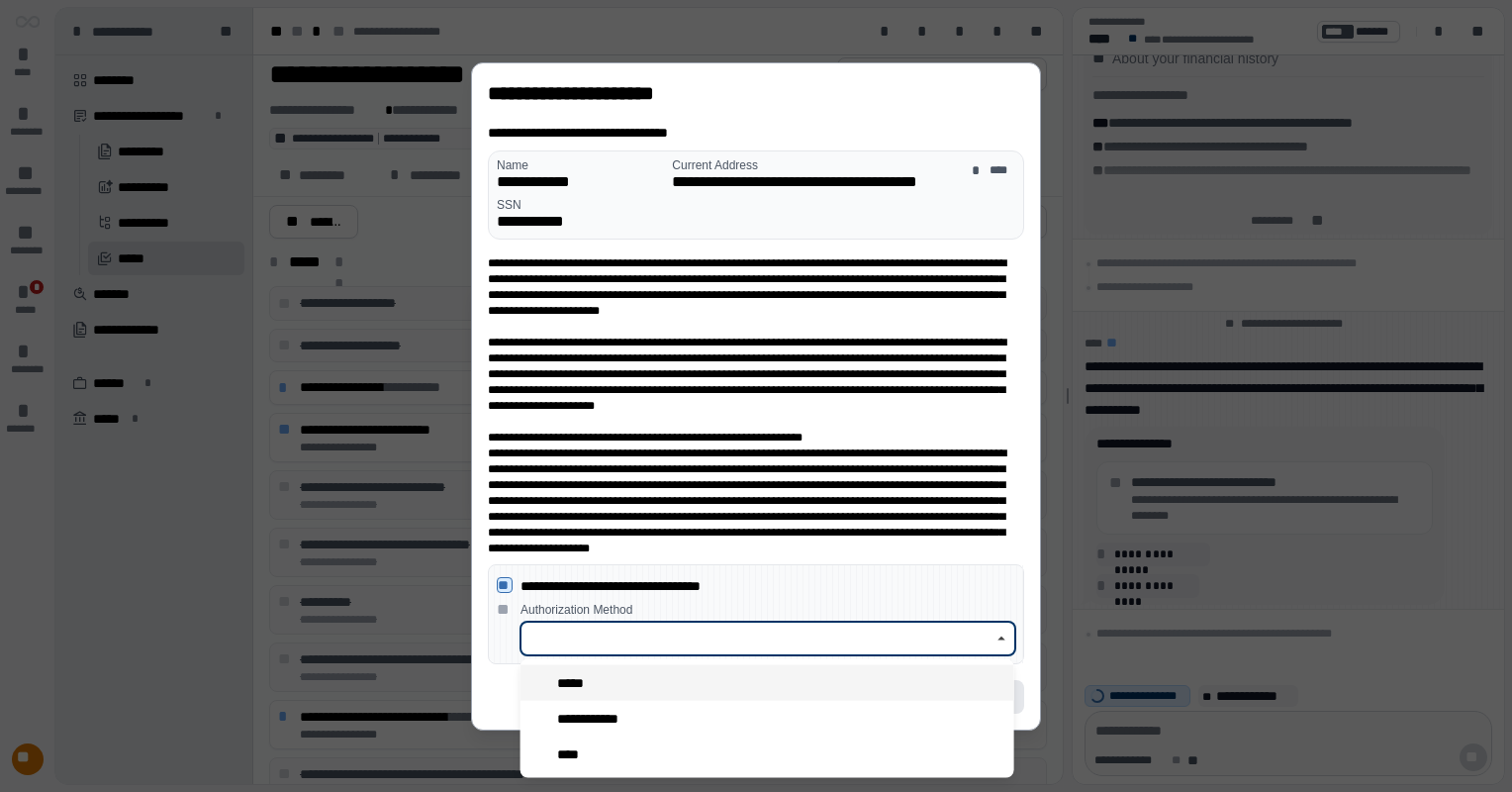 click on "*****" at bounding box center [767, 683] 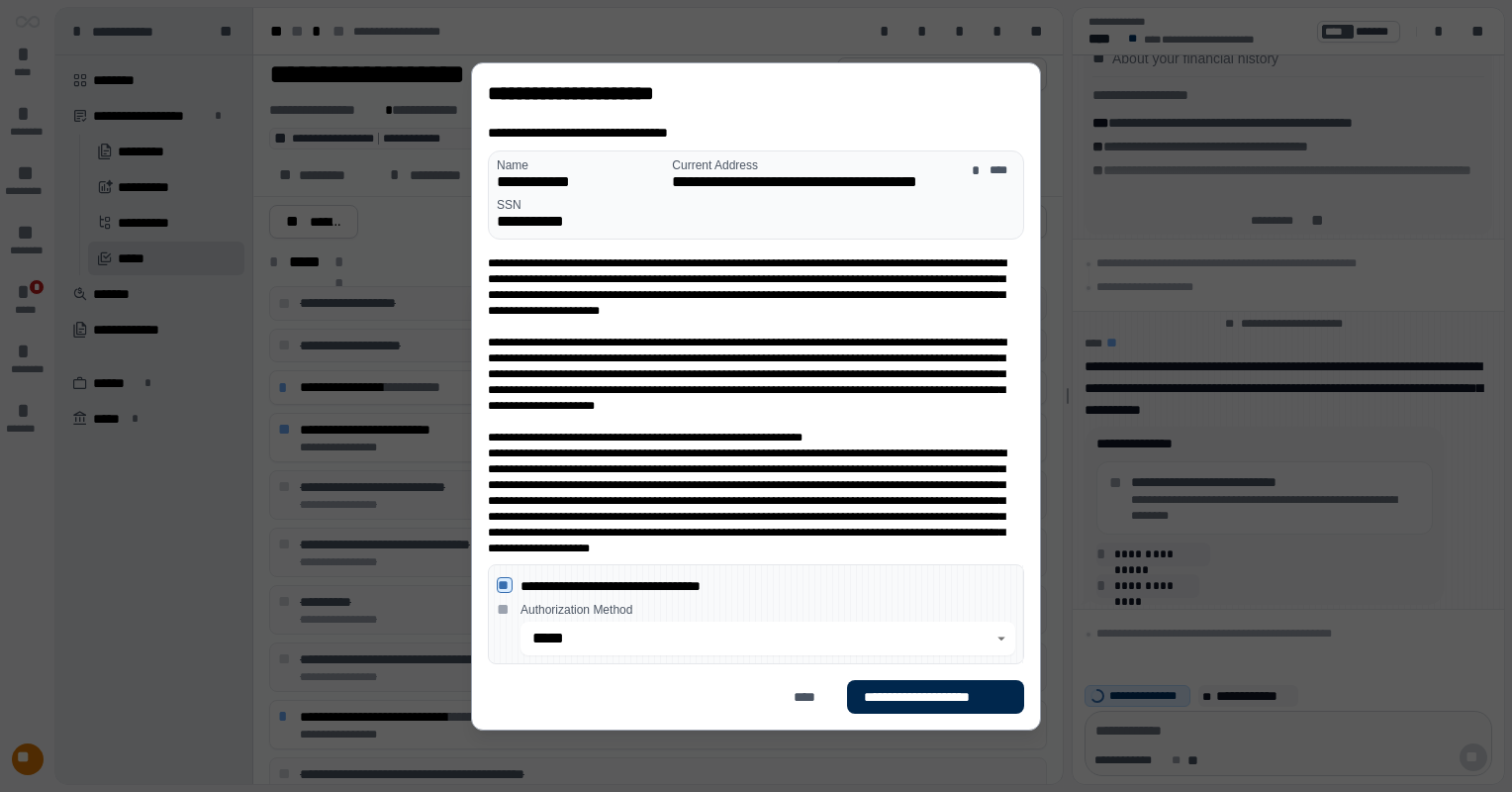click on "**********" at bounding box center [935, 697] 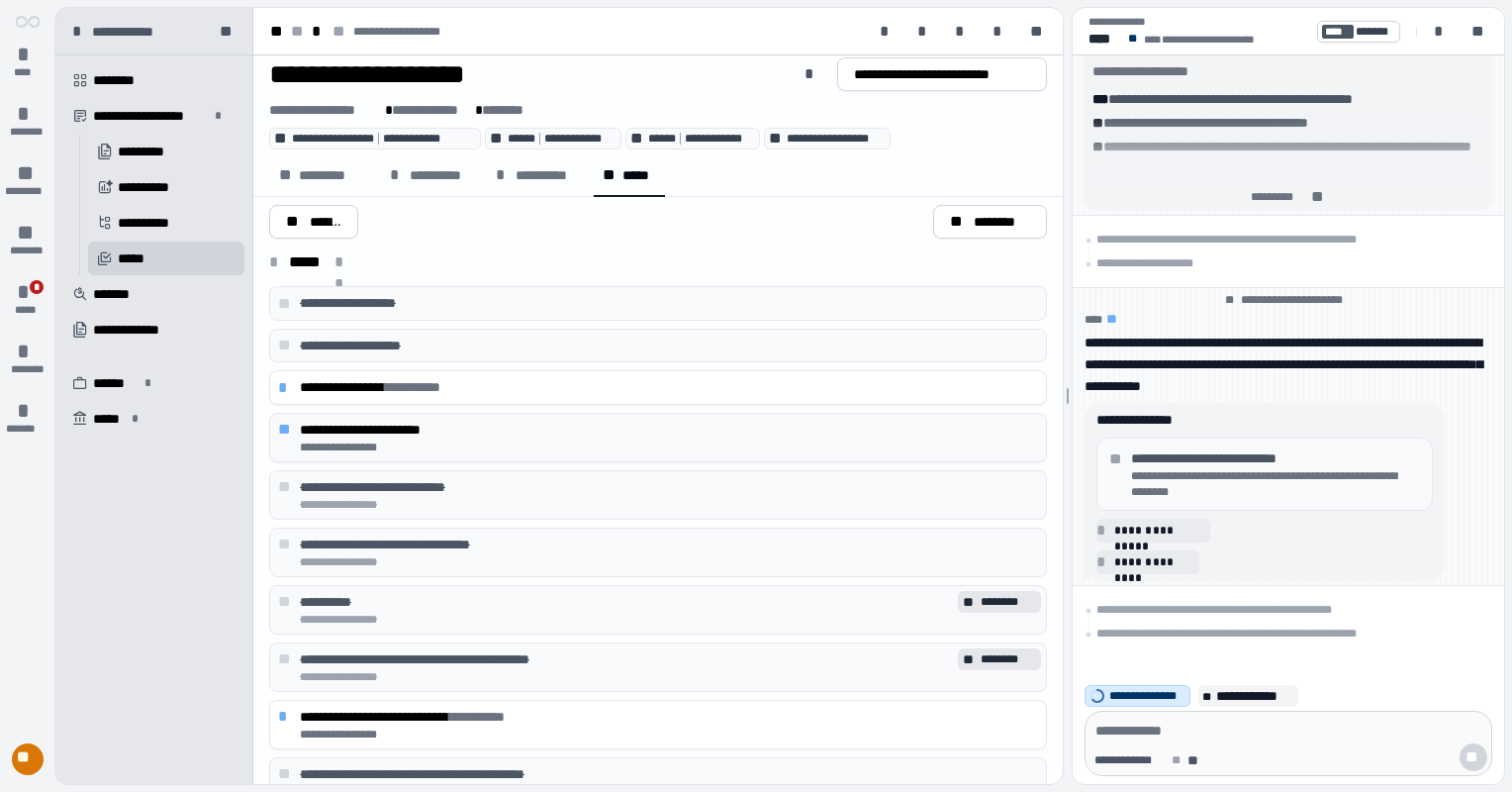click on "**********" at bounding box center [669, 430] 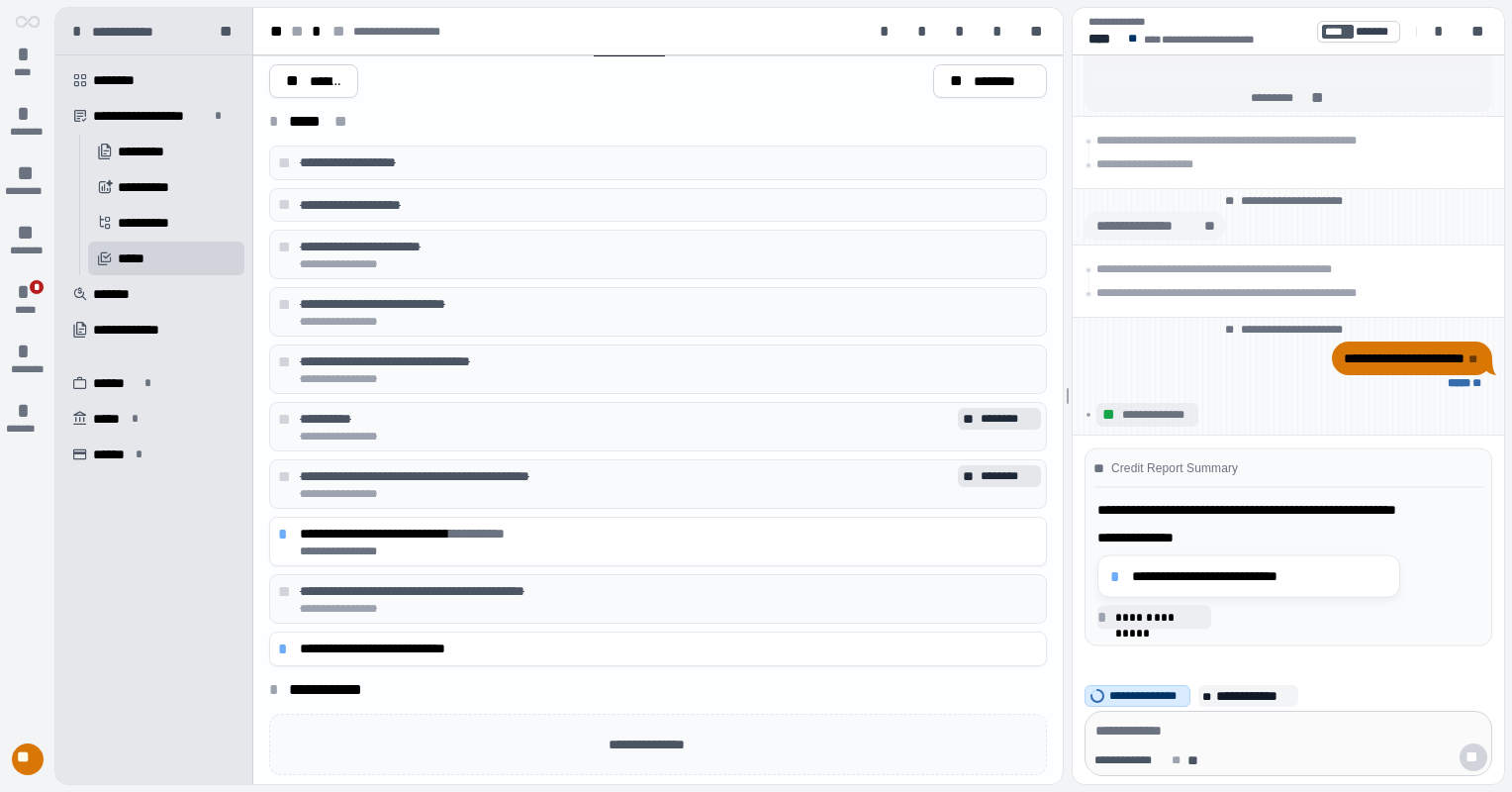 scroll, scrollTop: 0, scrollLeft: 0, axis: both 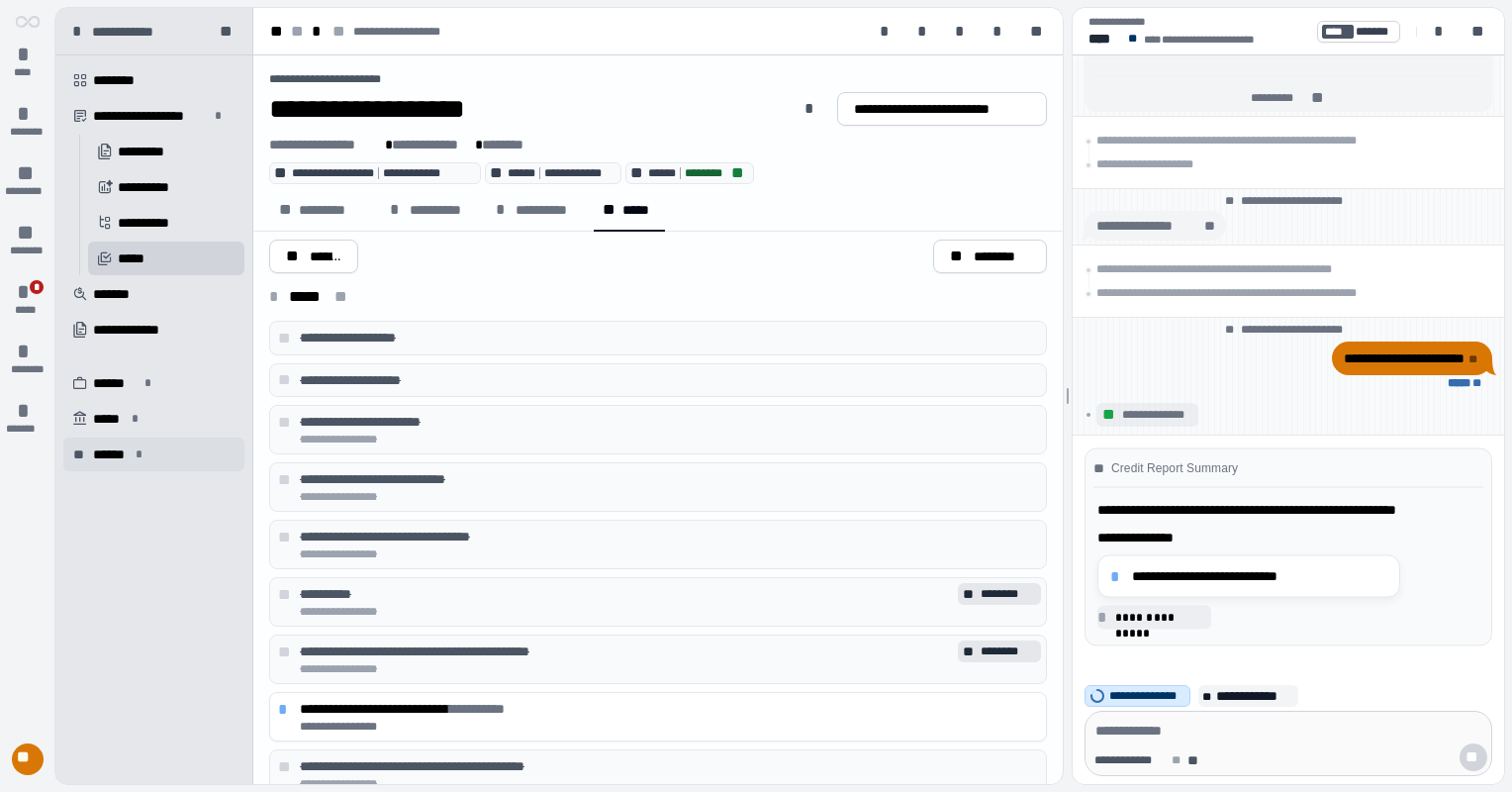 click on "******" at bounding box center (111, 454) 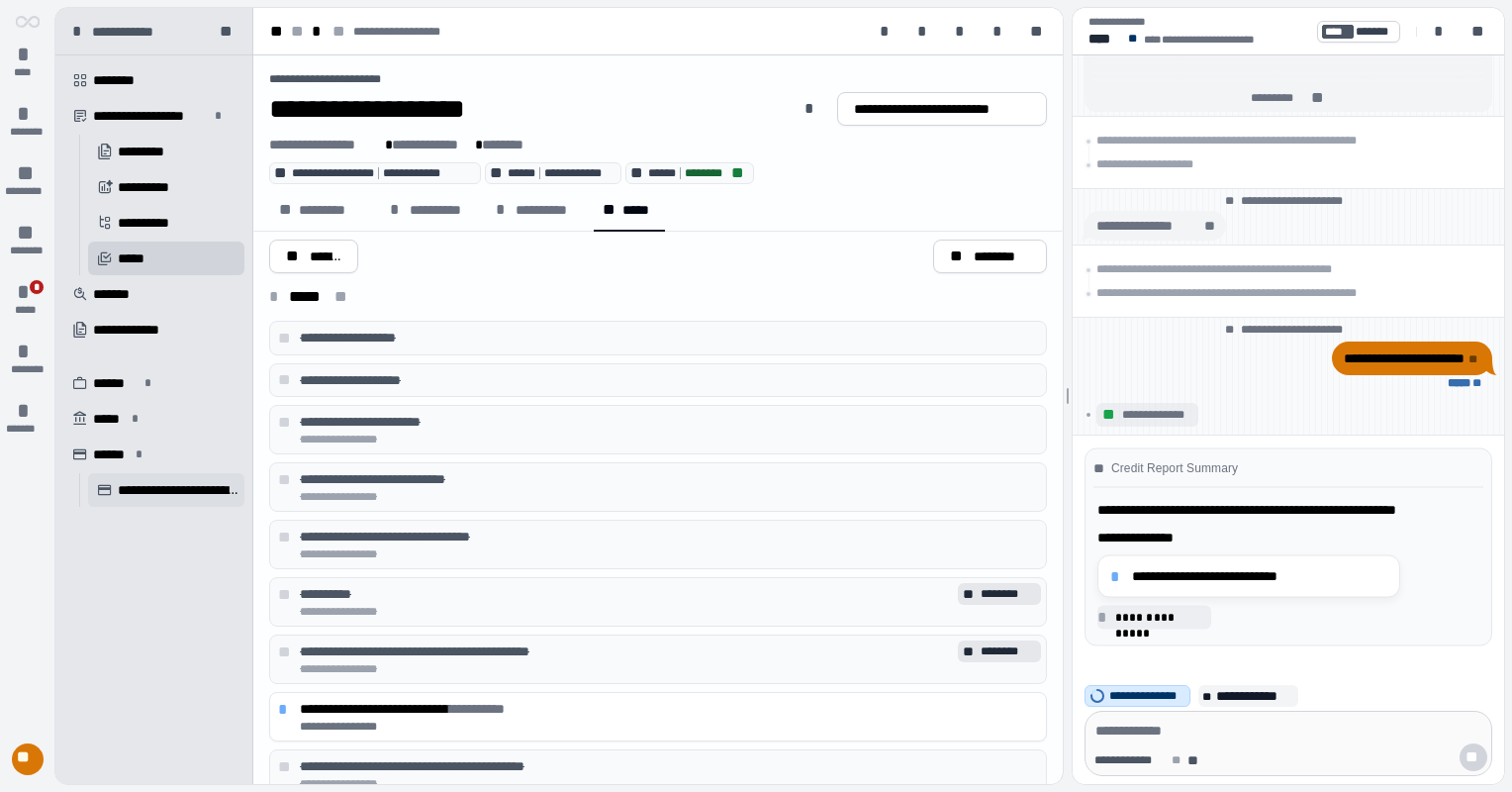 click on "**********" at bounding box center (178, 490) 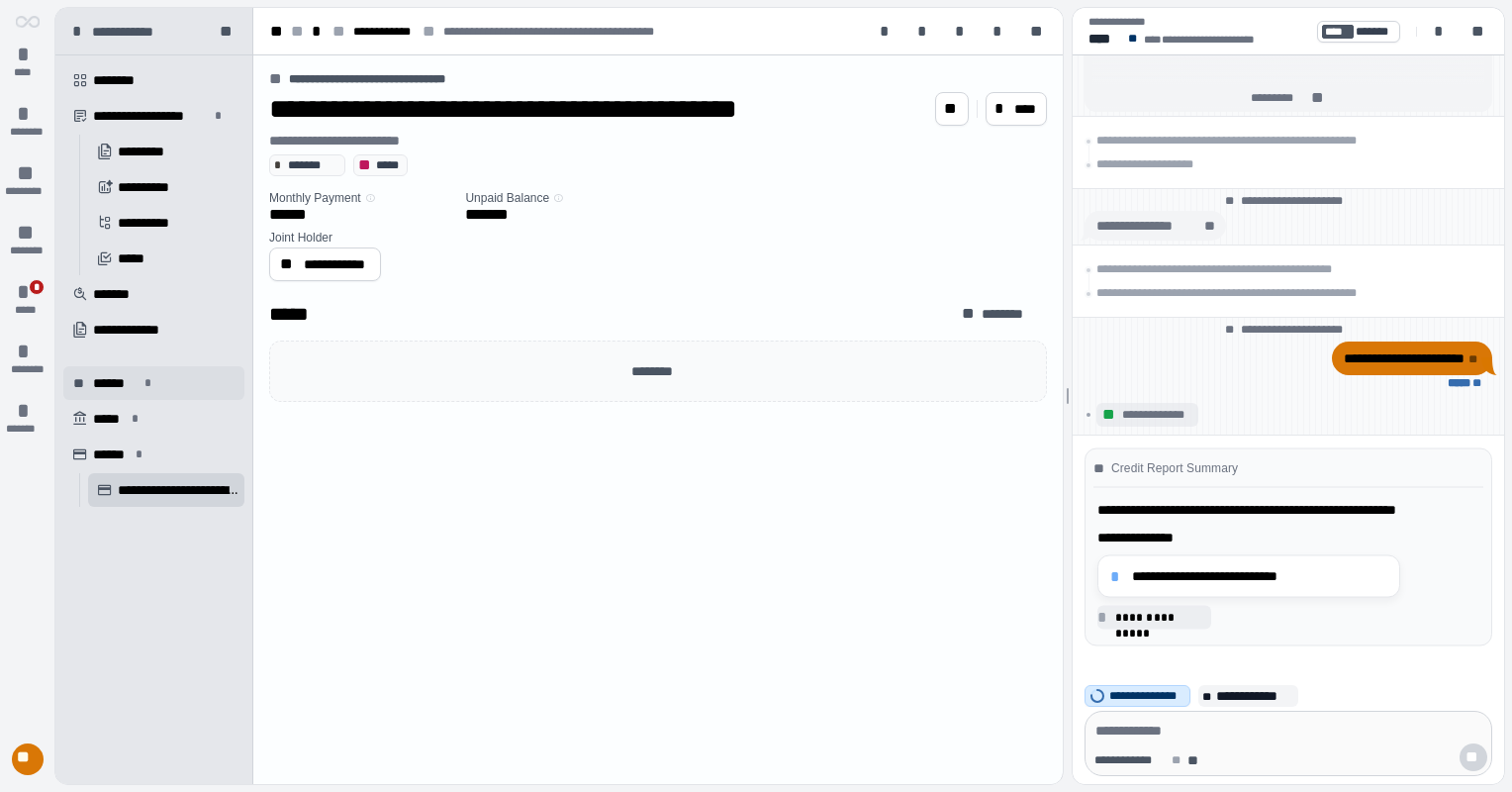 click on "******" at bounding box center [116, 383] 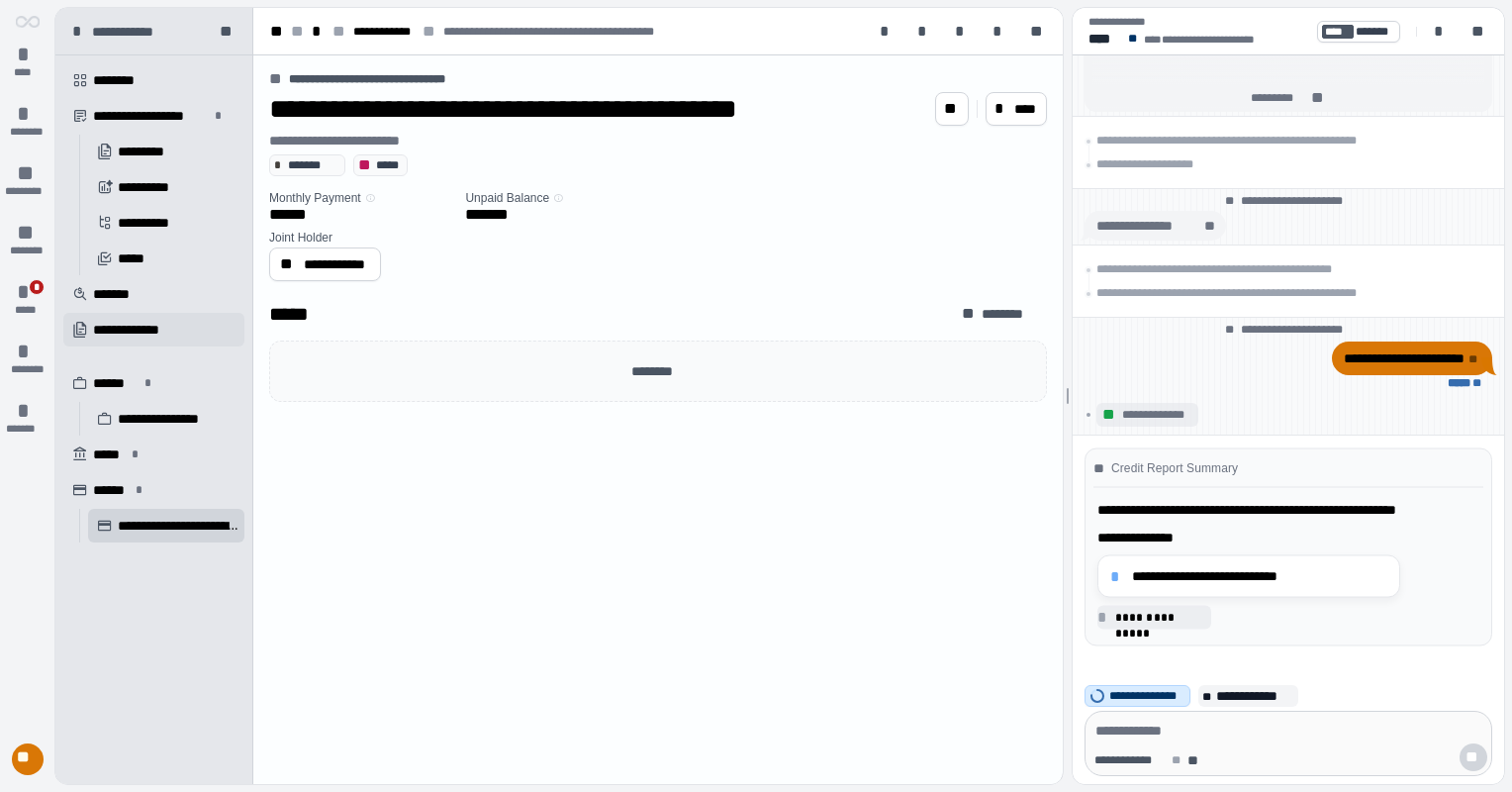 click on "**********" at bounding box center [138, 330] 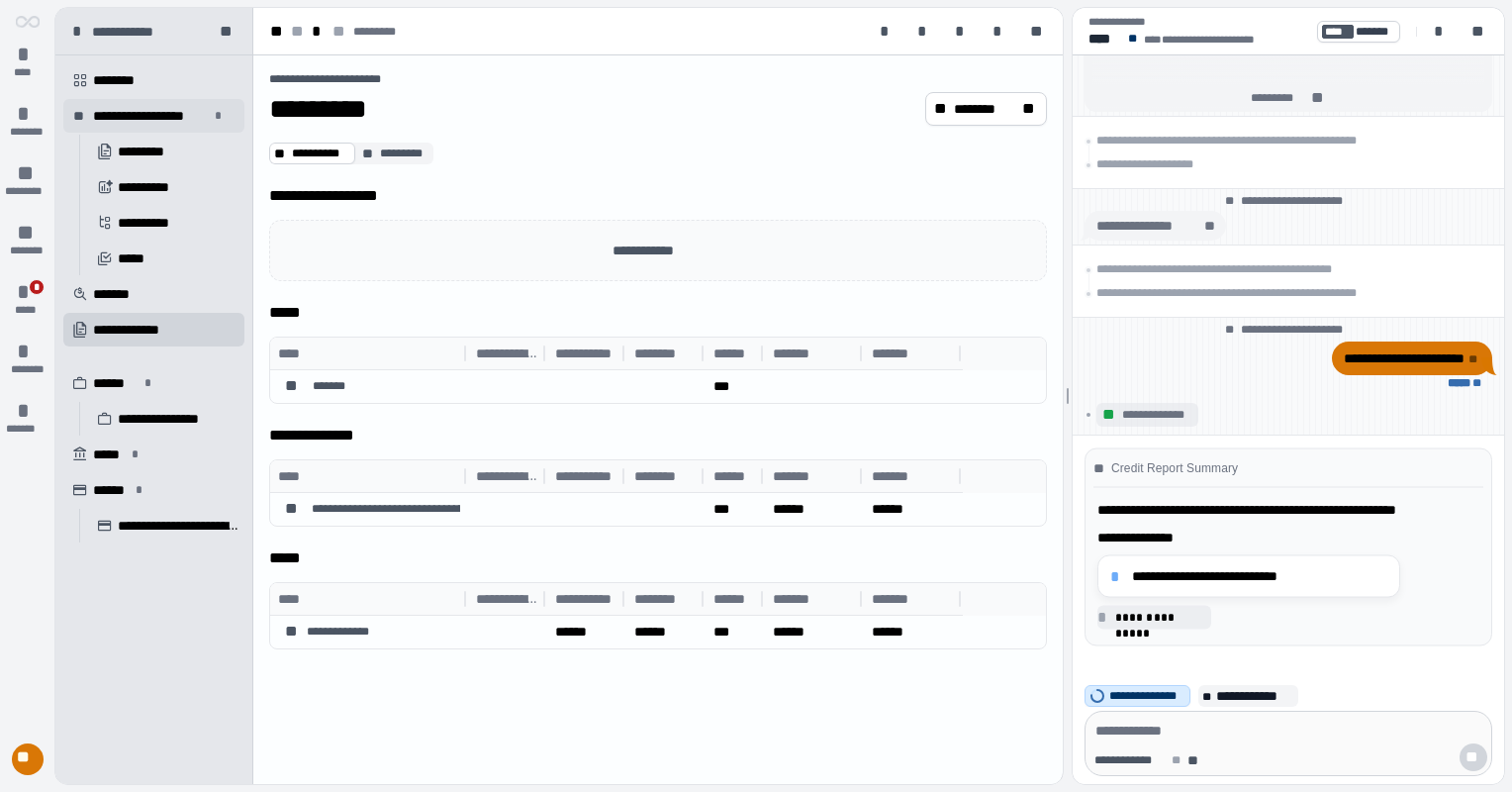 click on "**********" at bounding box center [150, 116] 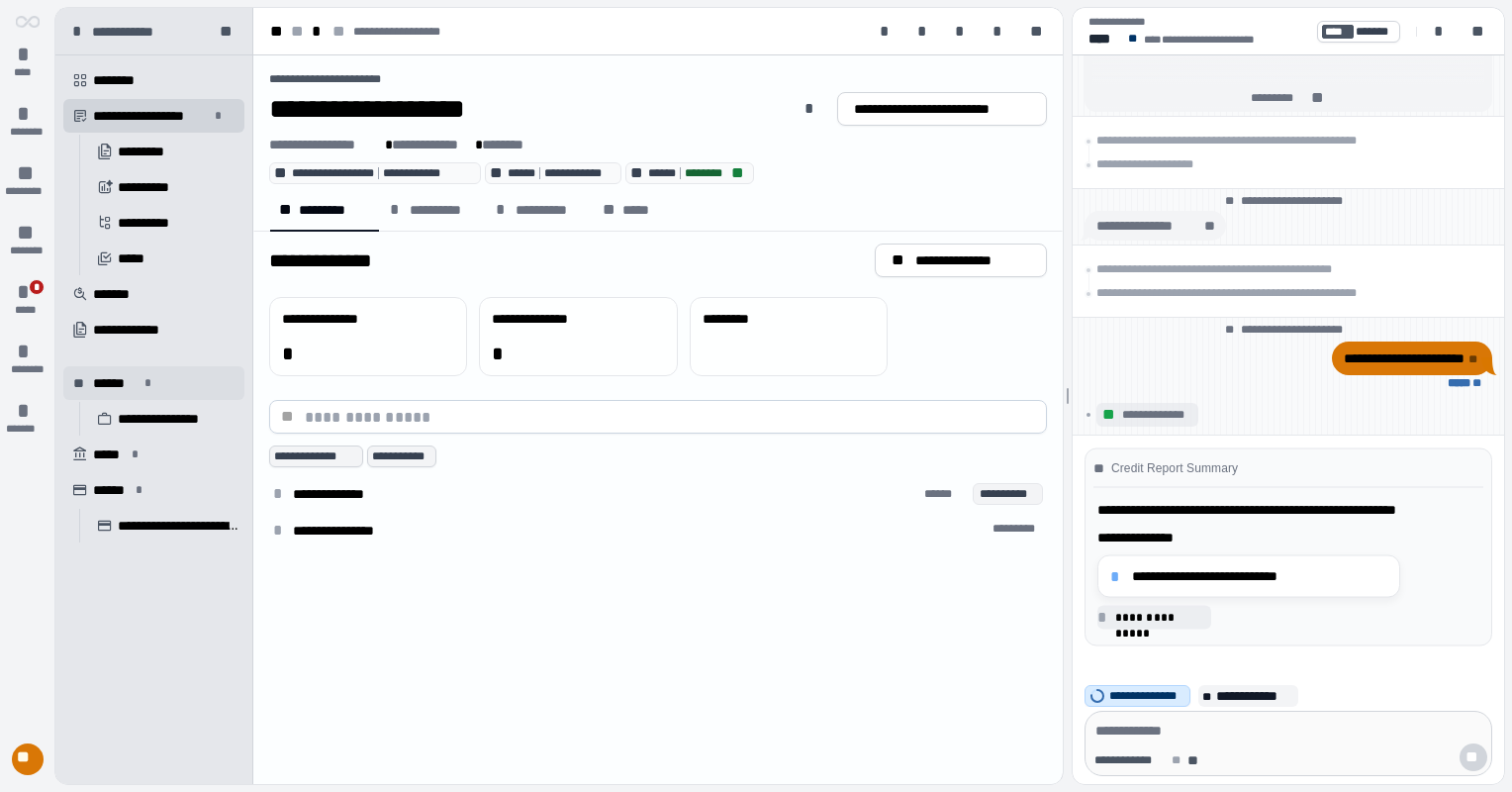 click on "** 󰠔 ****** *" at bounding box center [153, 383] 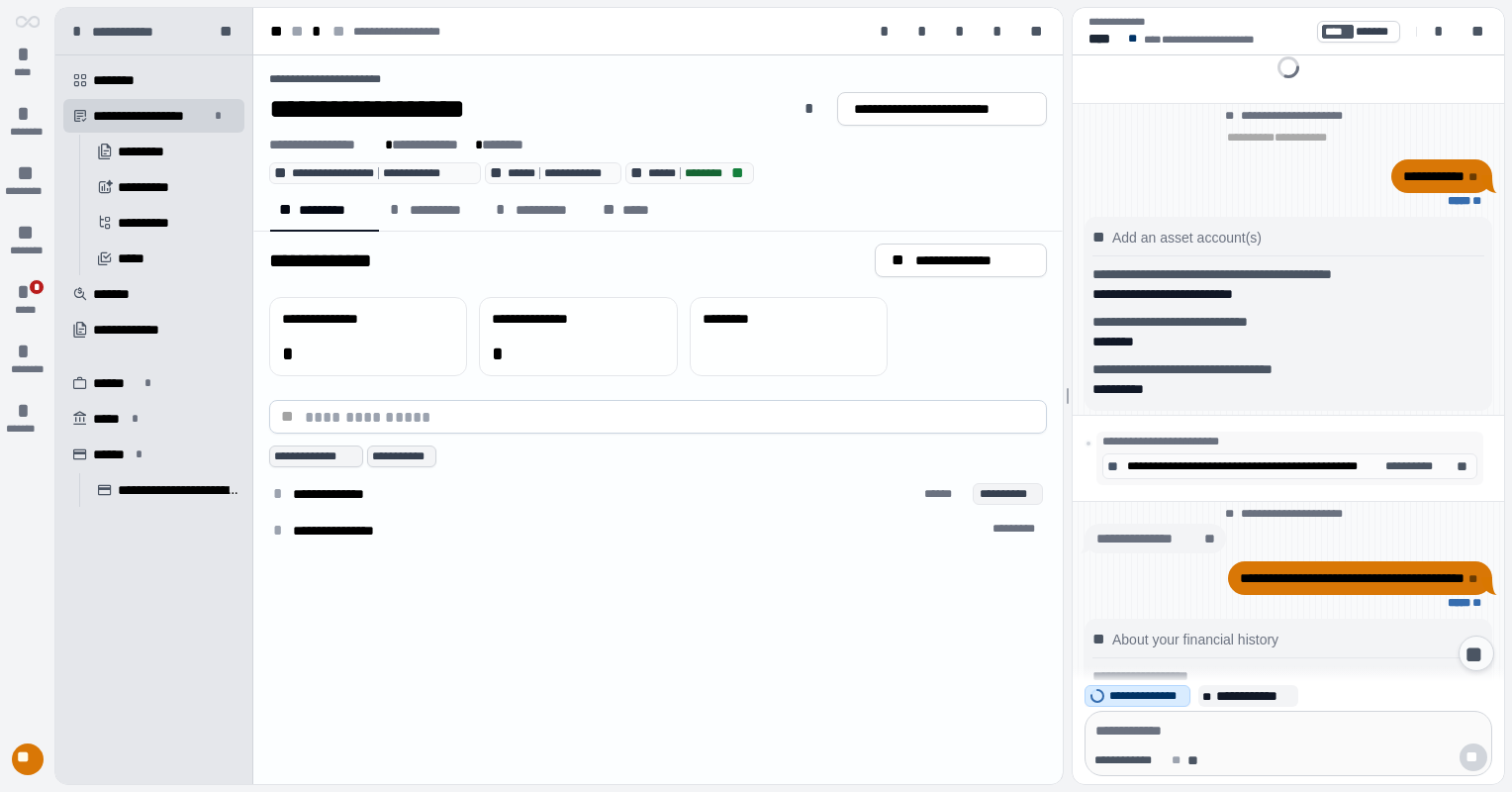 scroll, scrollTop: 743, scrollLeft: 0, axis: vertical 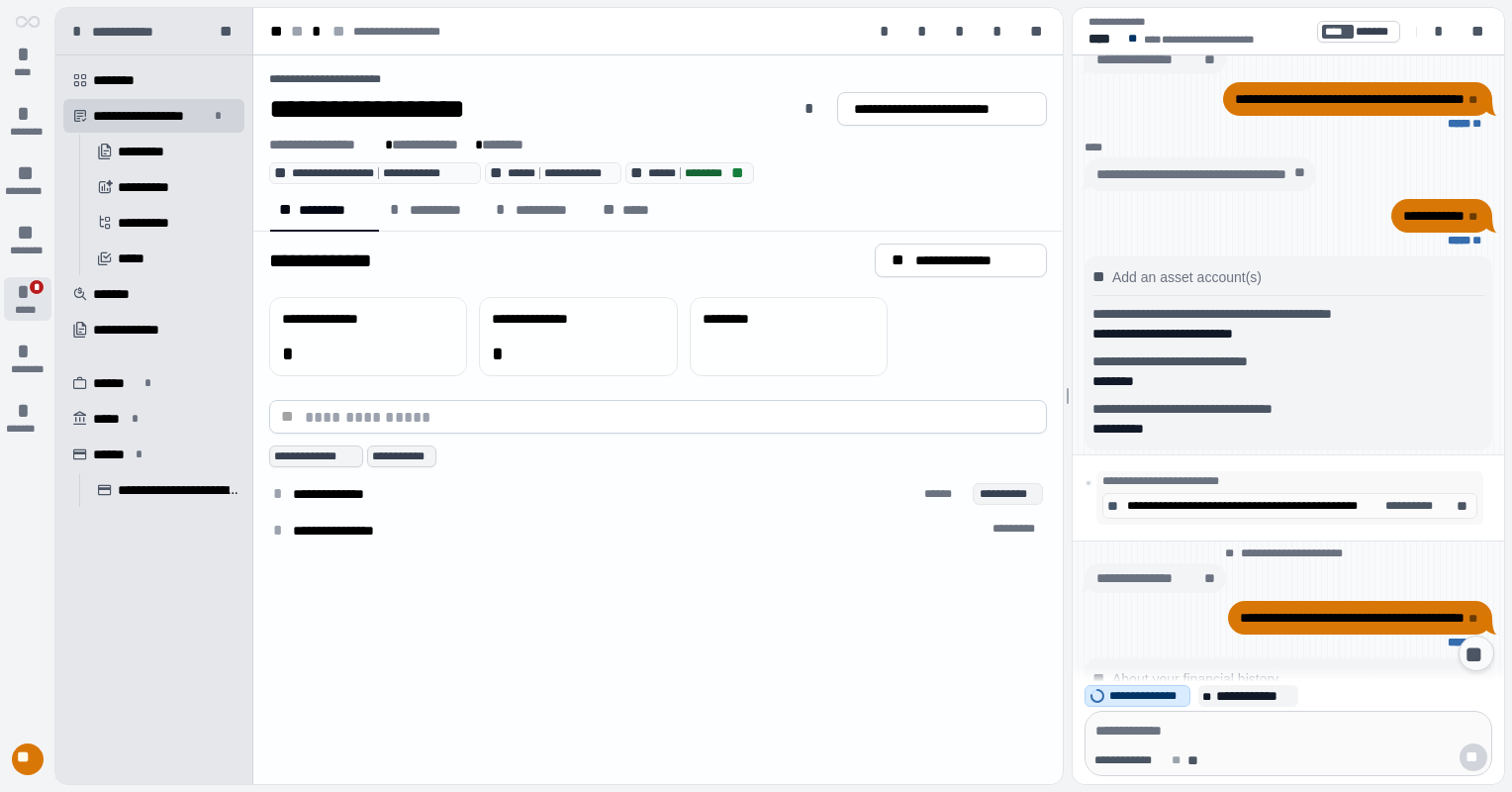 click on "*" at bounding box center [37, 287] 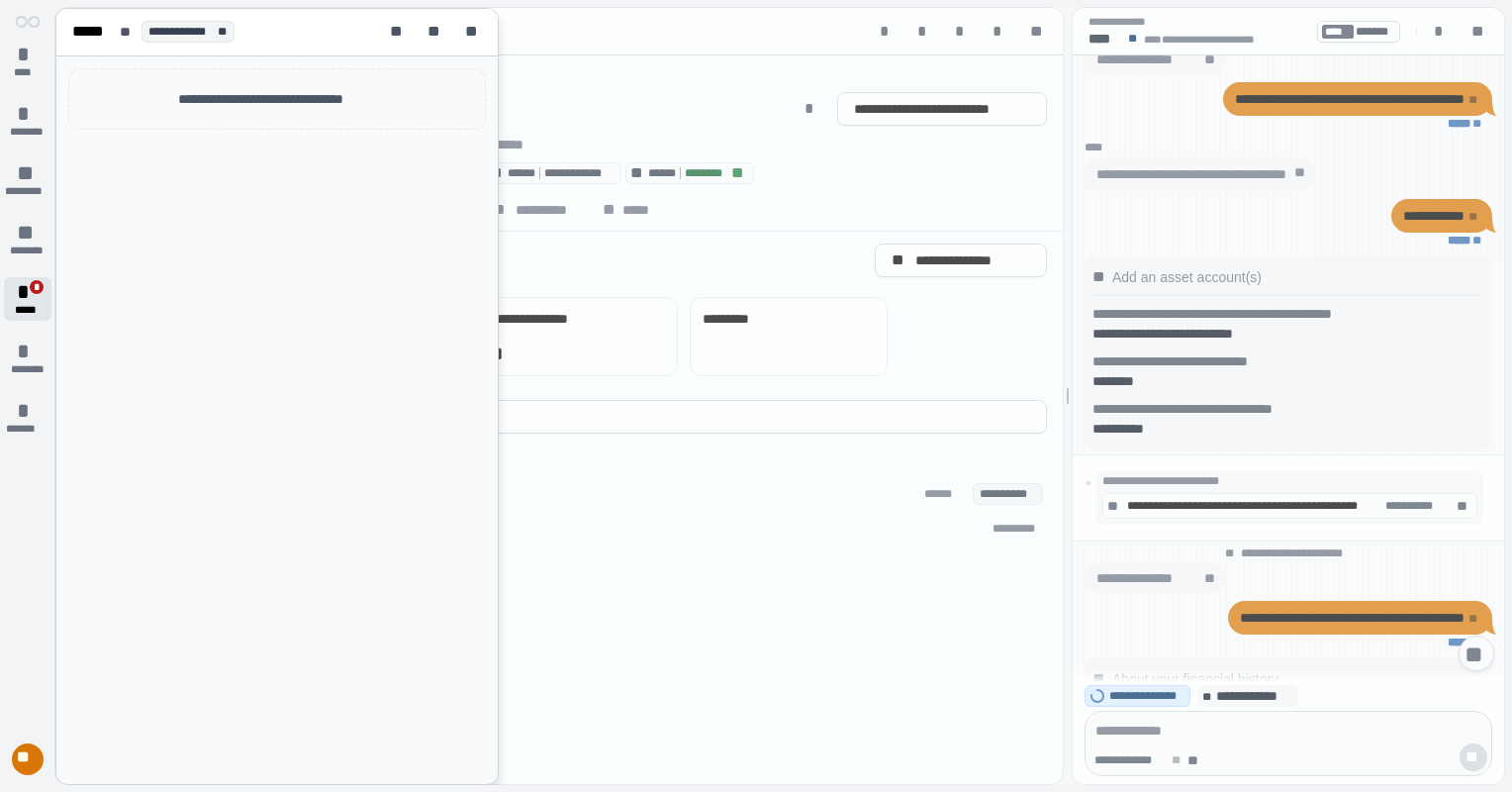 click on "*" at bounding box center [37, 287] 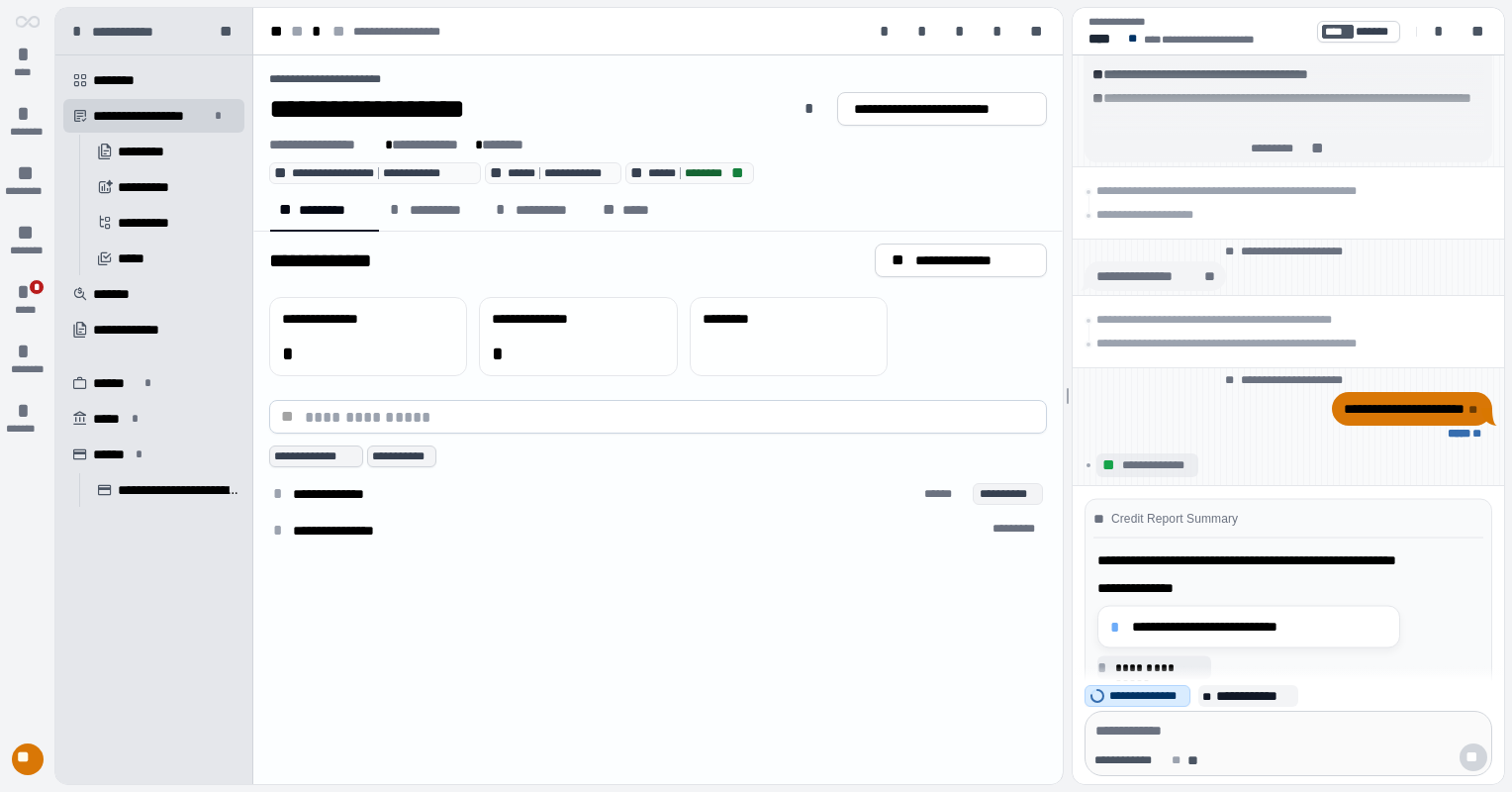 scroll, scrollTop: 0, scrollLeft: 0, axis: both 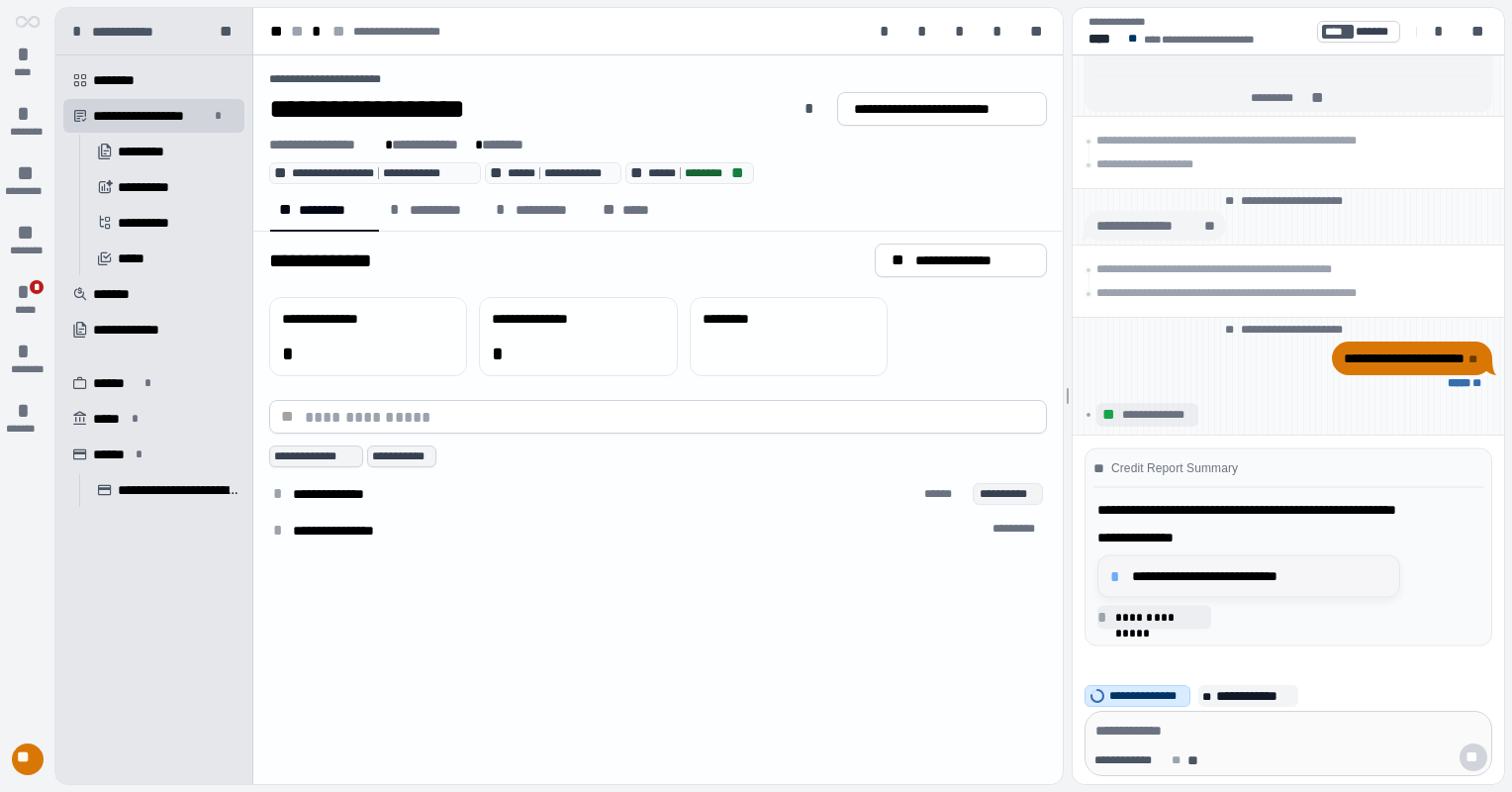 click on "**********" at bounding box center [1260, 576] 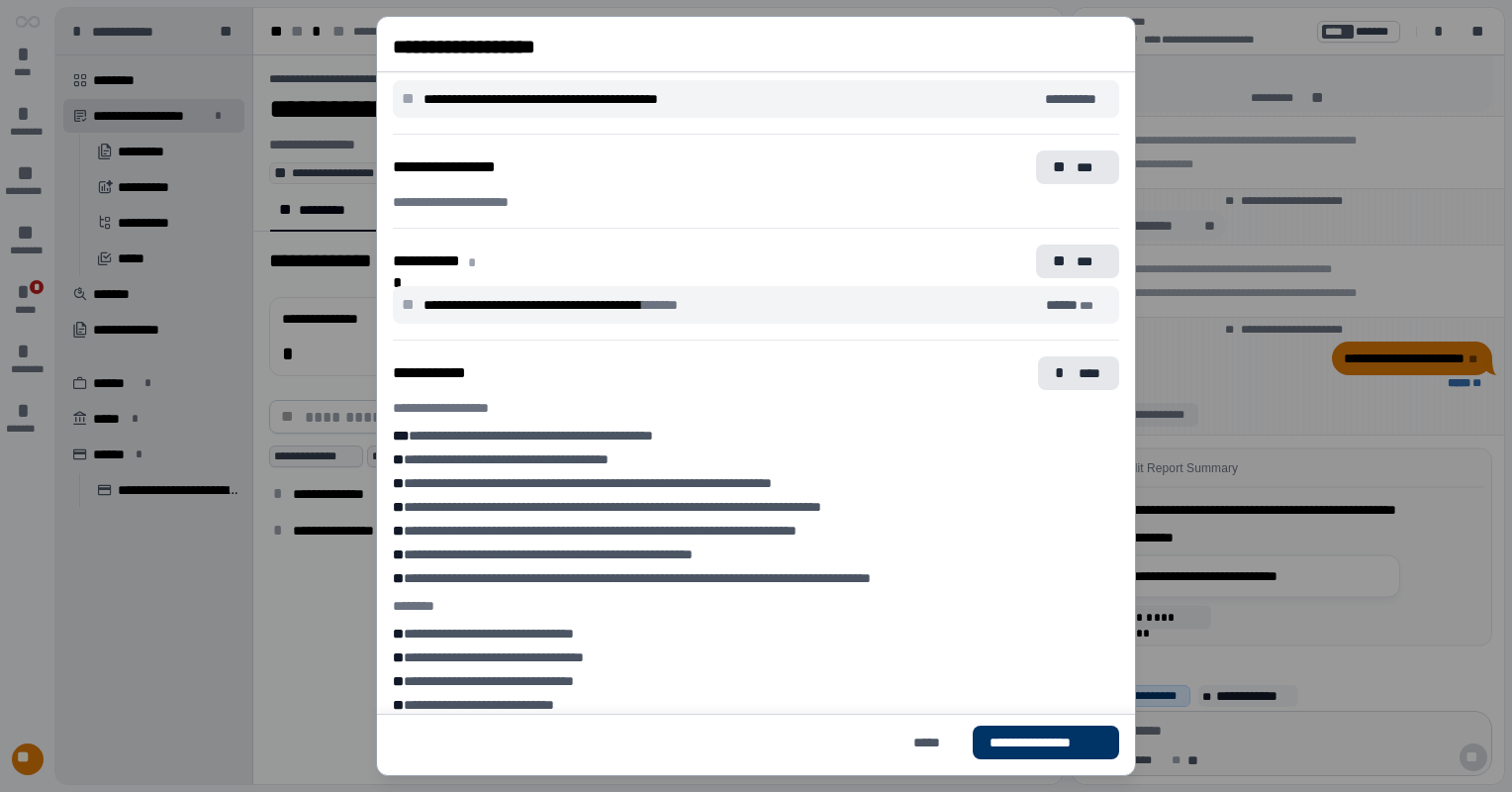 scroll, scrollTop: 0, scrollLeft: 0, axis: both 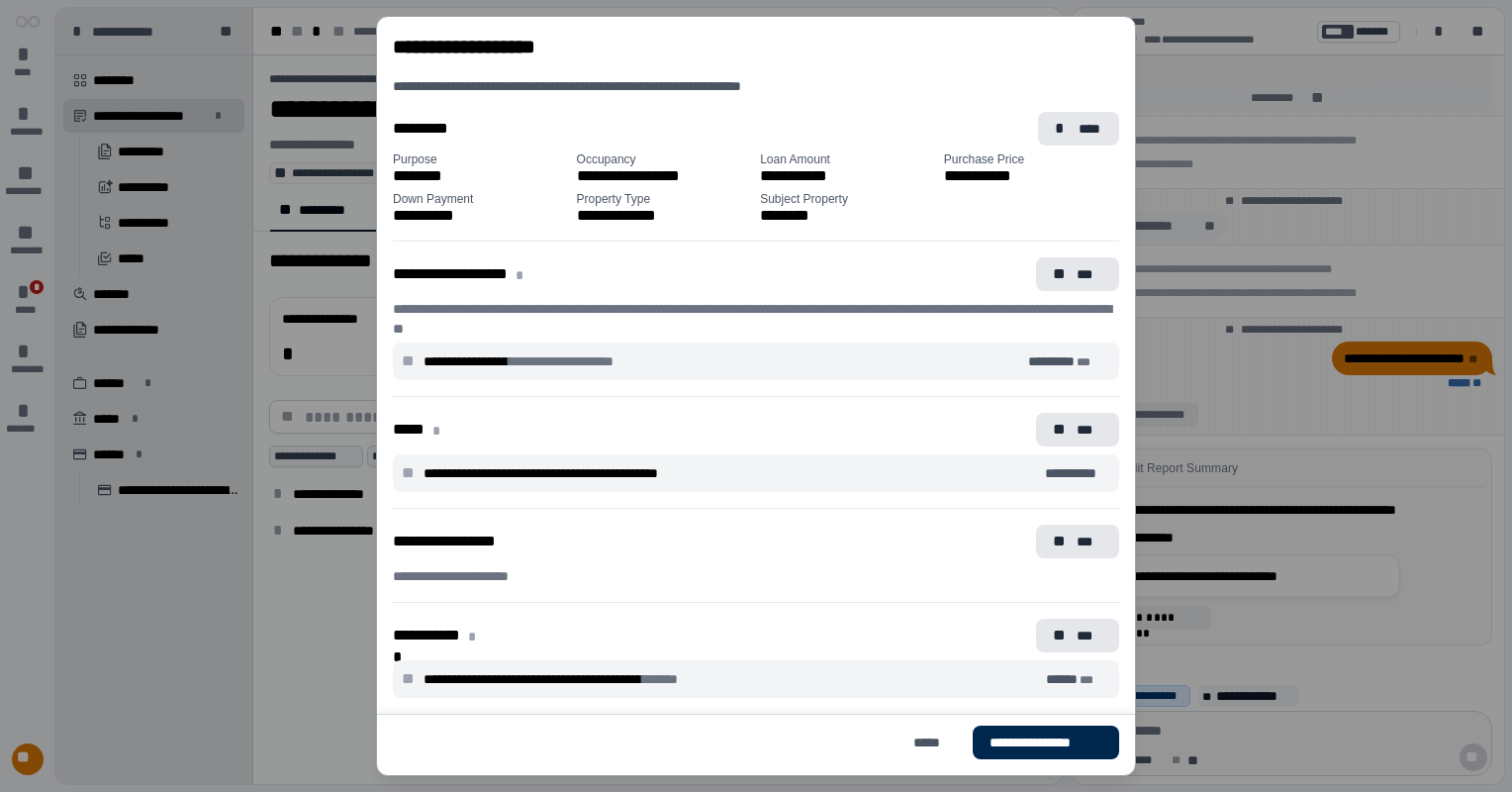 click on "**********" at bounding box center (1046, 742) 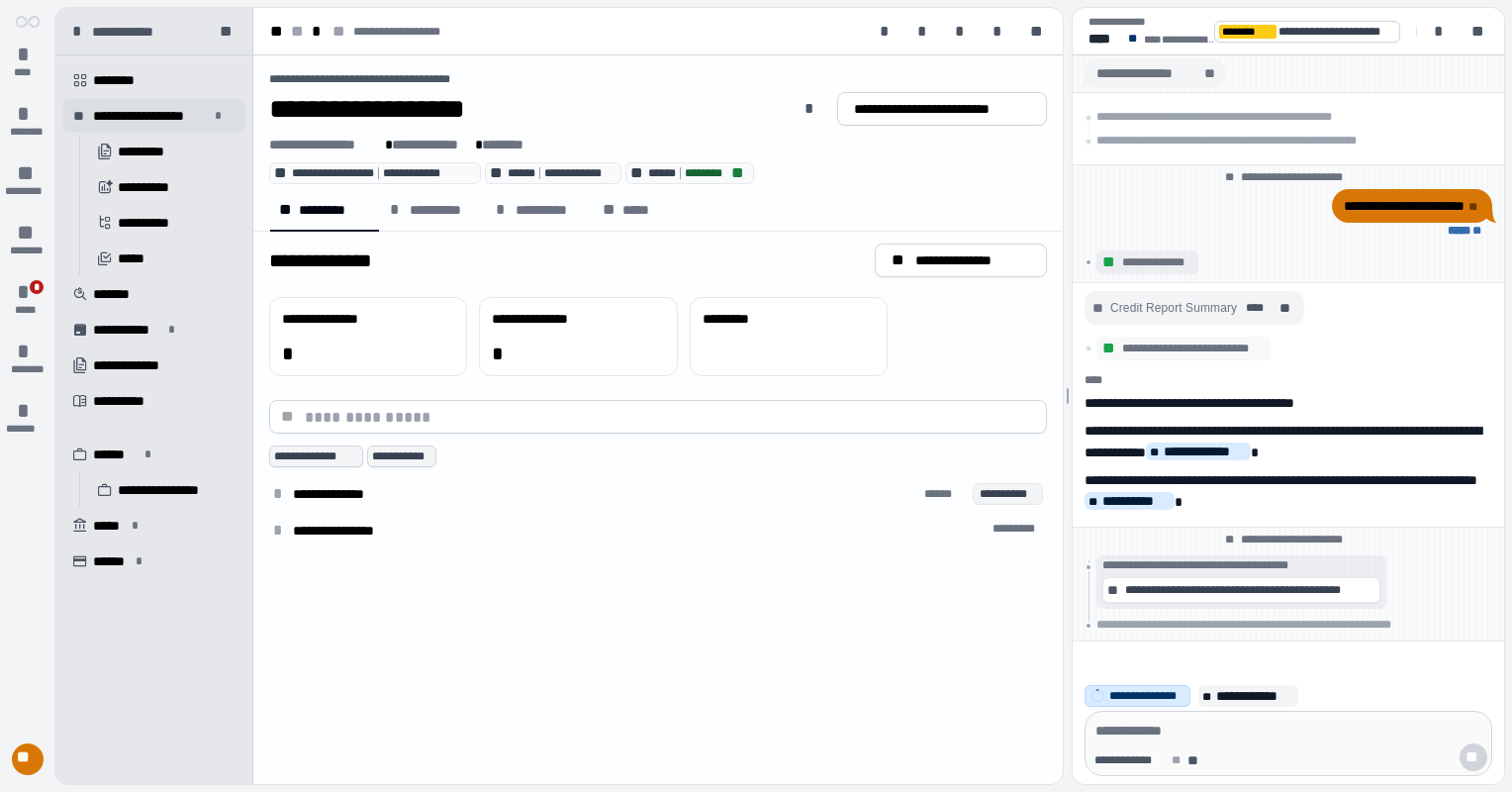click on "**********" at bounding box center (150, 116) 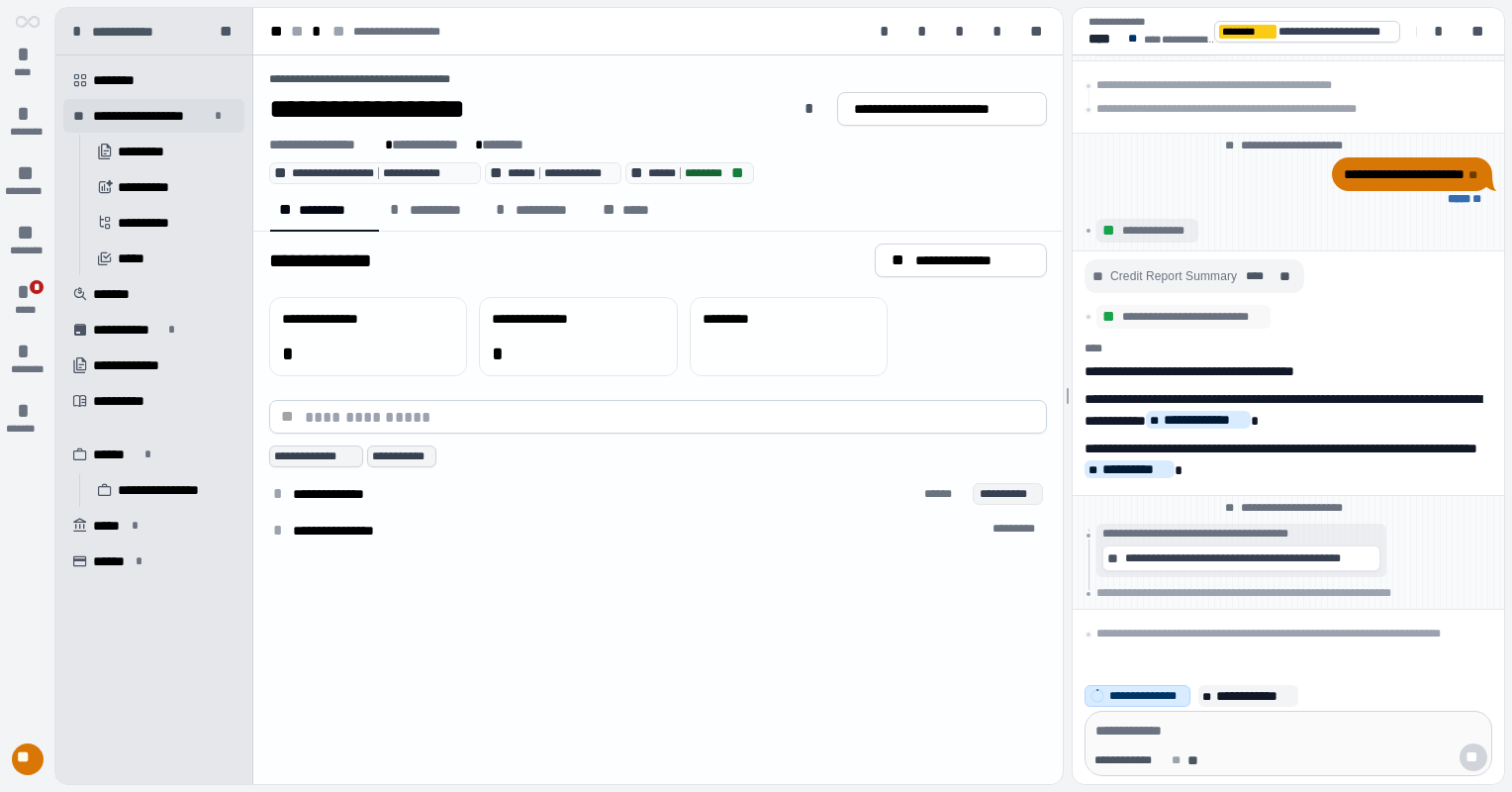 click on "**********" at bounding box center [150, 116] 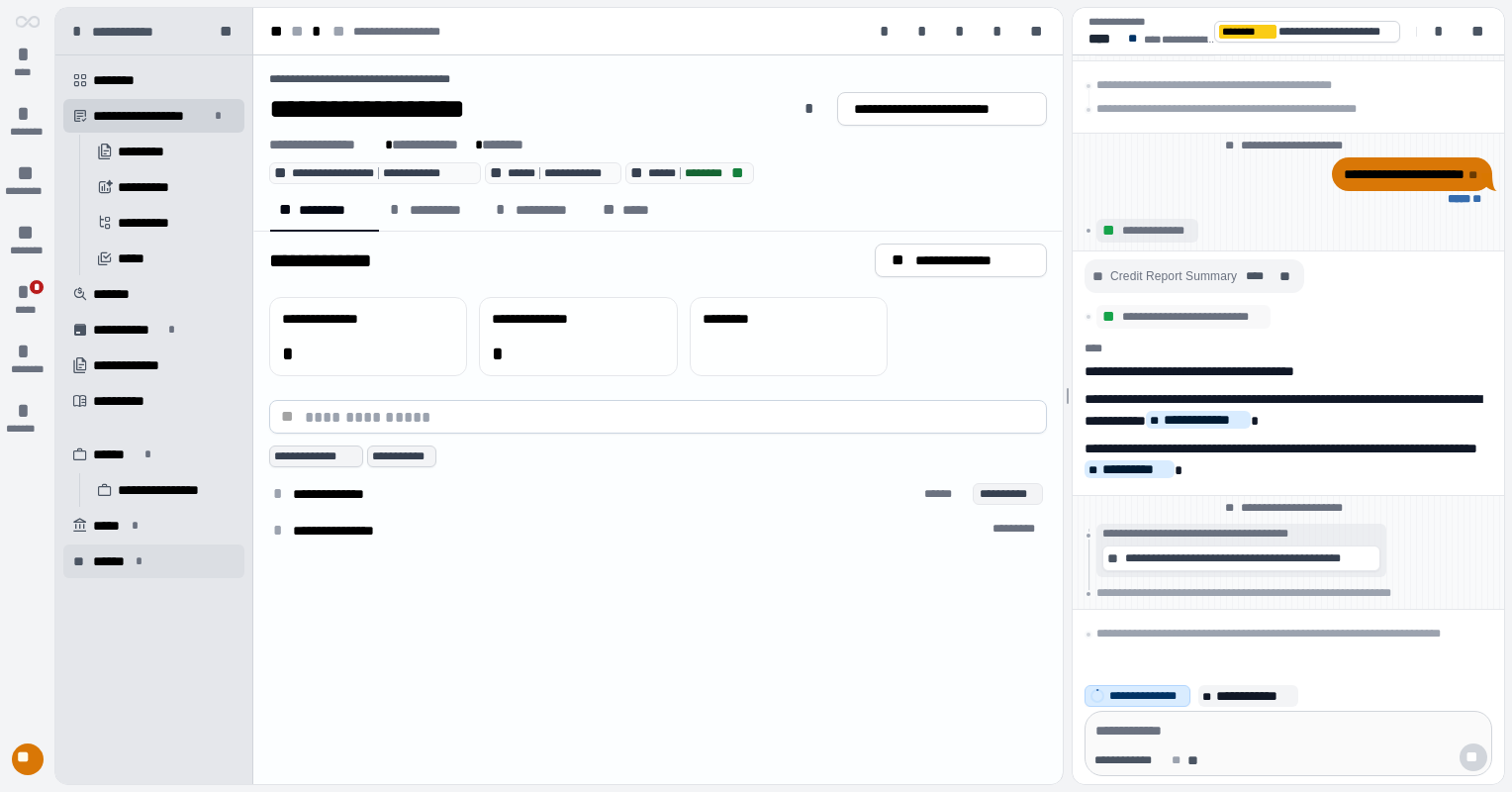 click on "******" at bounding box center (111, 561) 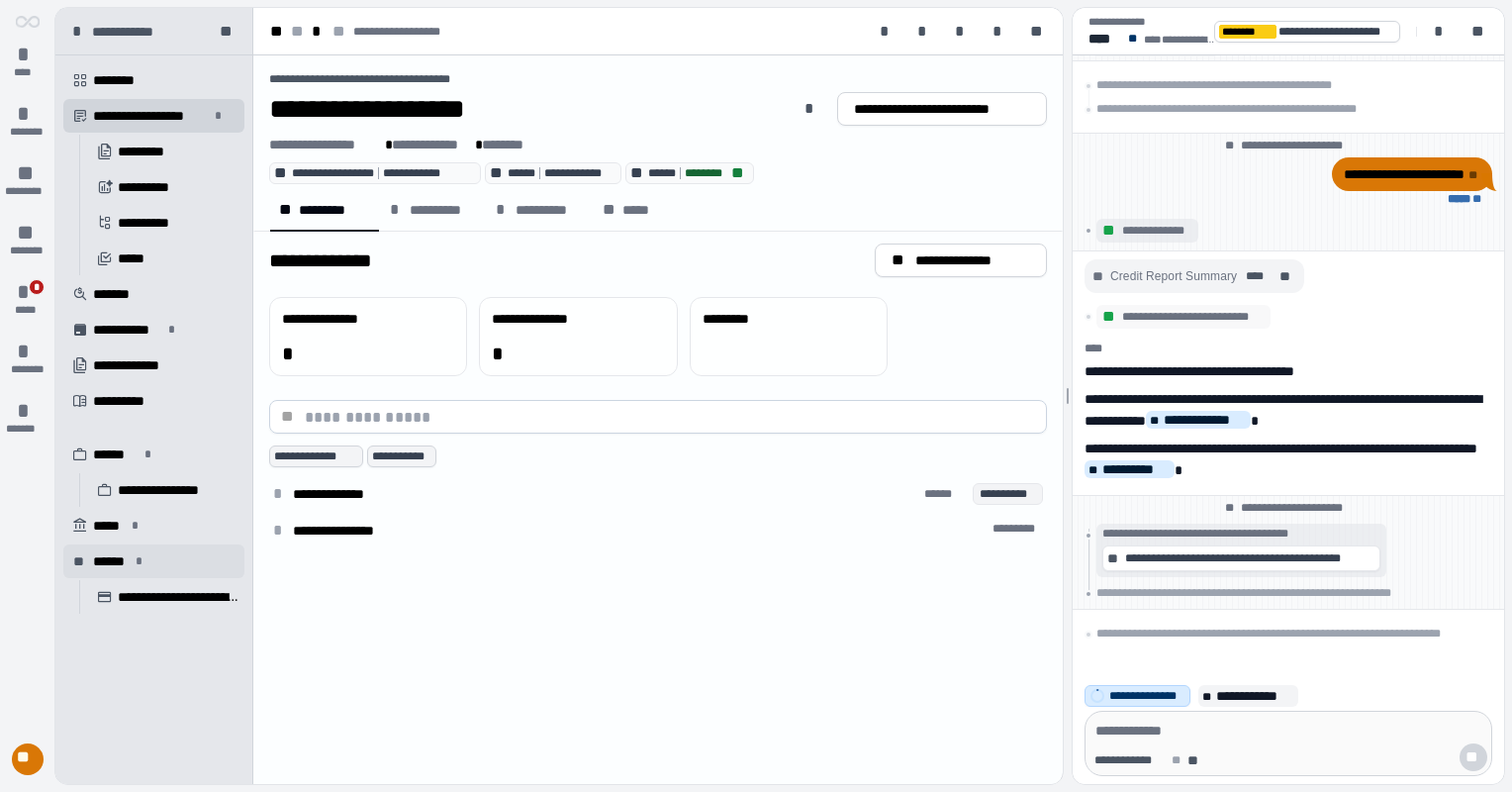 click on "******" at bounding box center (111, 561) 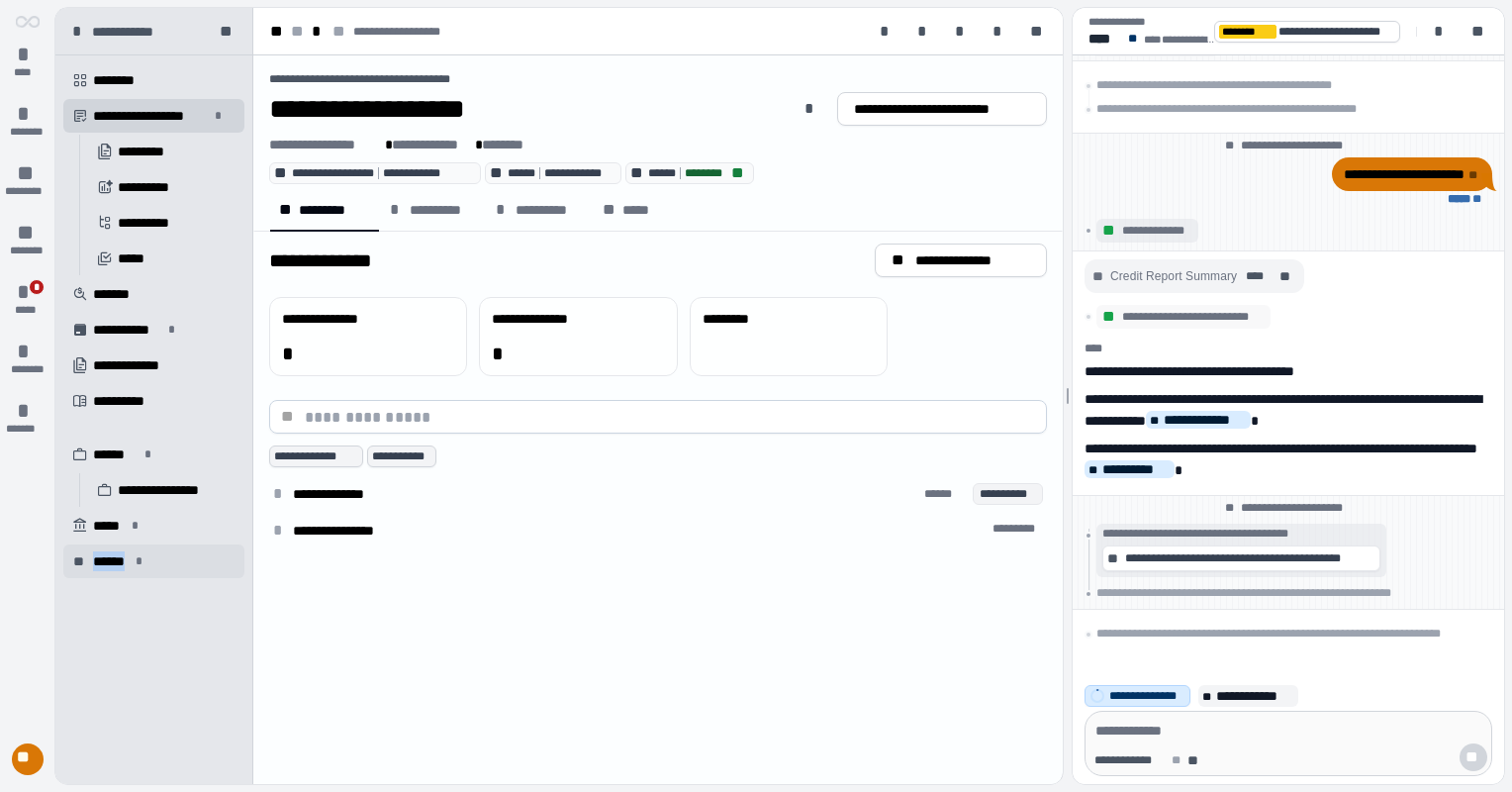 click on "******" at bounding box center (111, 561) 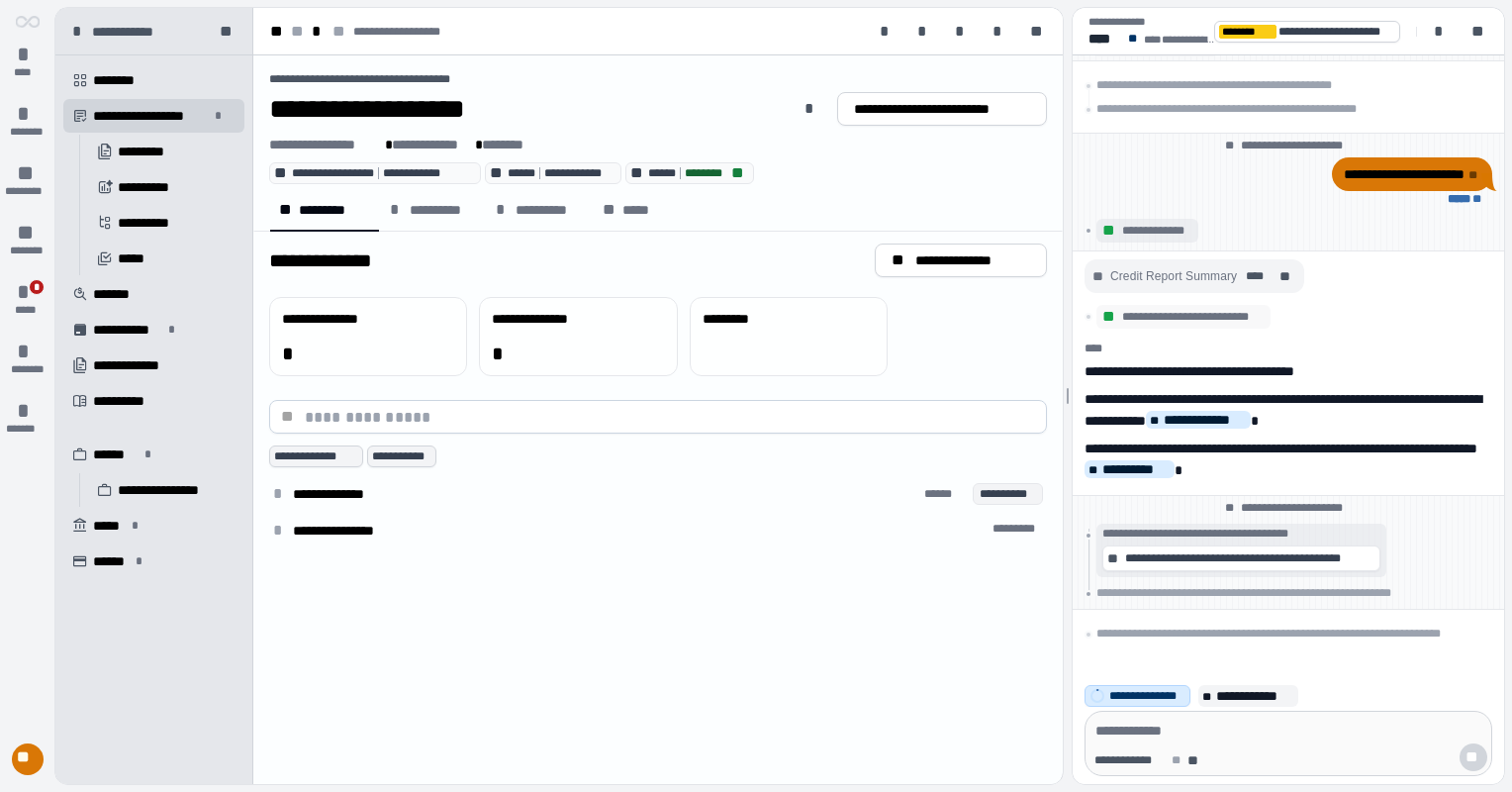 drag, startPoint x: 109, startPoint y: 566, endPoint x: 122, endPoint y: 582, distance: 20.615528 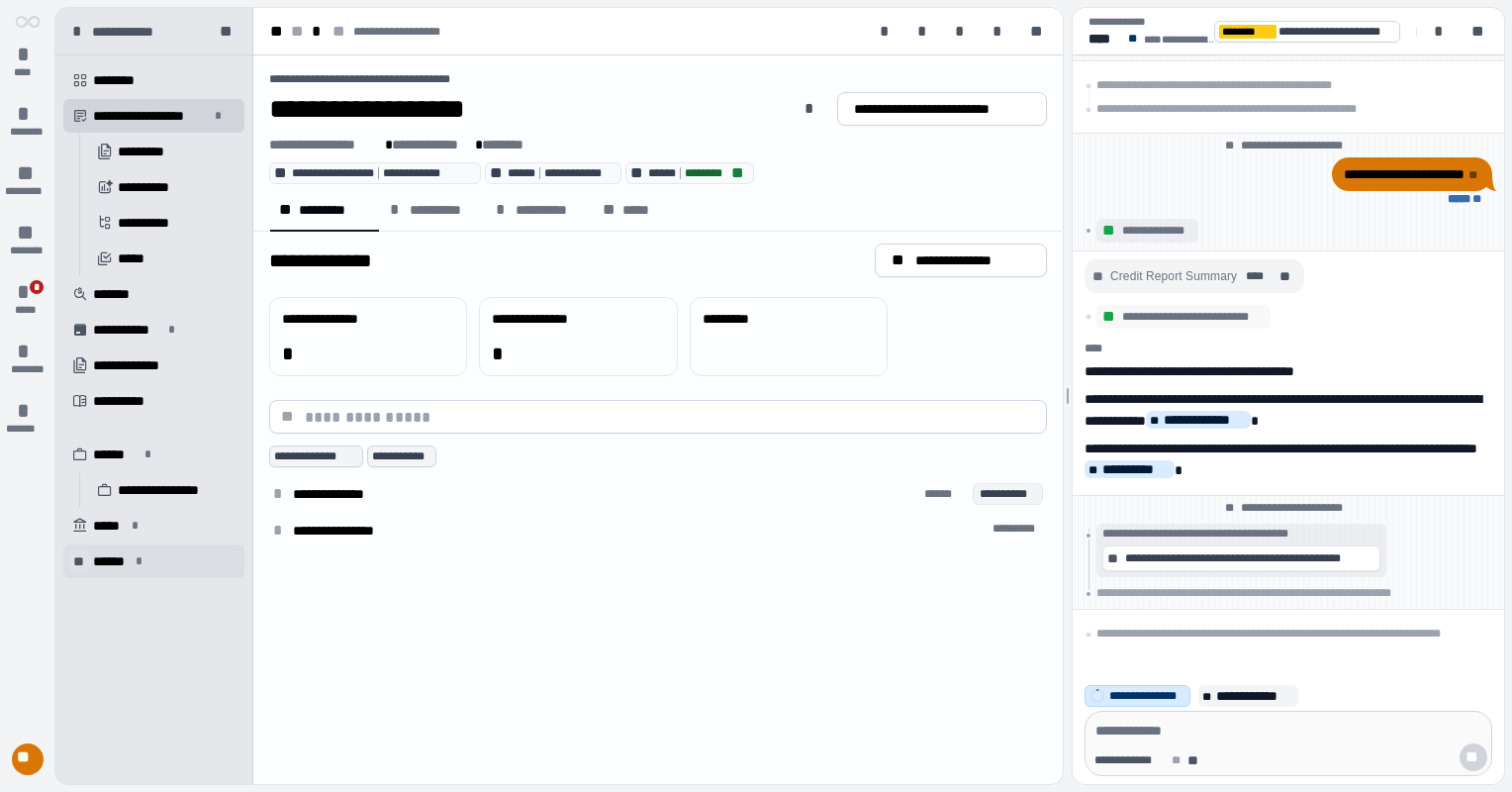 click on "**" at bounding box center [80, 561] 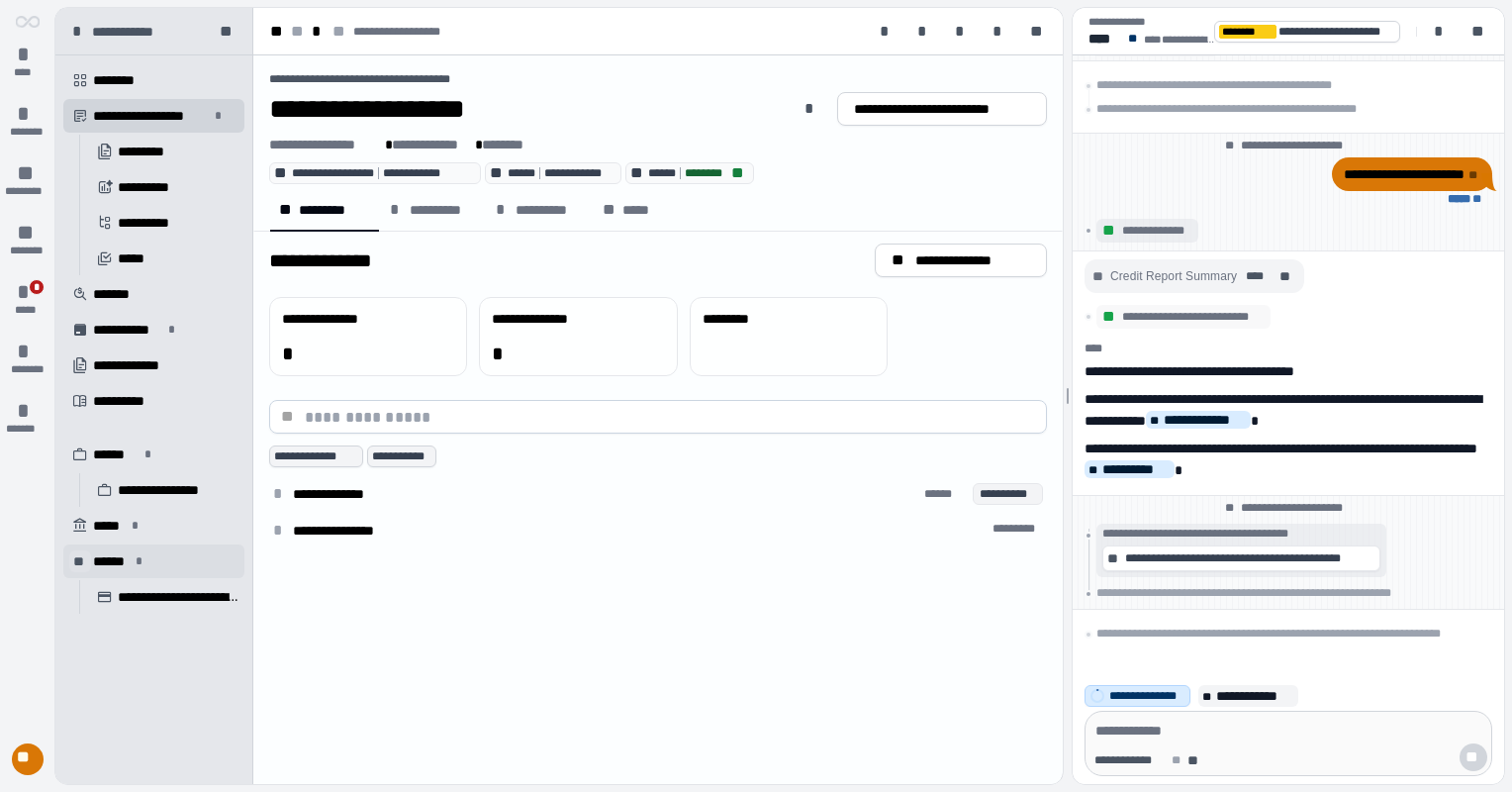 click on "**" at bounding box center [80, 561] 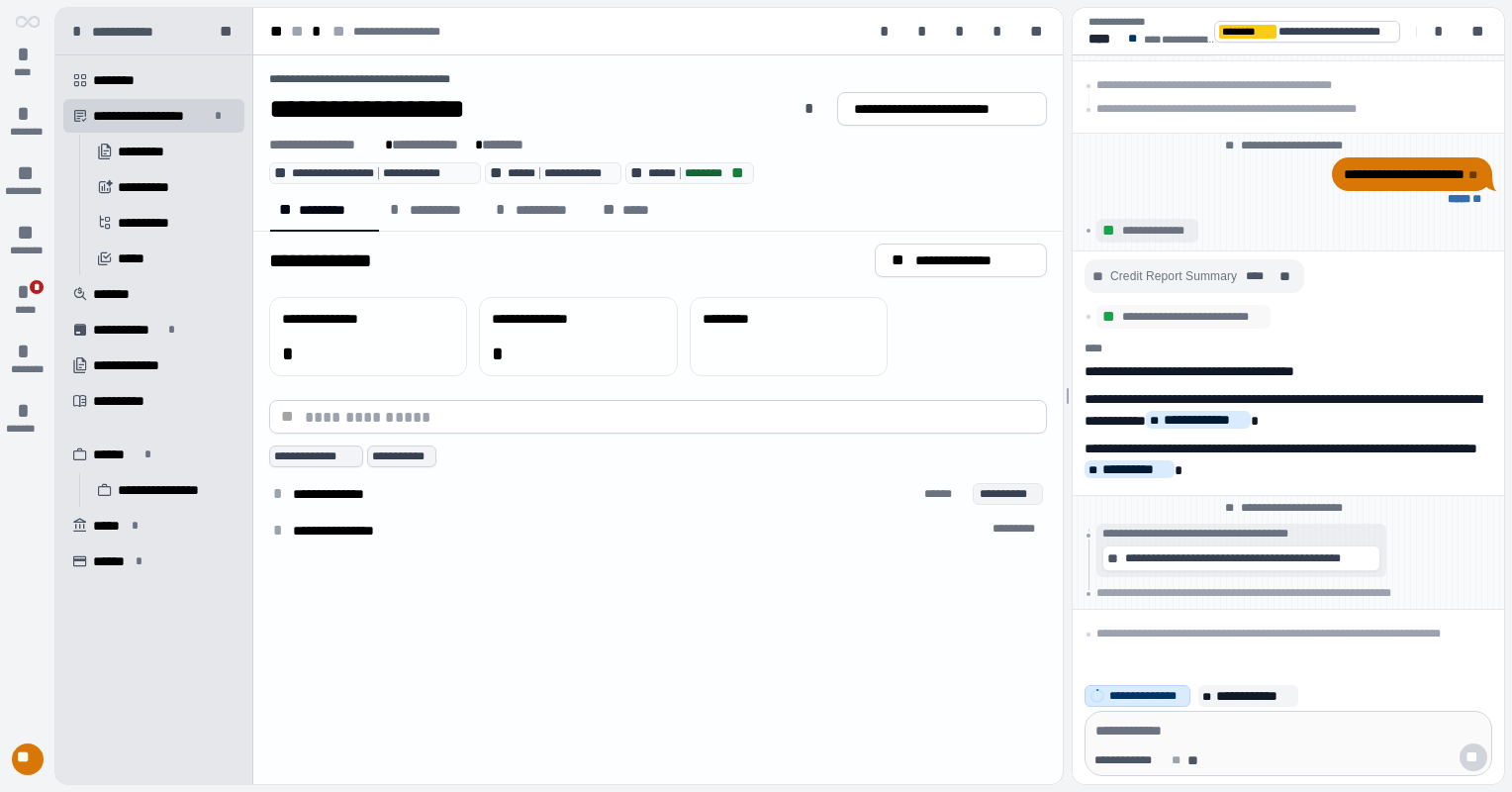 click at bounding box center (153, 588) 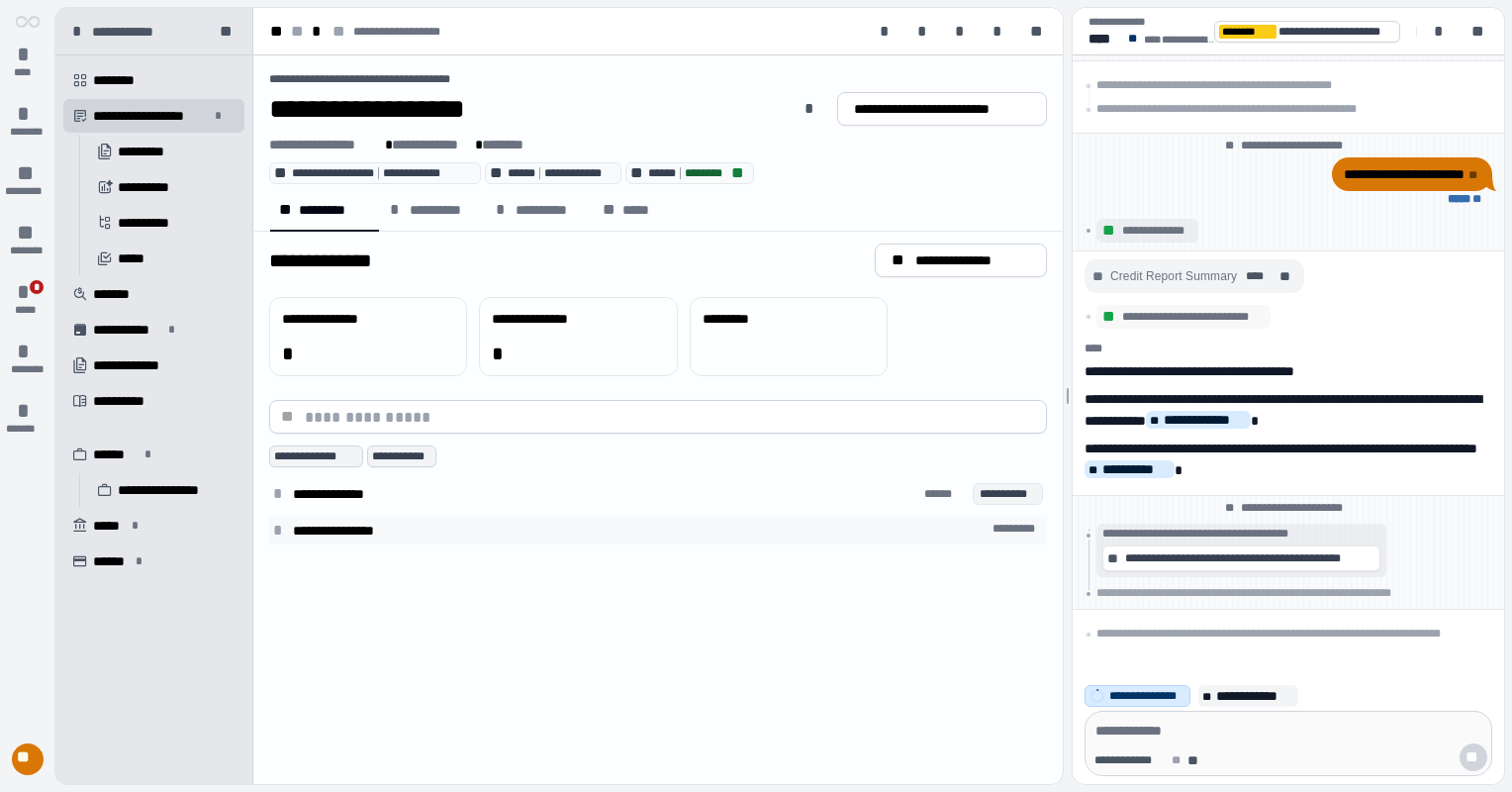 click on "**********" at bounding box center [350, 531] 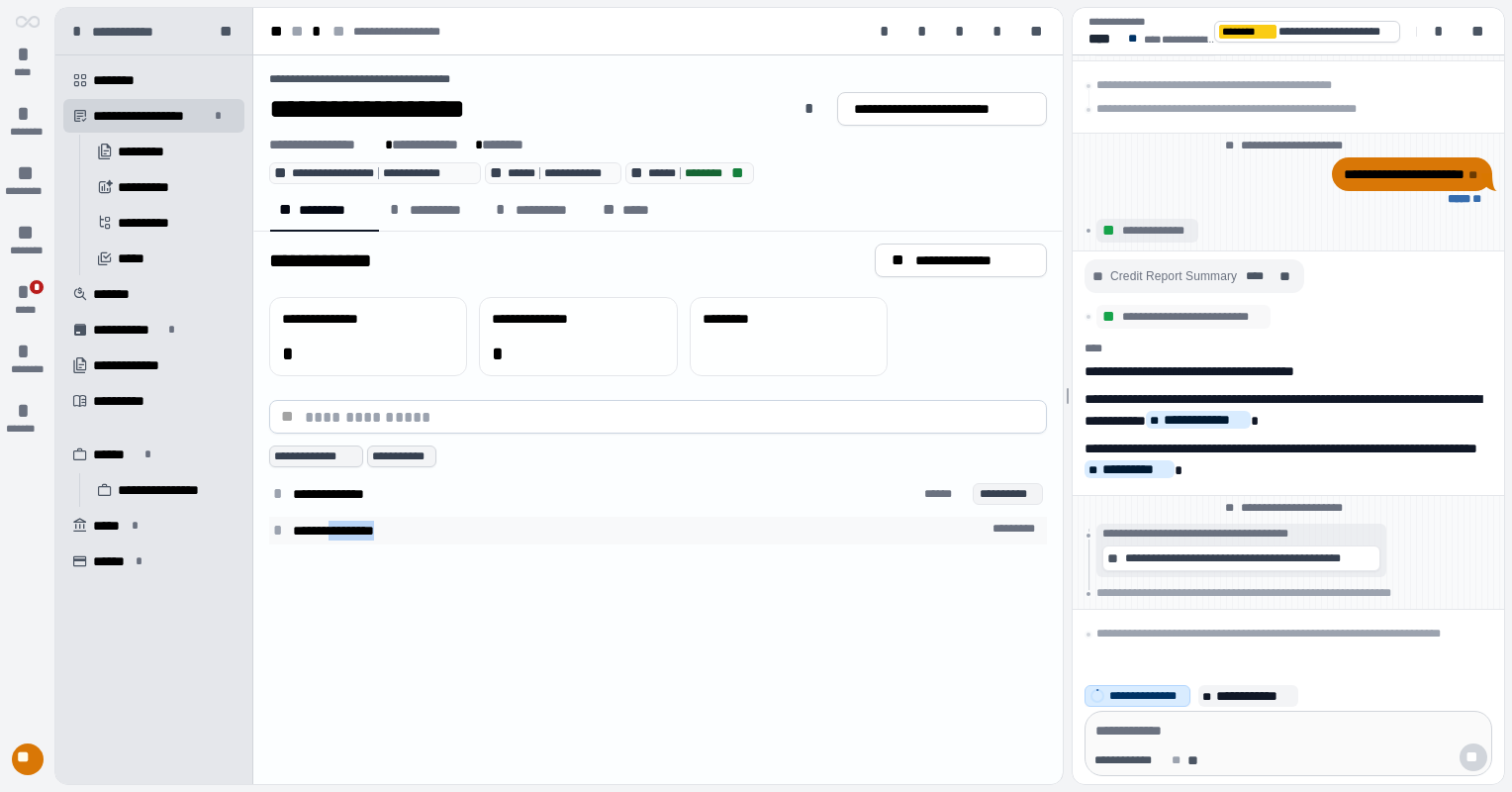 click on "**********" at bounding box center [350, 531] 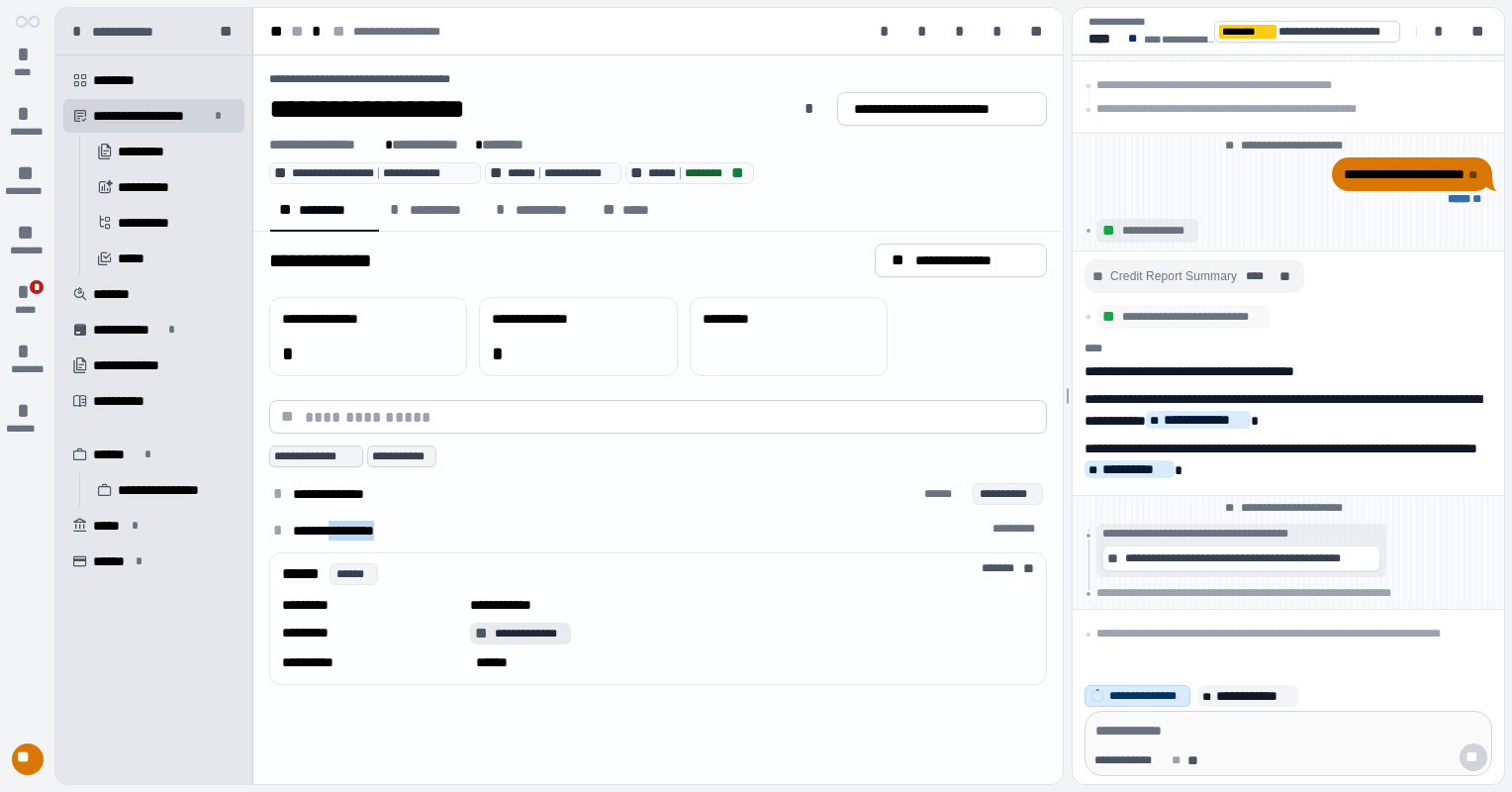click on "**********" at bounding box center (530, 634) 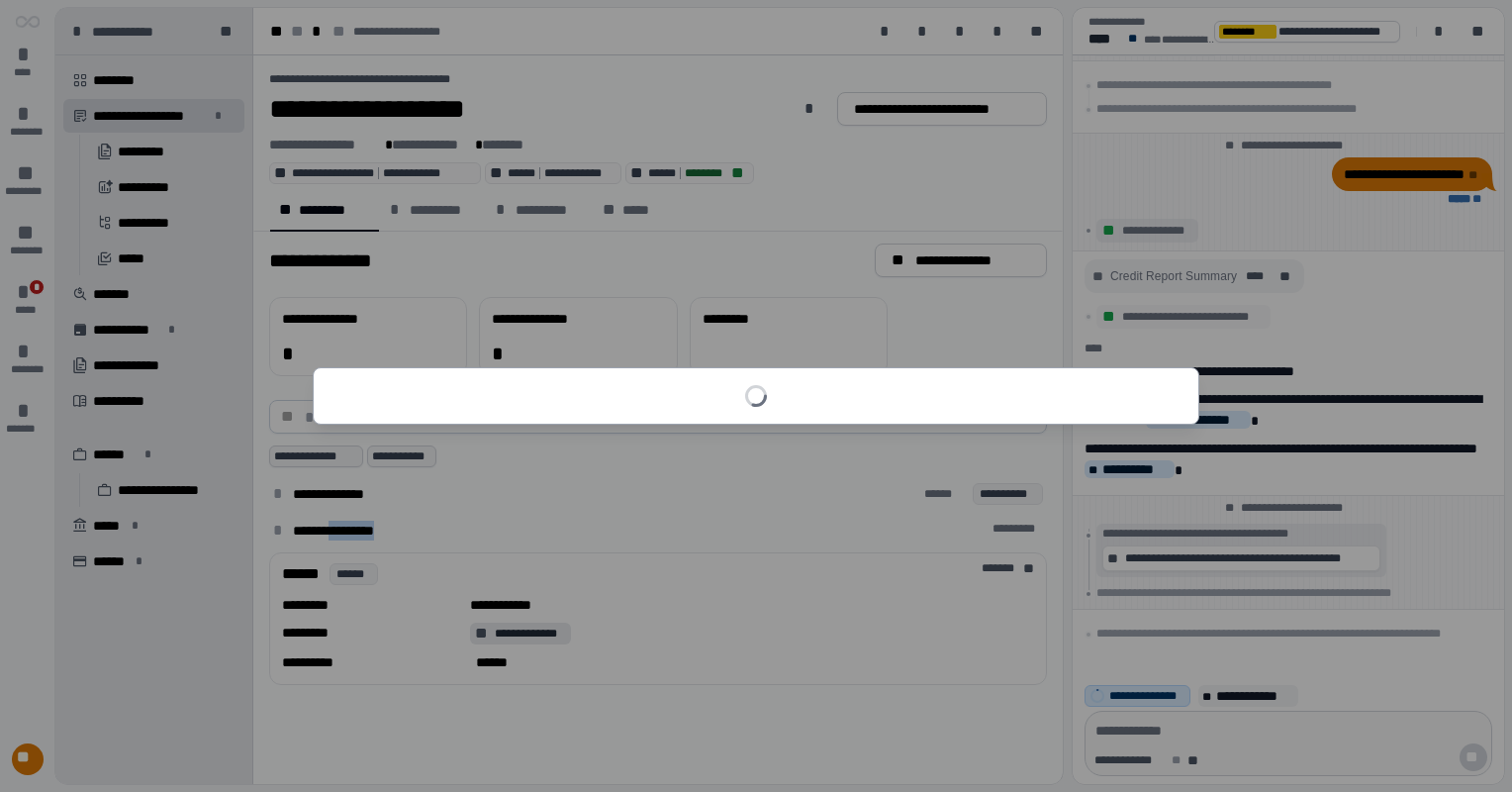 click on "**********" at bounding box center [756, 396] 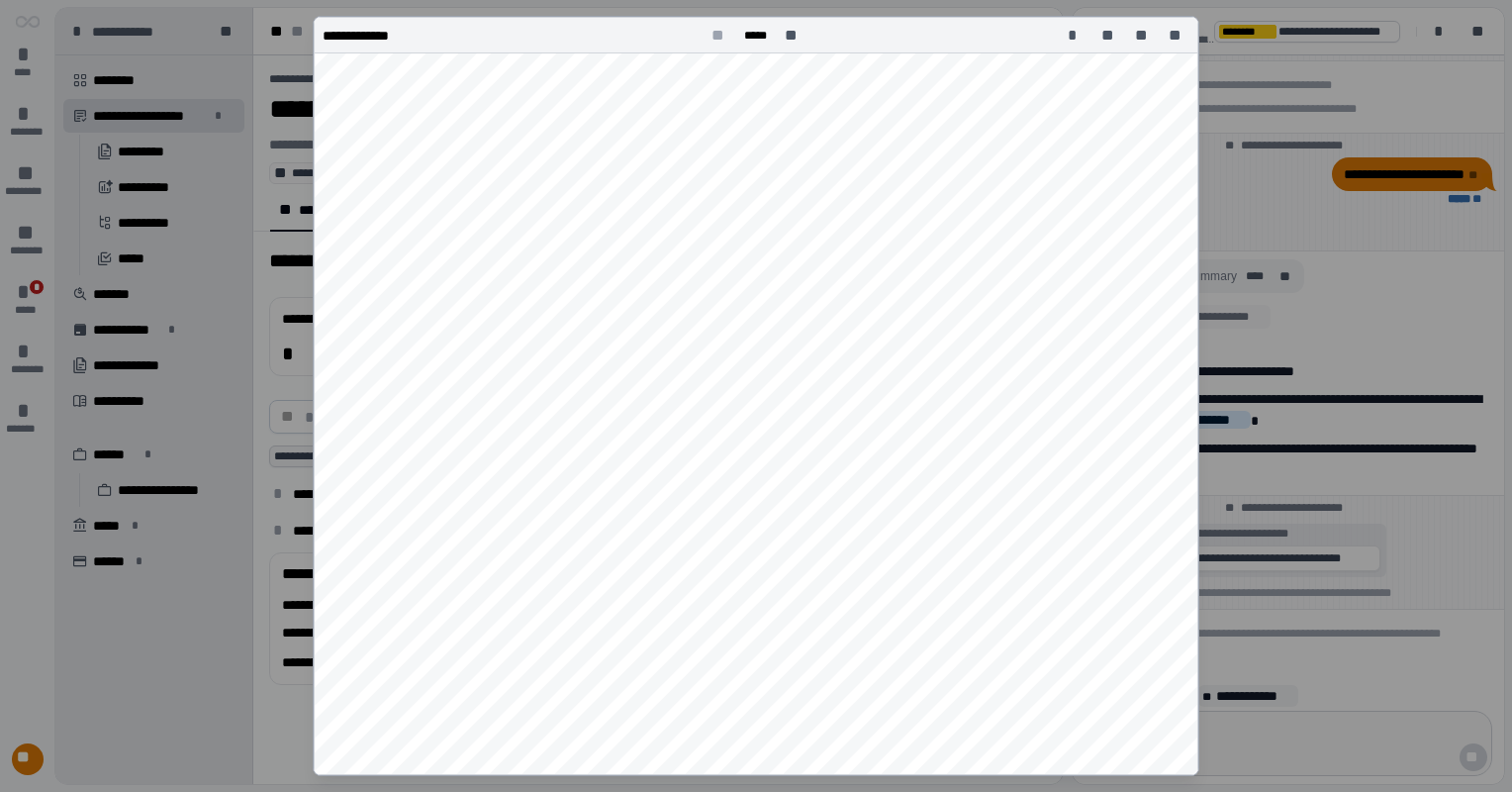 scroll, scrollTop: 0, scrollLeft: 0, axis: both 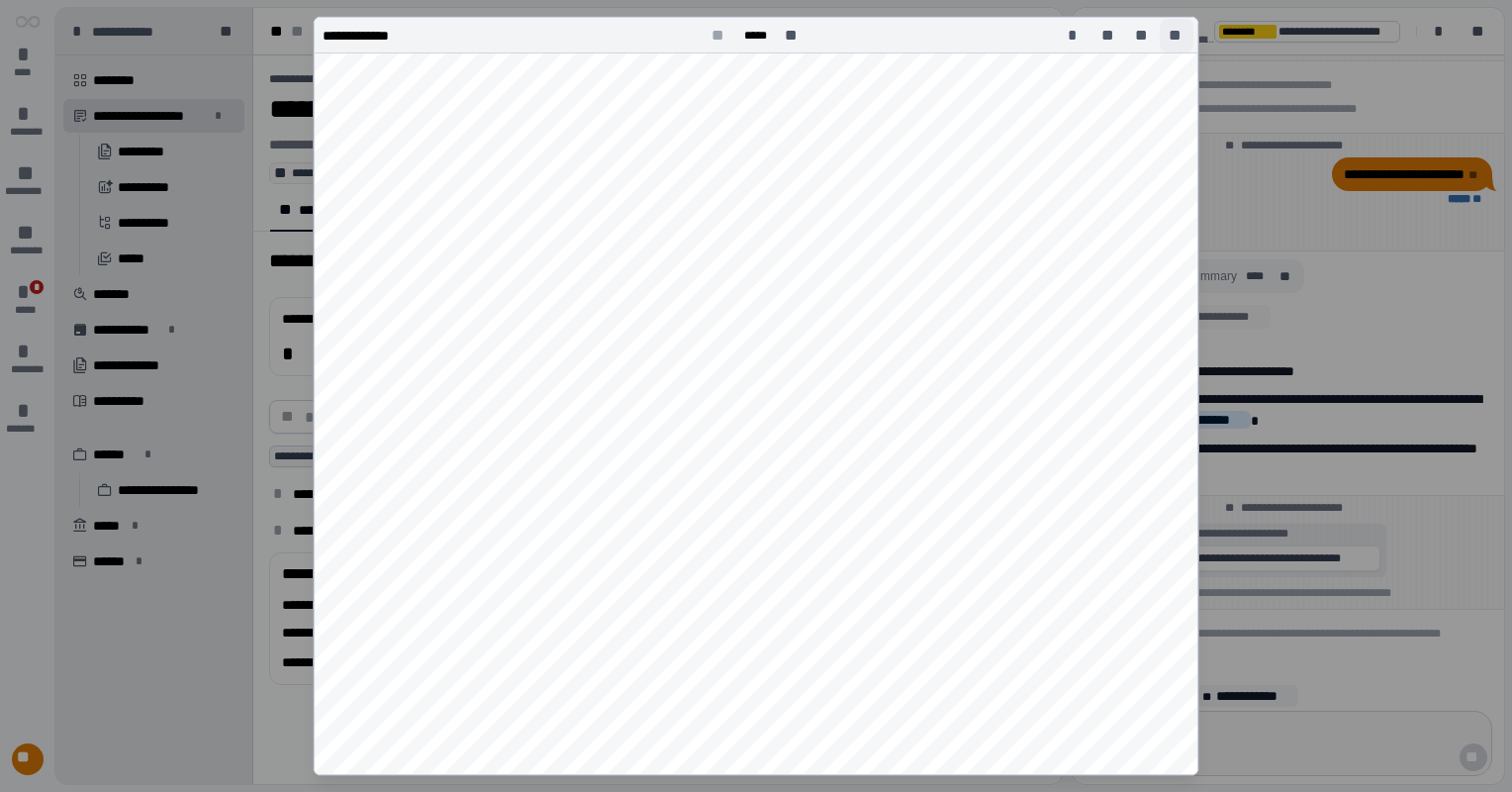 click on "**" at bounding box center (1177, 36) 